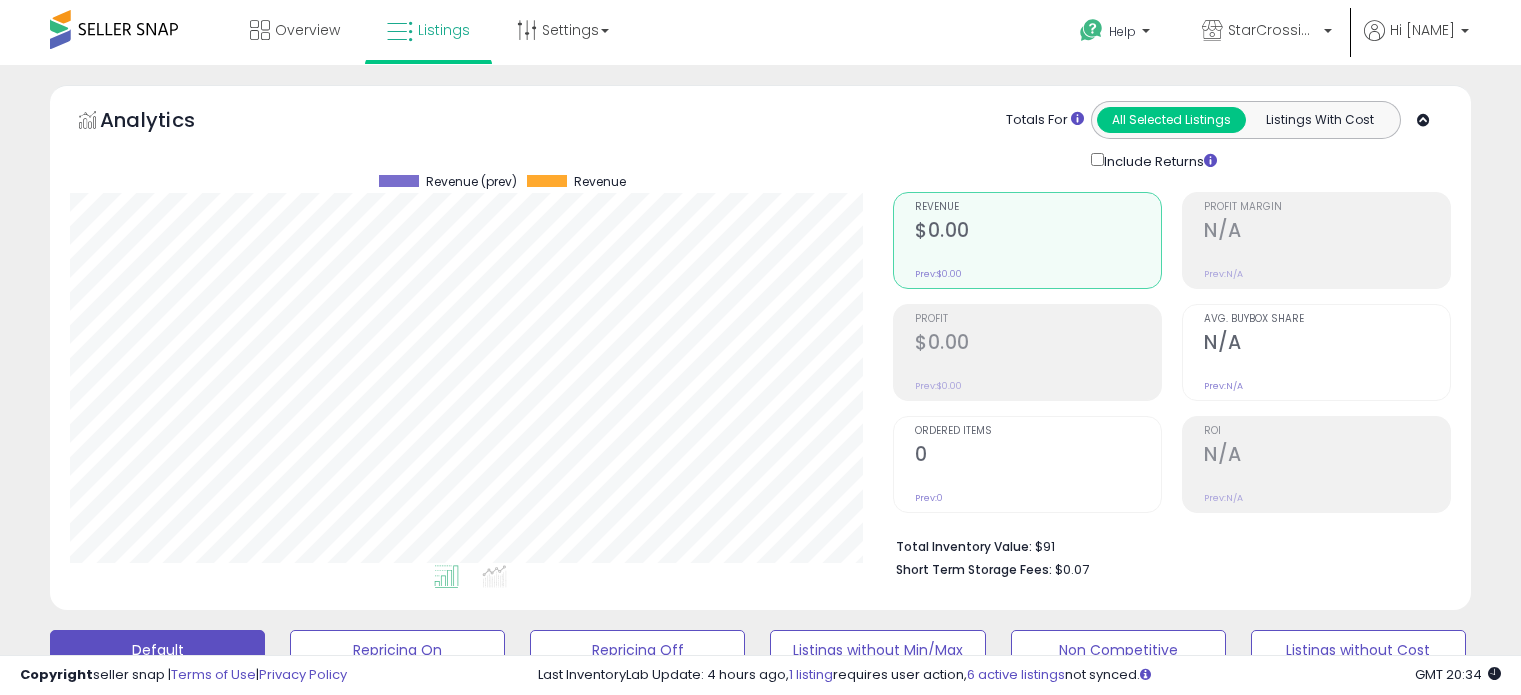 scroll, scrollTop: 660, scrollLeft: 0, axis: vertical 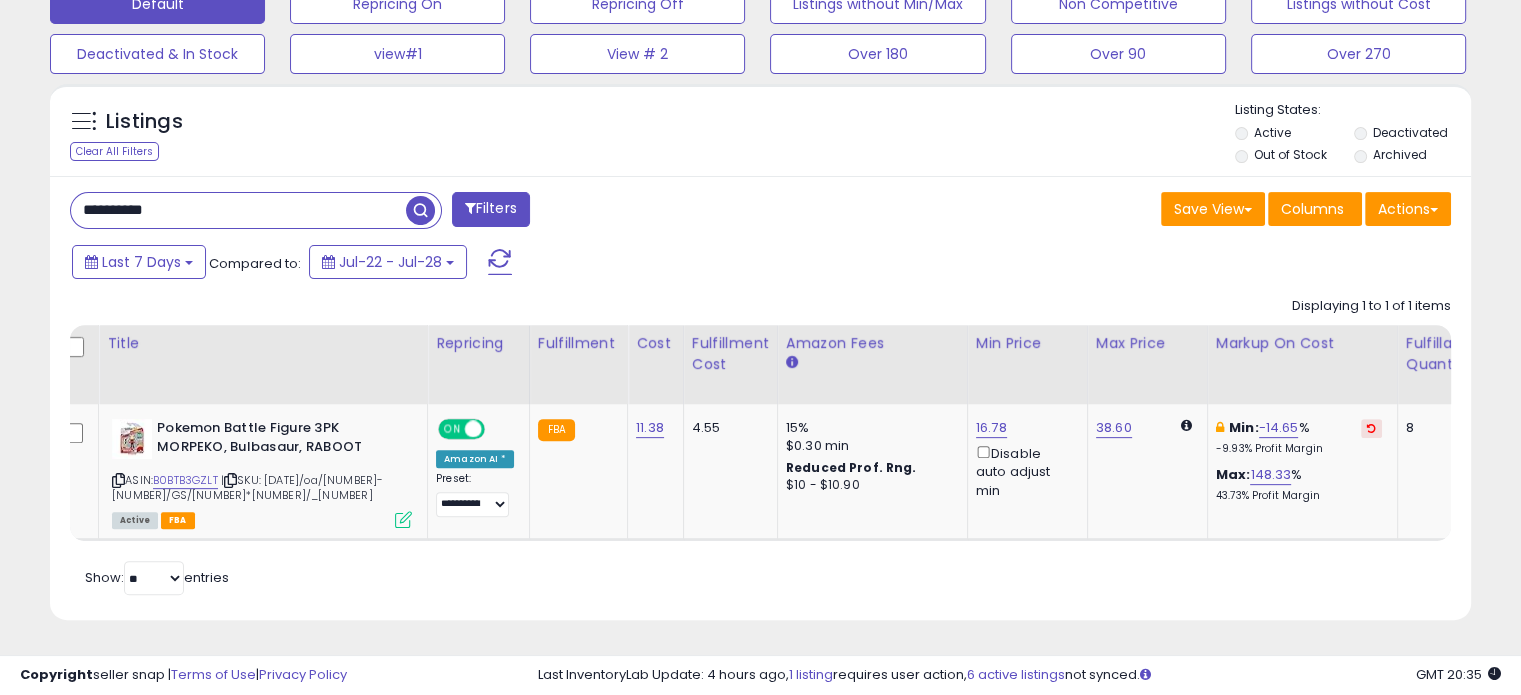 click on "**********" at bounding box center (238, 210) 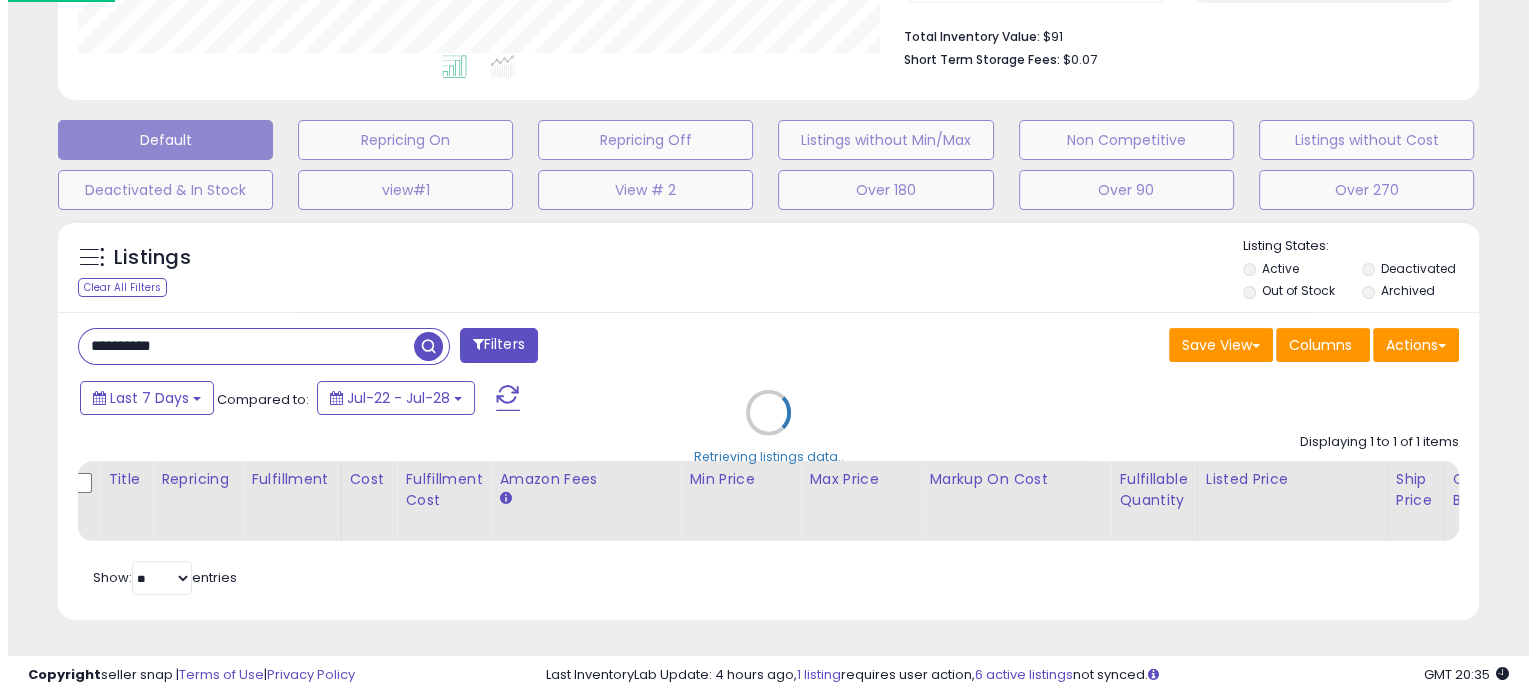 scroll, scrollTop: 524, scrollLeft: 0, axis: vertical 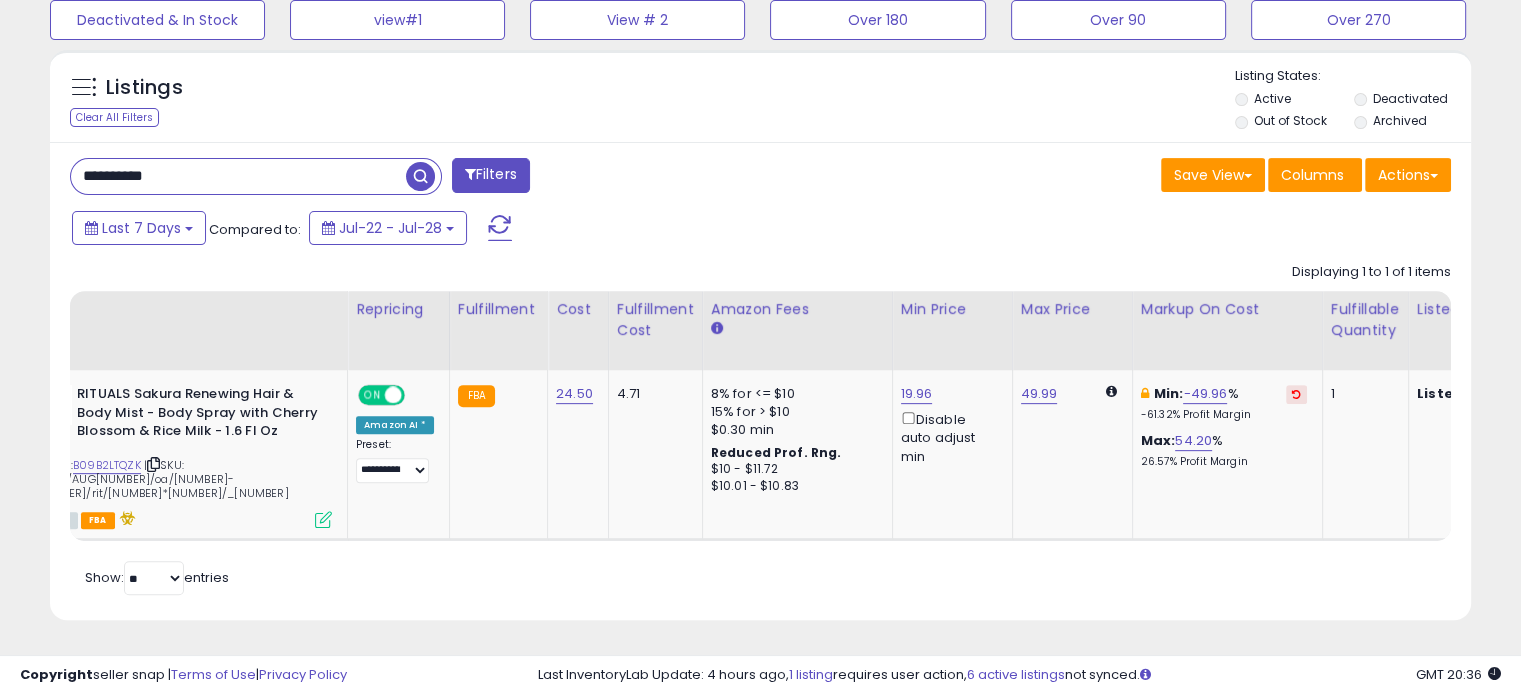 click on "**********" at bounding box center [238, 176] 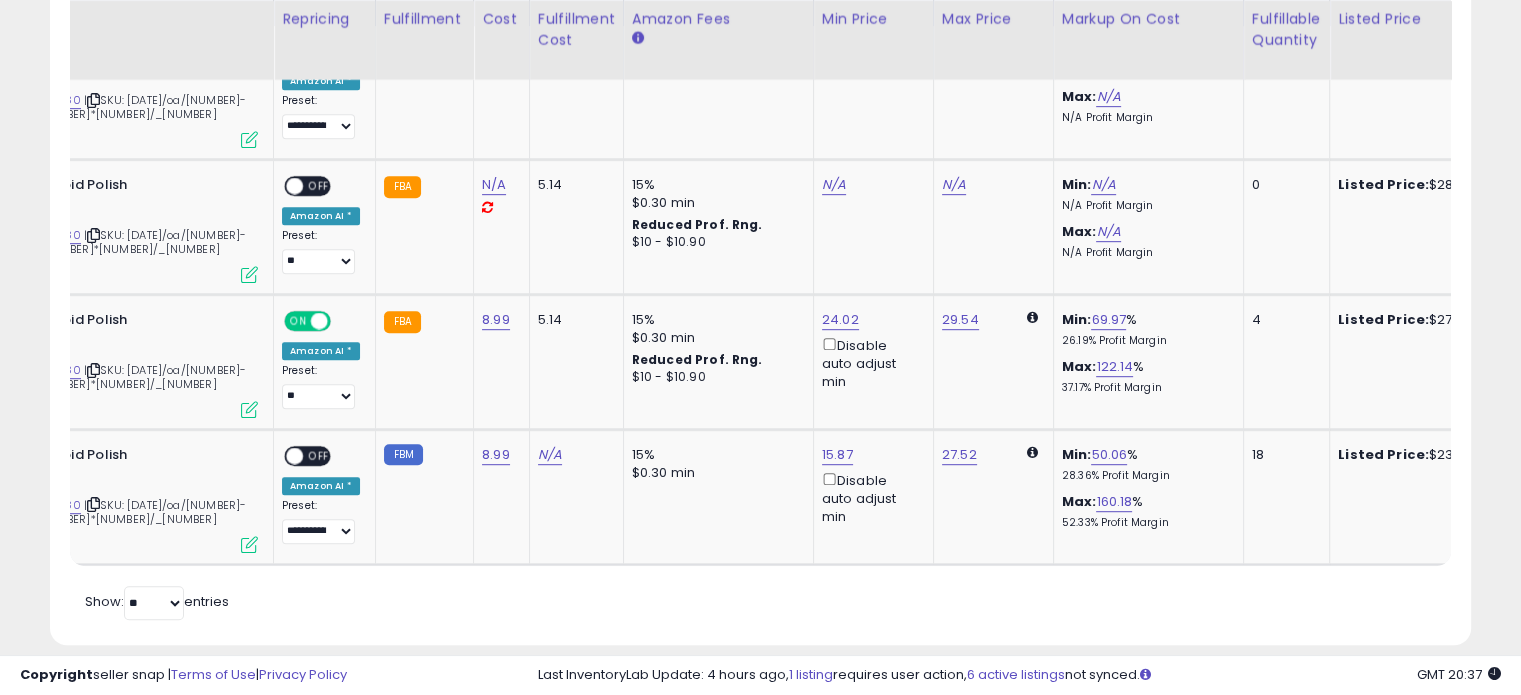 scroll, scrollTop: 0, scrollLeft: 151, axis: horizontal 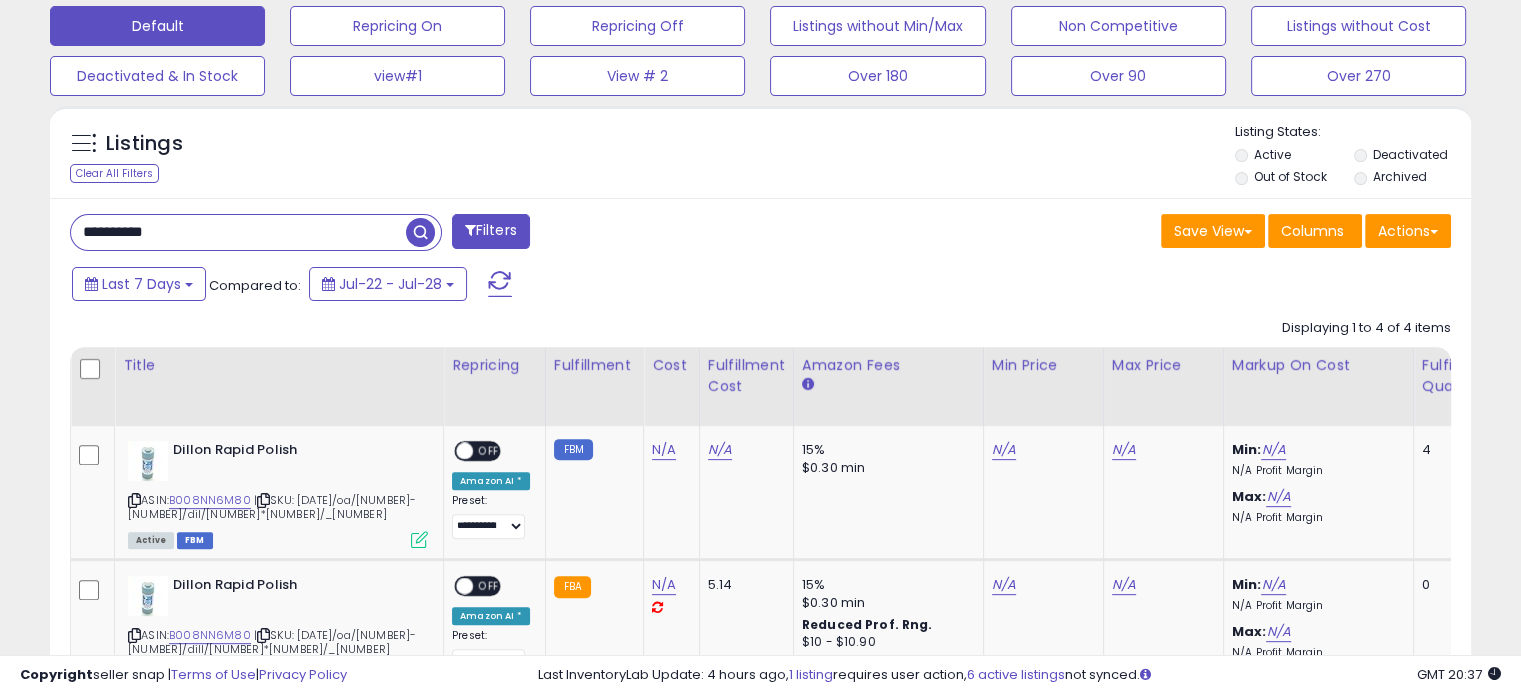 click on "**********" at bounding box center (238, 232) 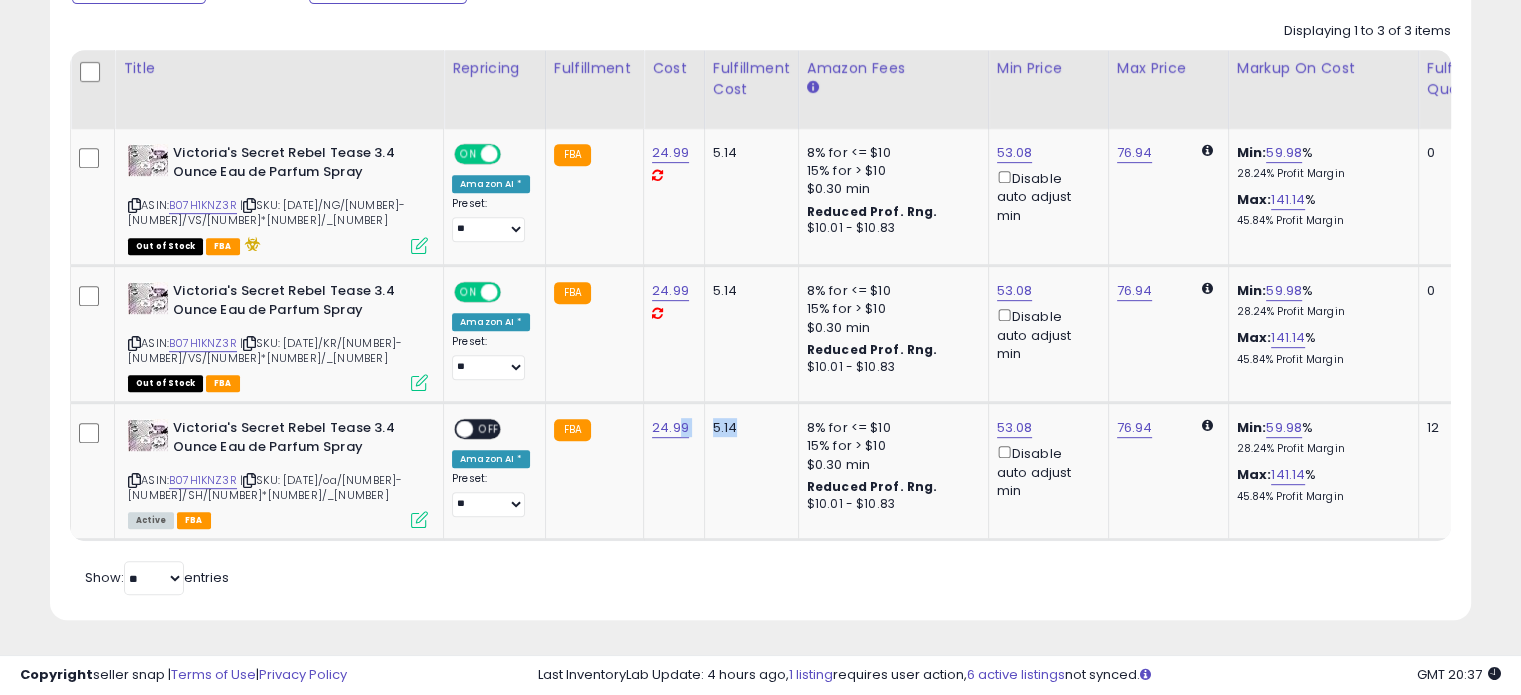 drag, startPoint x: 674, startPoint y: 534, endPoint x: 753, endPoint y: 536, distance: 79.025314 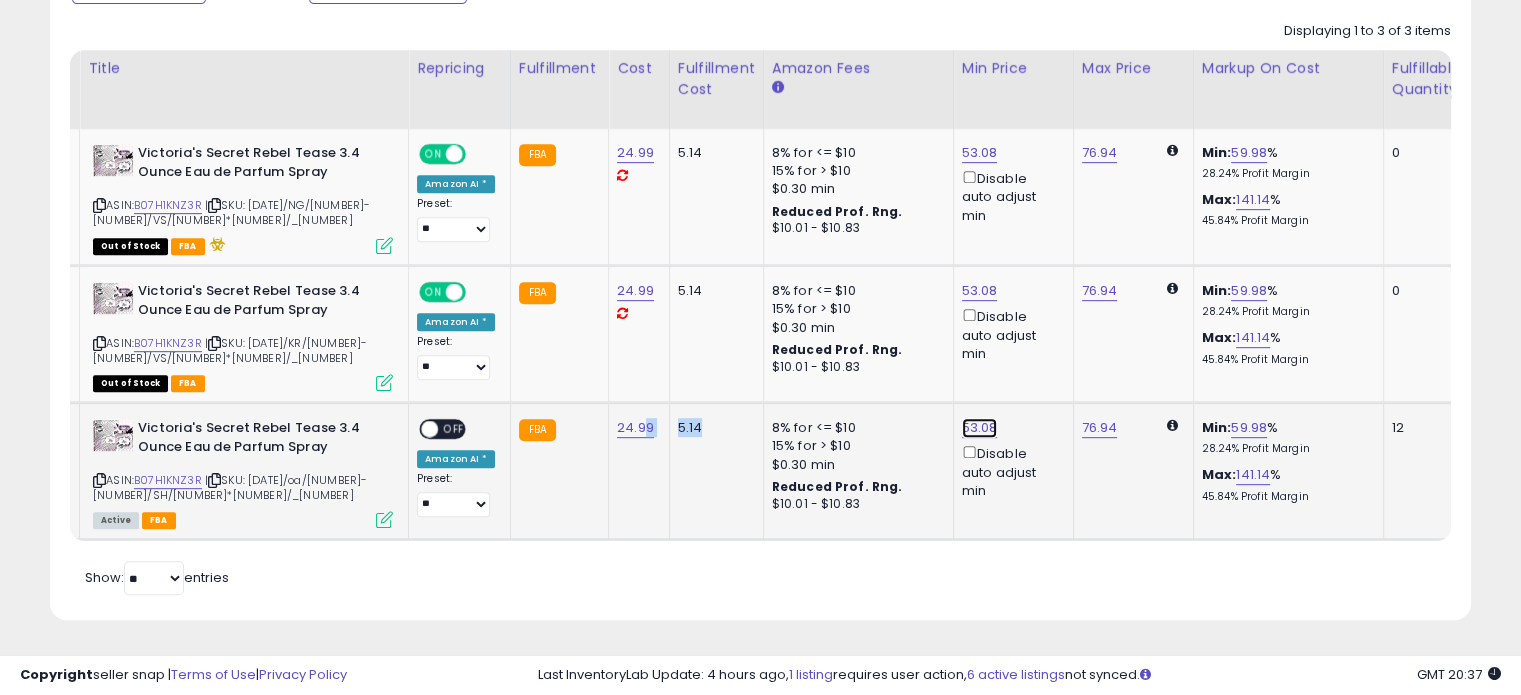 click on "53.08" at bounding box center (980, 153) 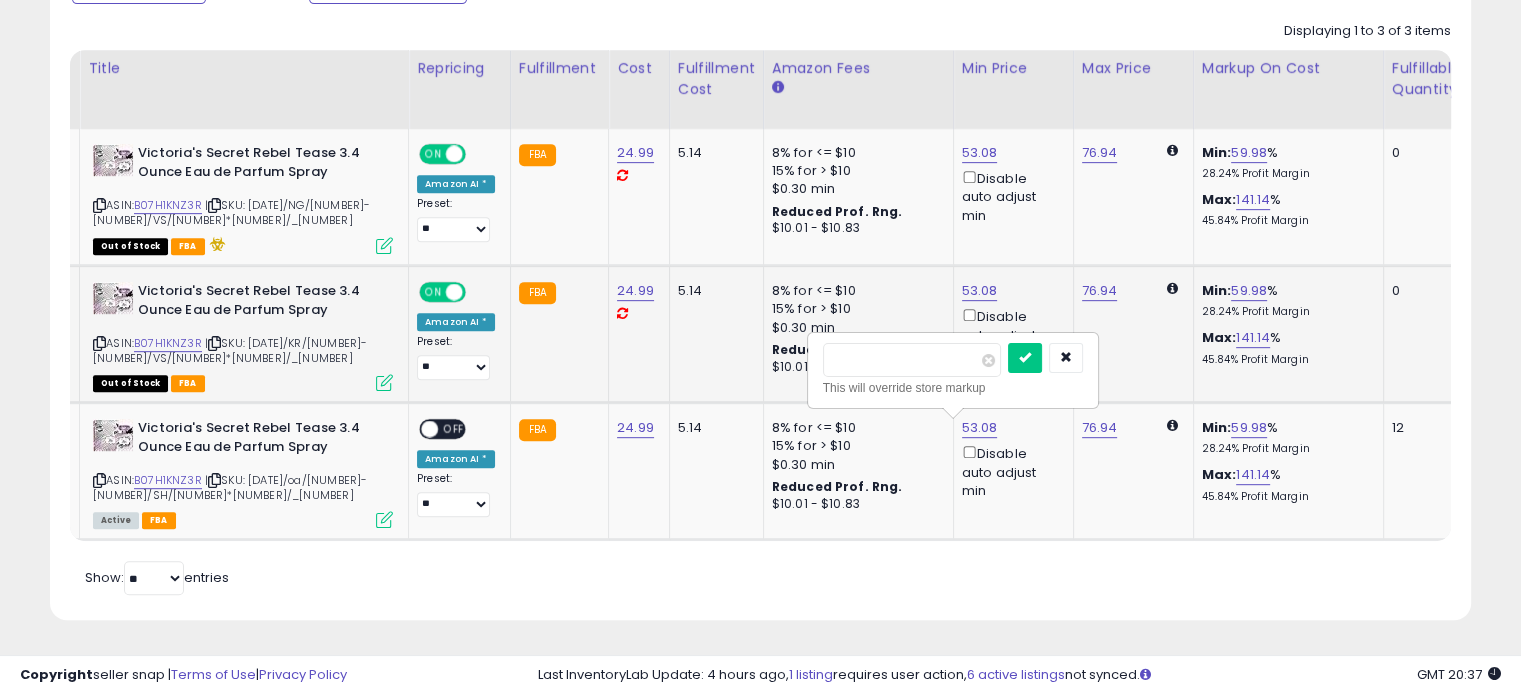 drag, startPoint x: 851, startPoint y: 355, endPoint x: 764, endPoint y: 363, distance: 87.36704 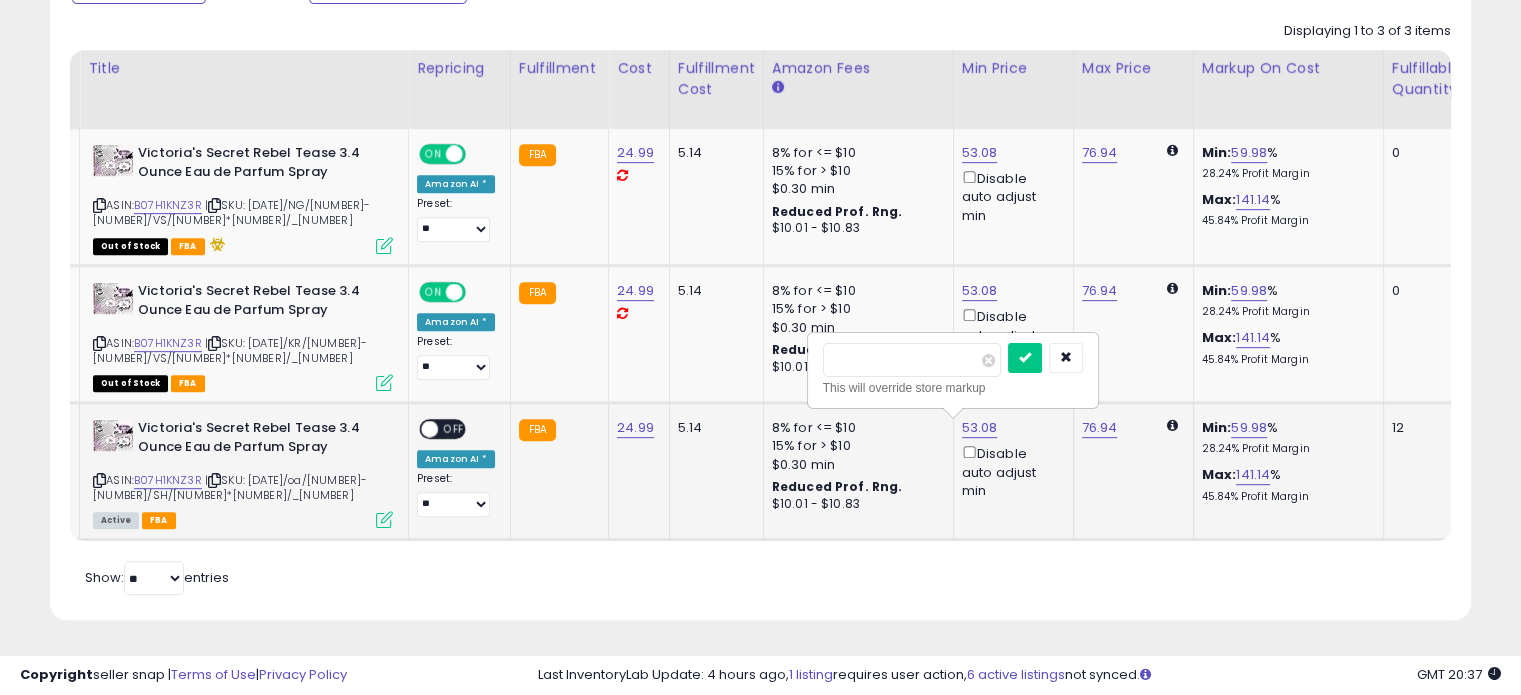 type on "*****" 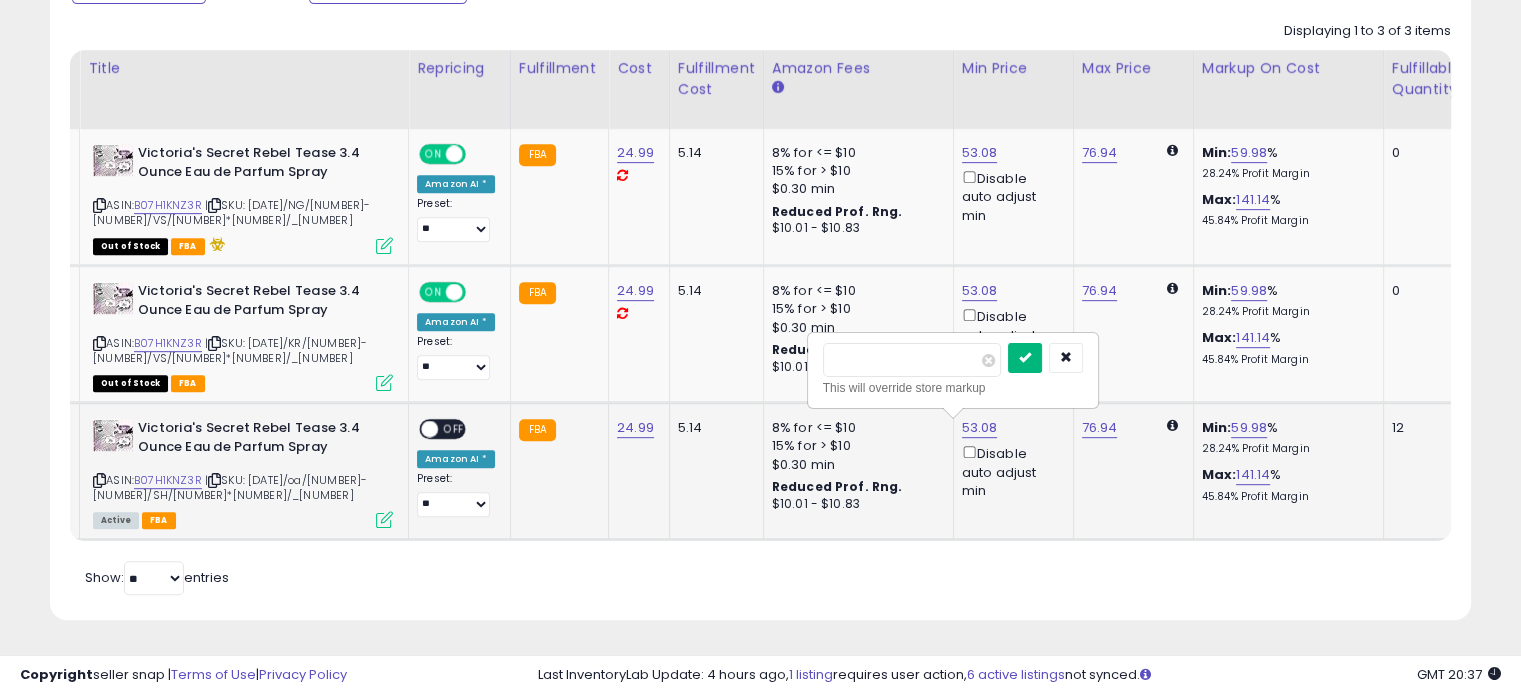 click at bounding box center [1025, 358] 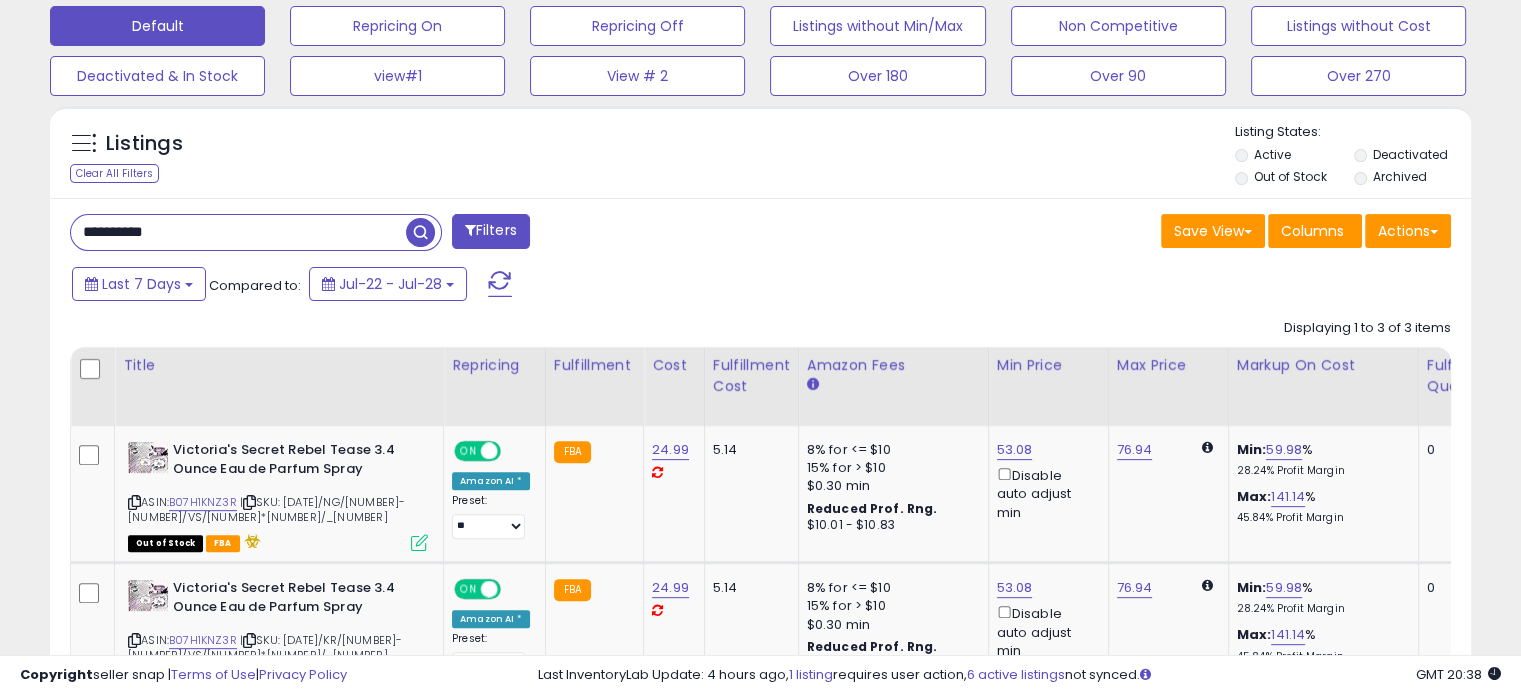 click on "**********" at bounding box center [238, 232] 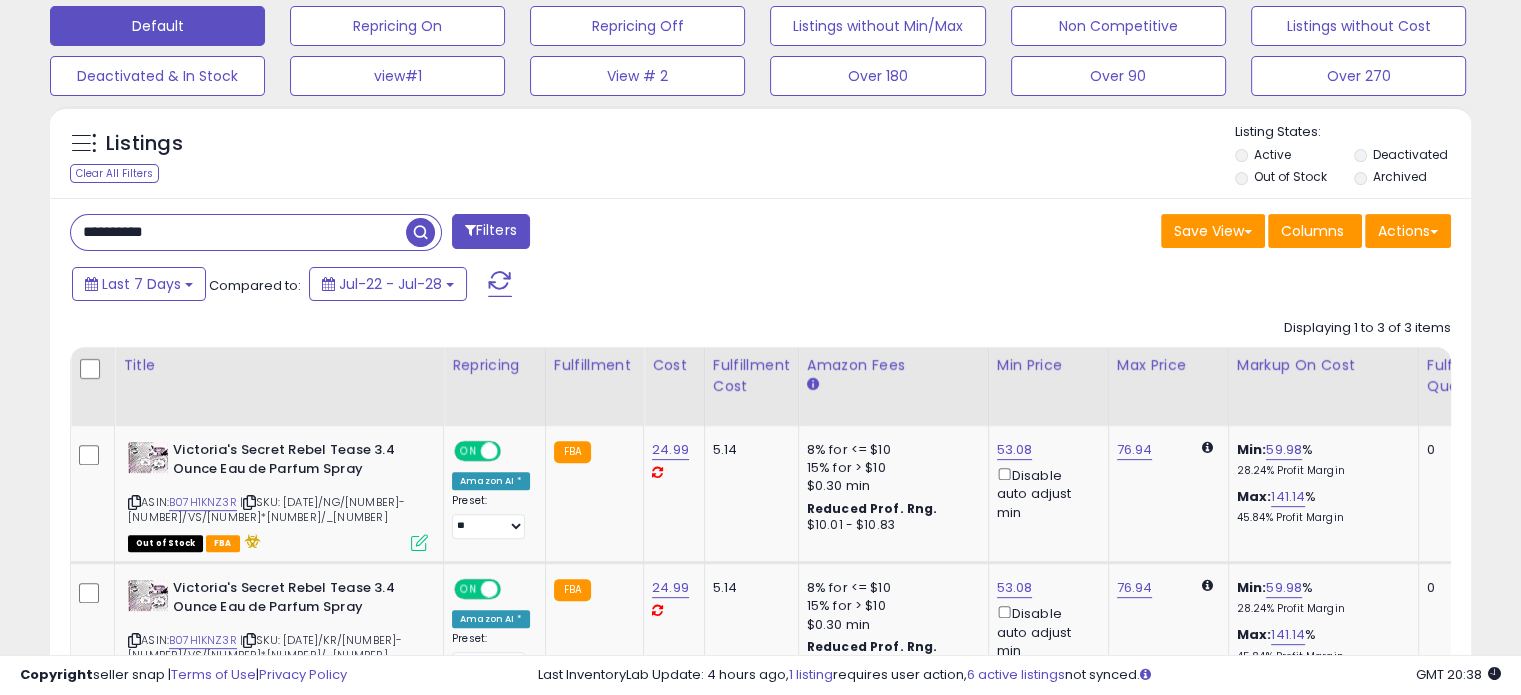 click on "**********" at bounding box center [238, 232] 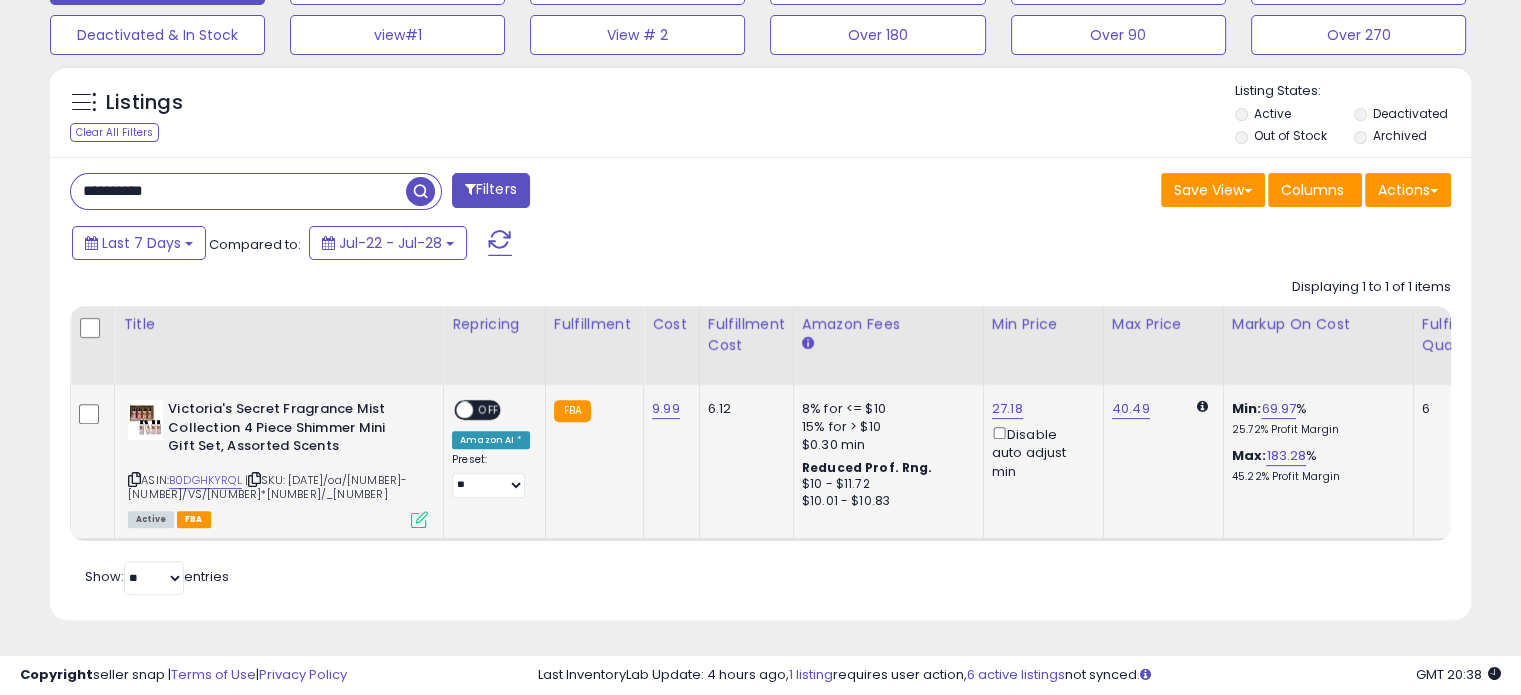 click on "OFF" at bounding box center (489, 410) 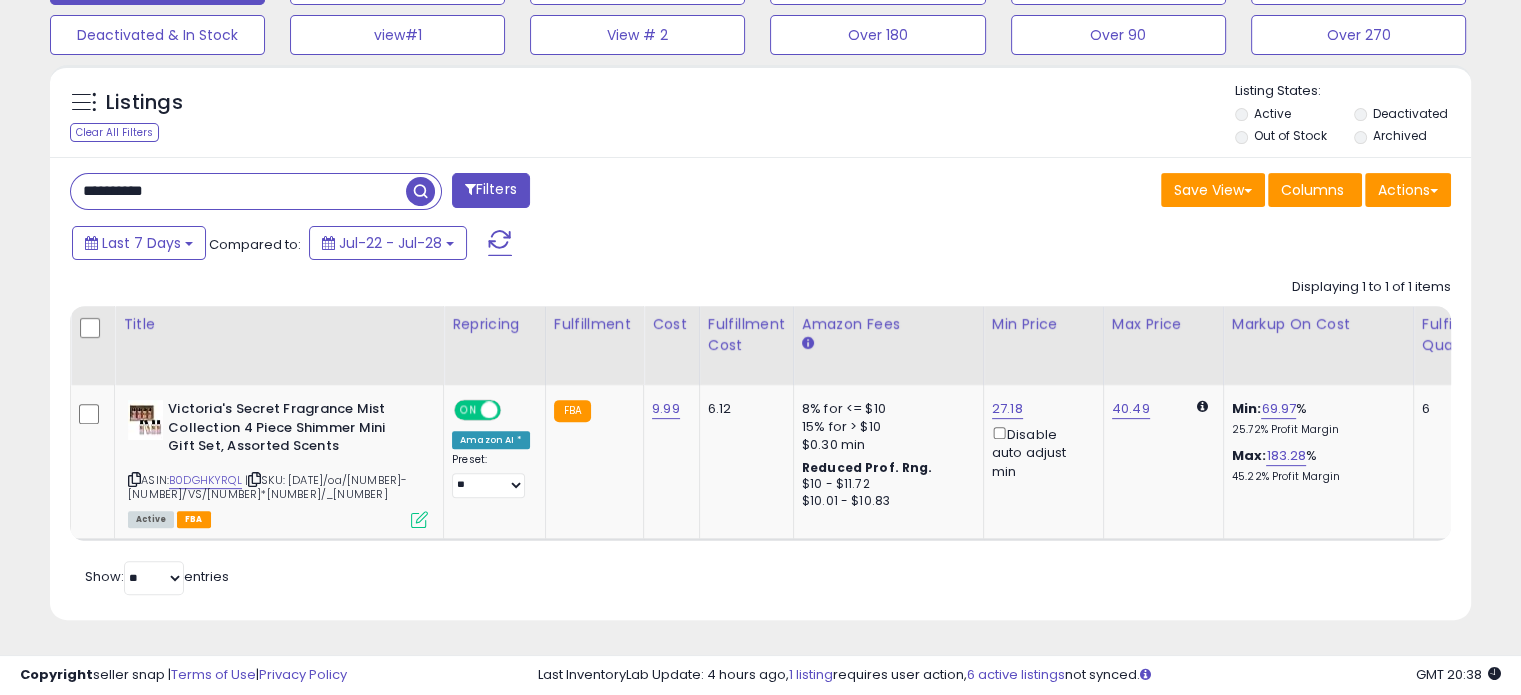 click on "**********" at bounding box center (238, 191) 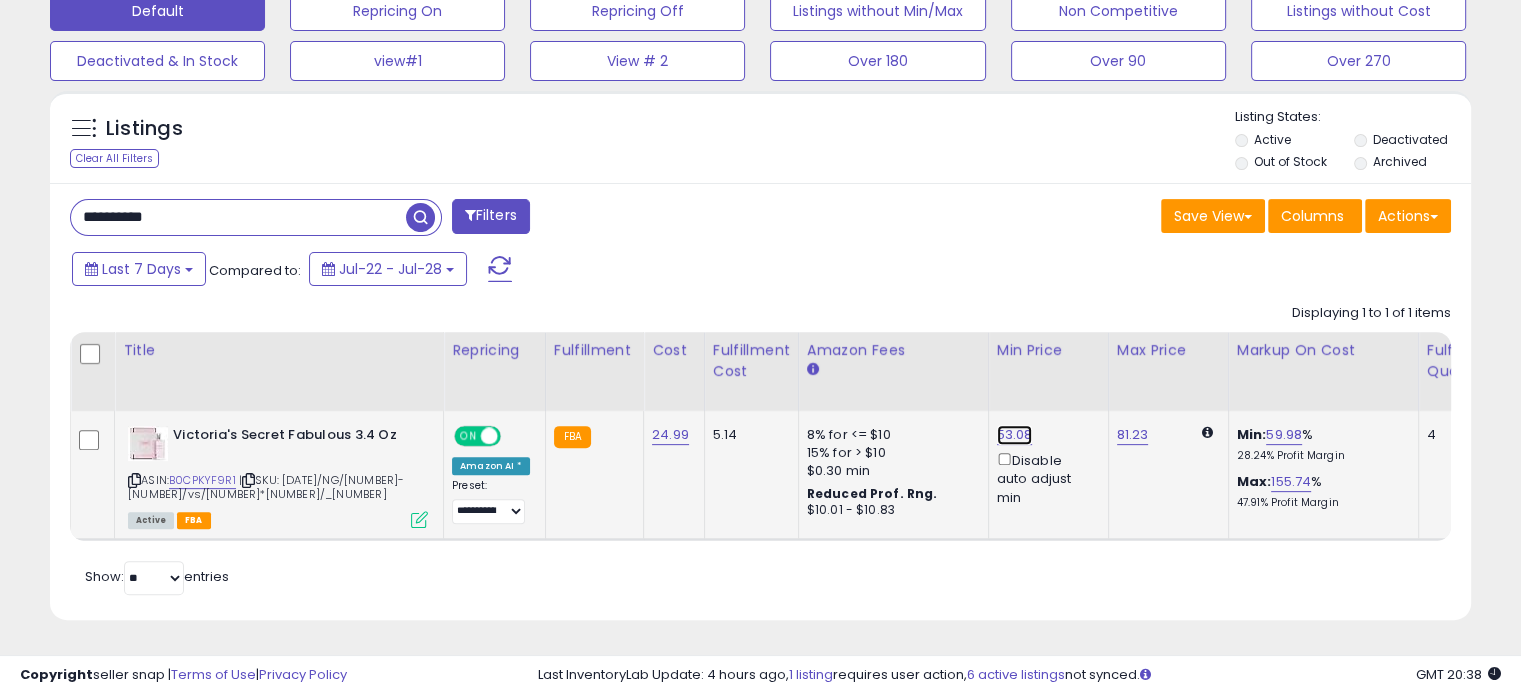 click on "53.08" at bounding box center (1015, 435) 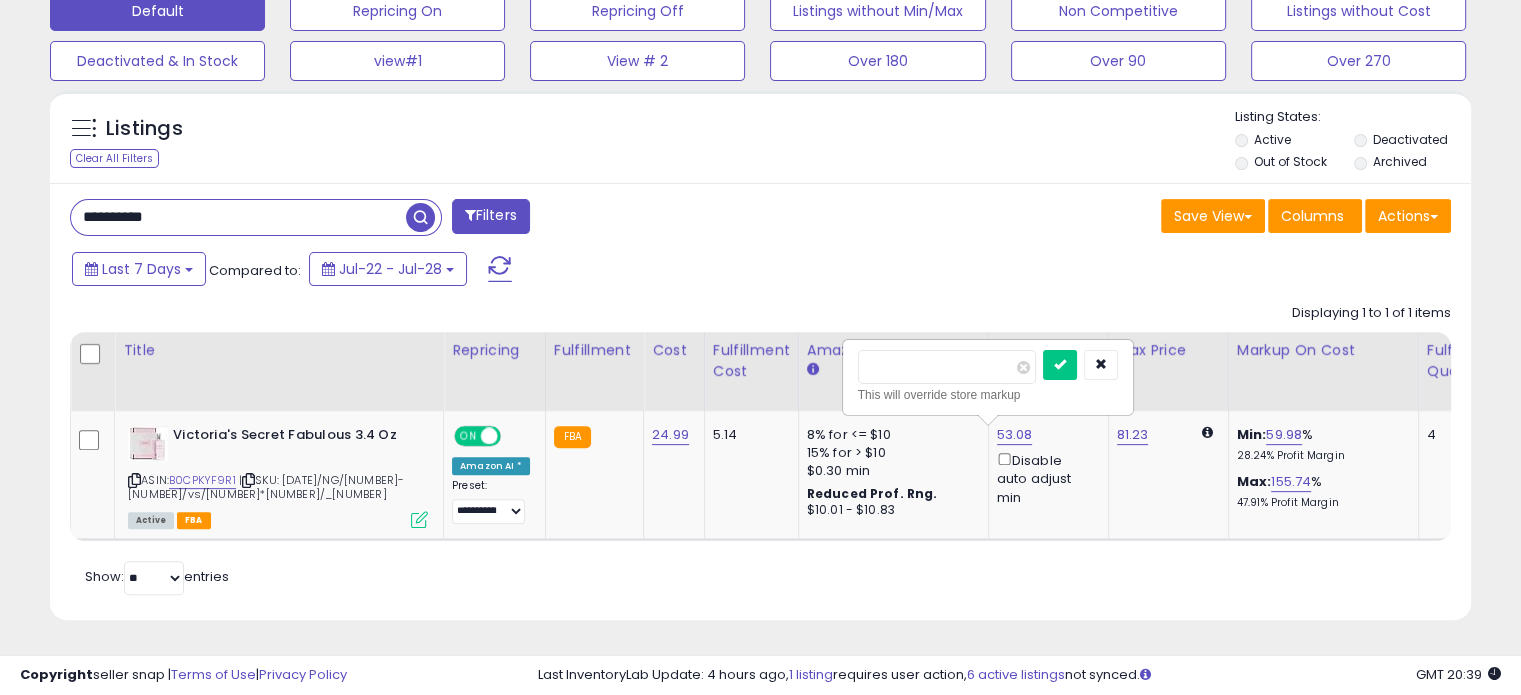 drag, startPoint x: 884, startPoint y: 353, endPoint x: 800, endPoint y: 357, distance: 84.095184 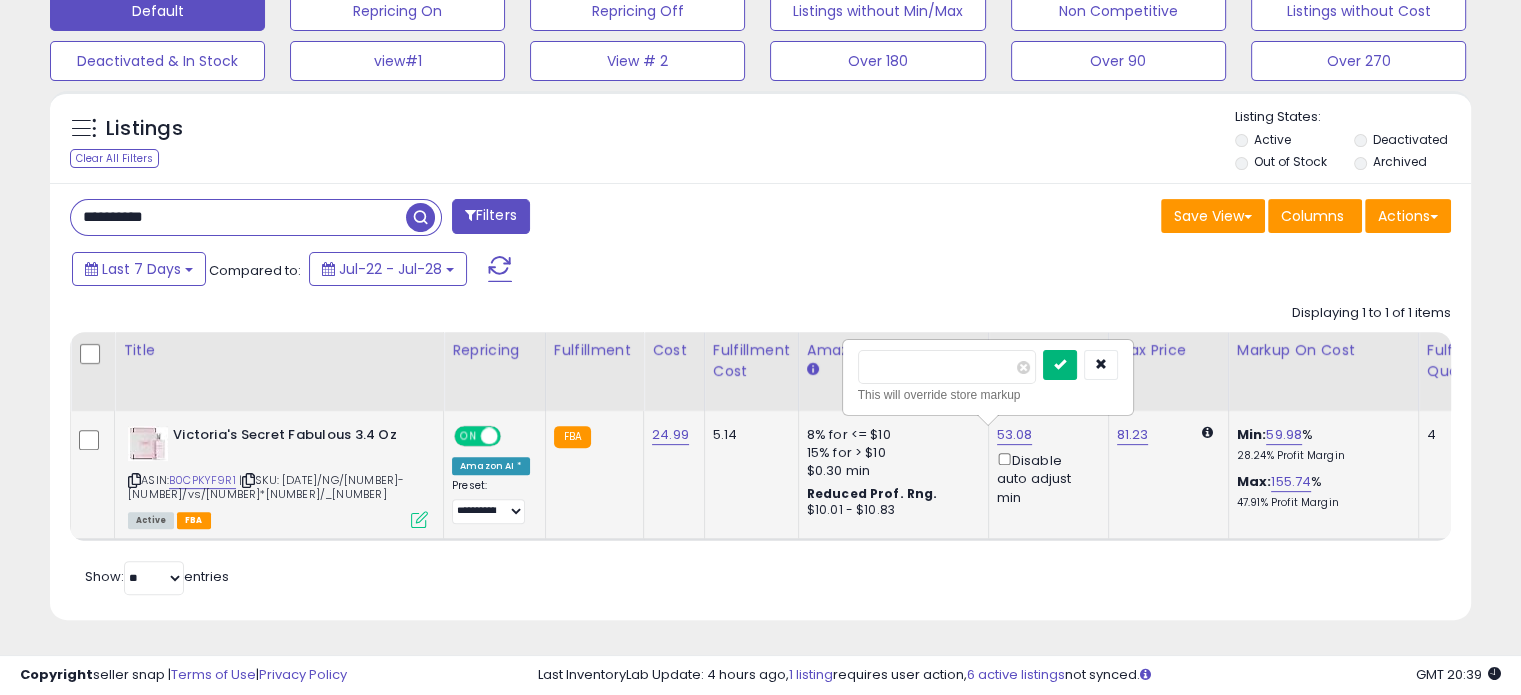 type on "*****" 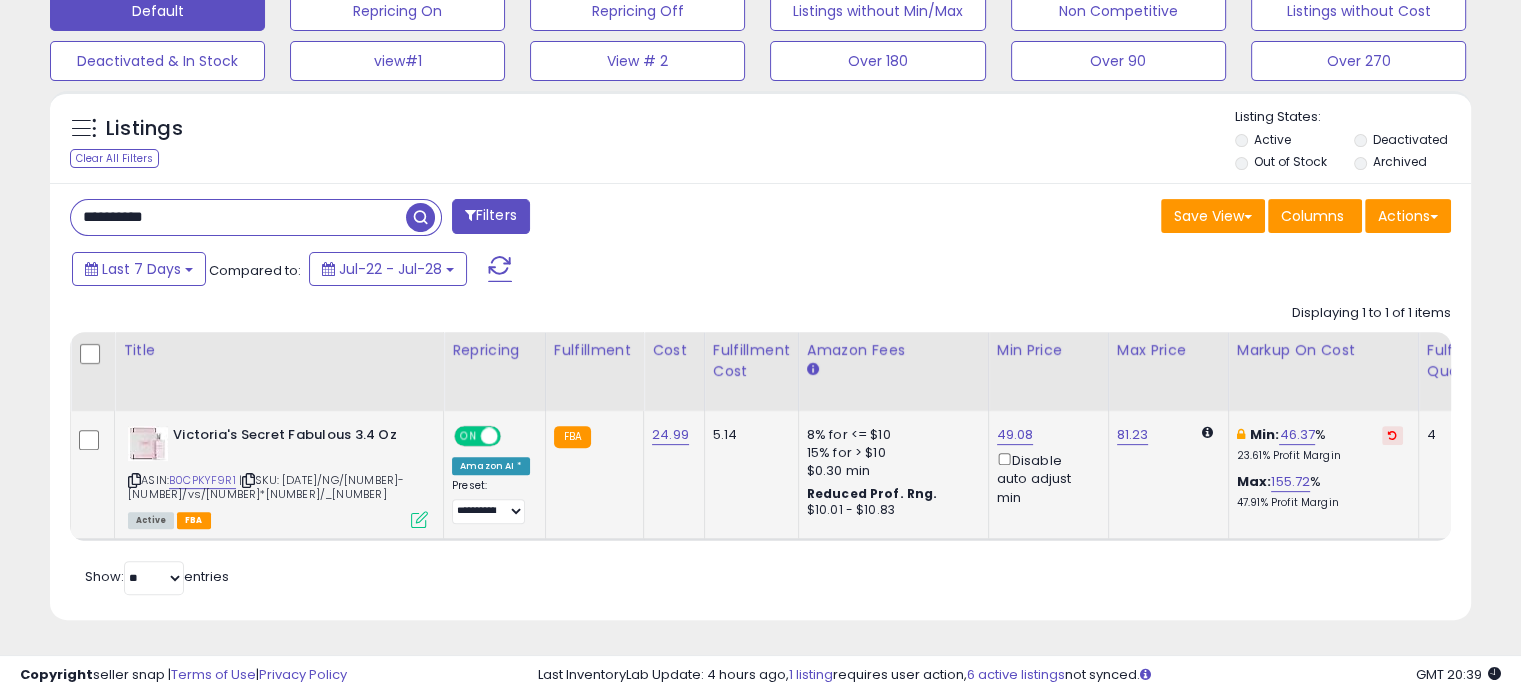 click on "**********" at bounding box center [238, 217] 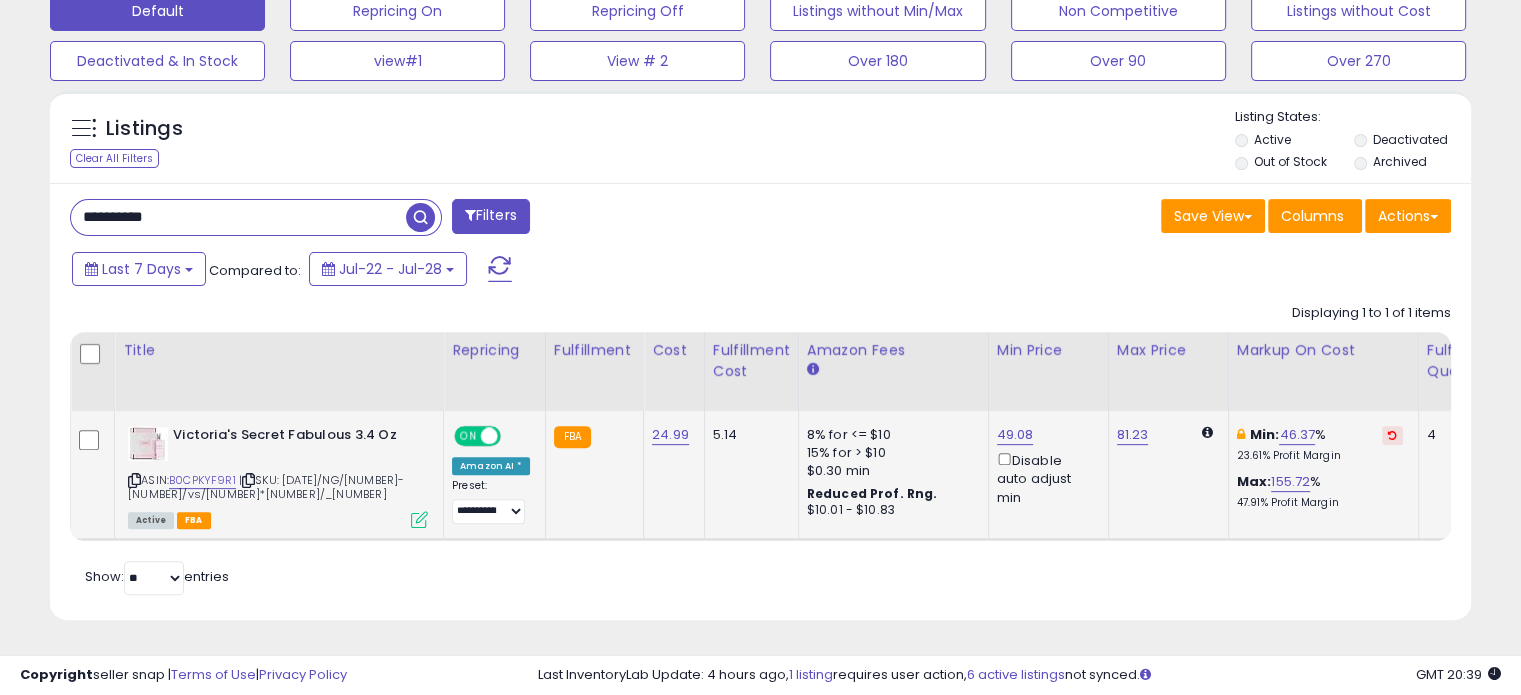 click on "**********" at bounding box center [238, 217] 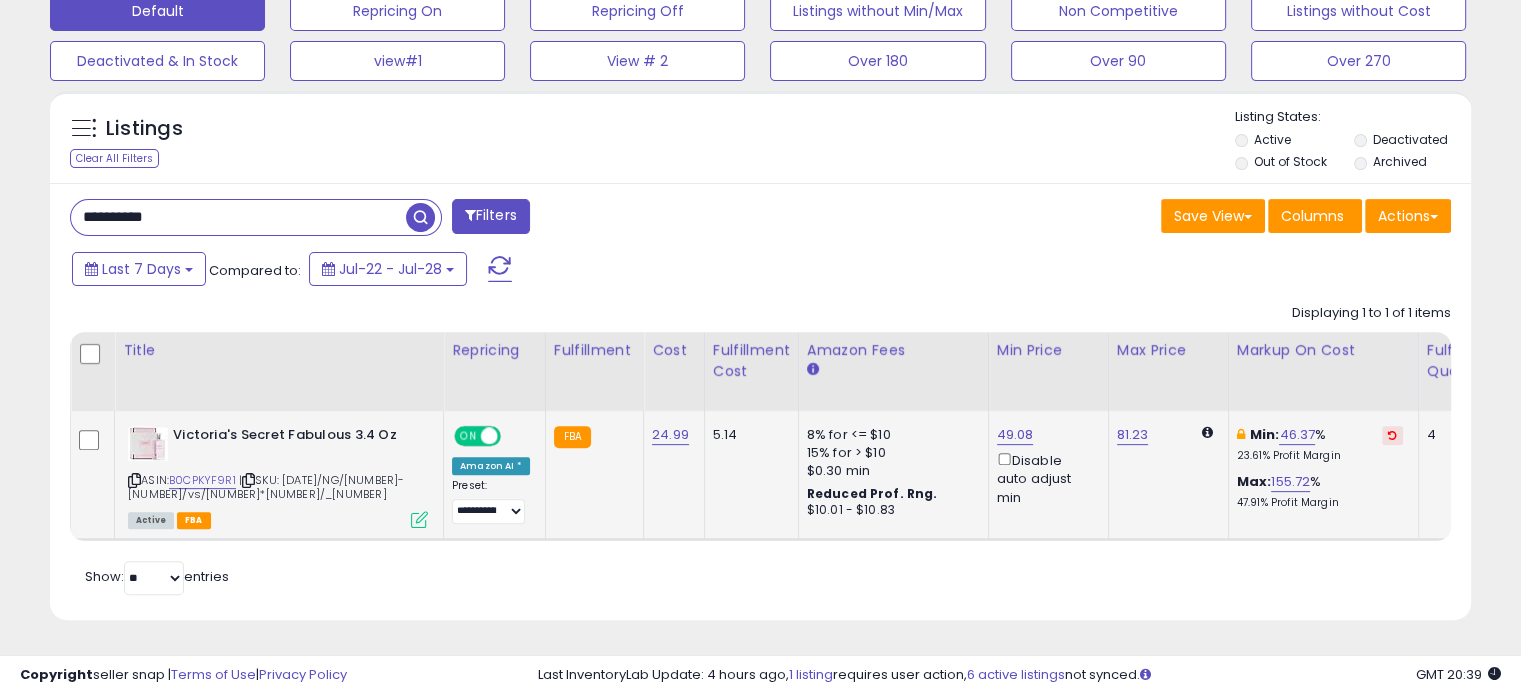 paste 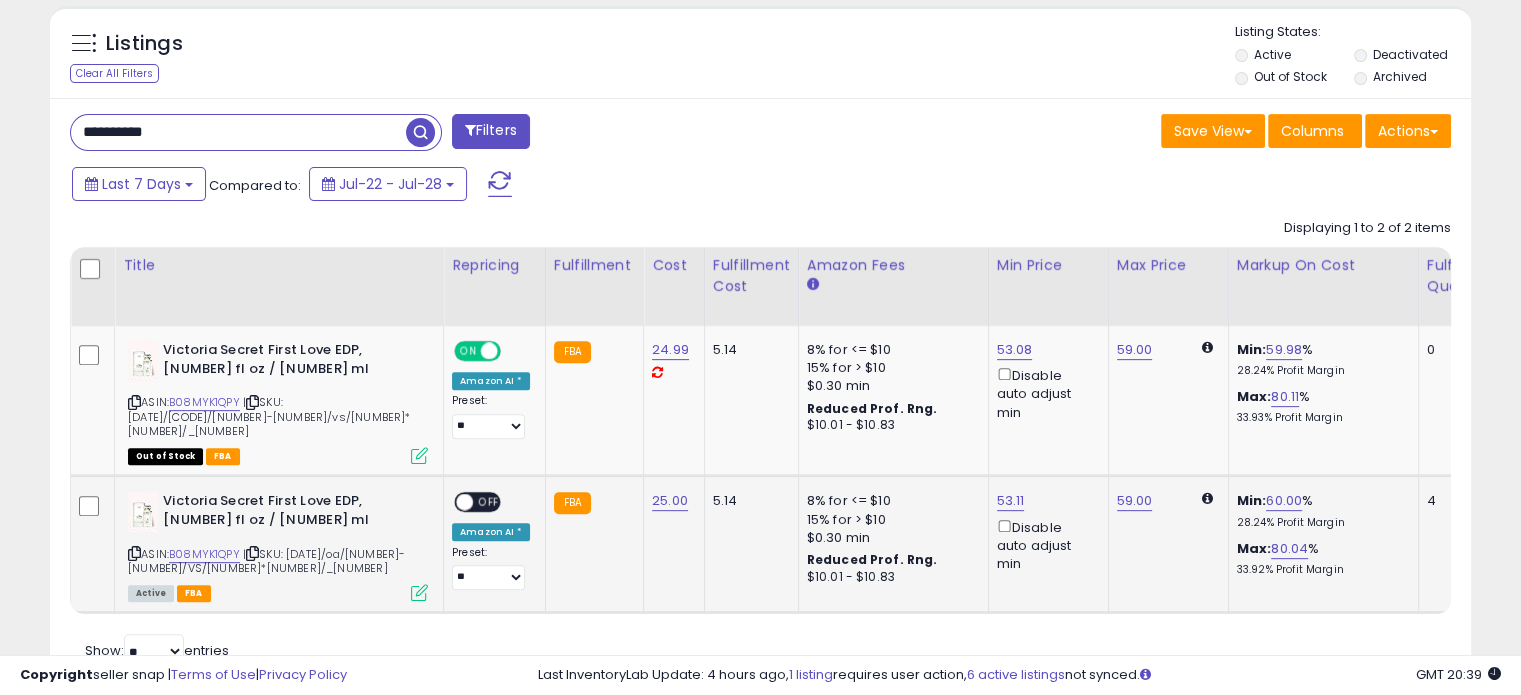 click on "OFF" at bounding box center [489, 502] 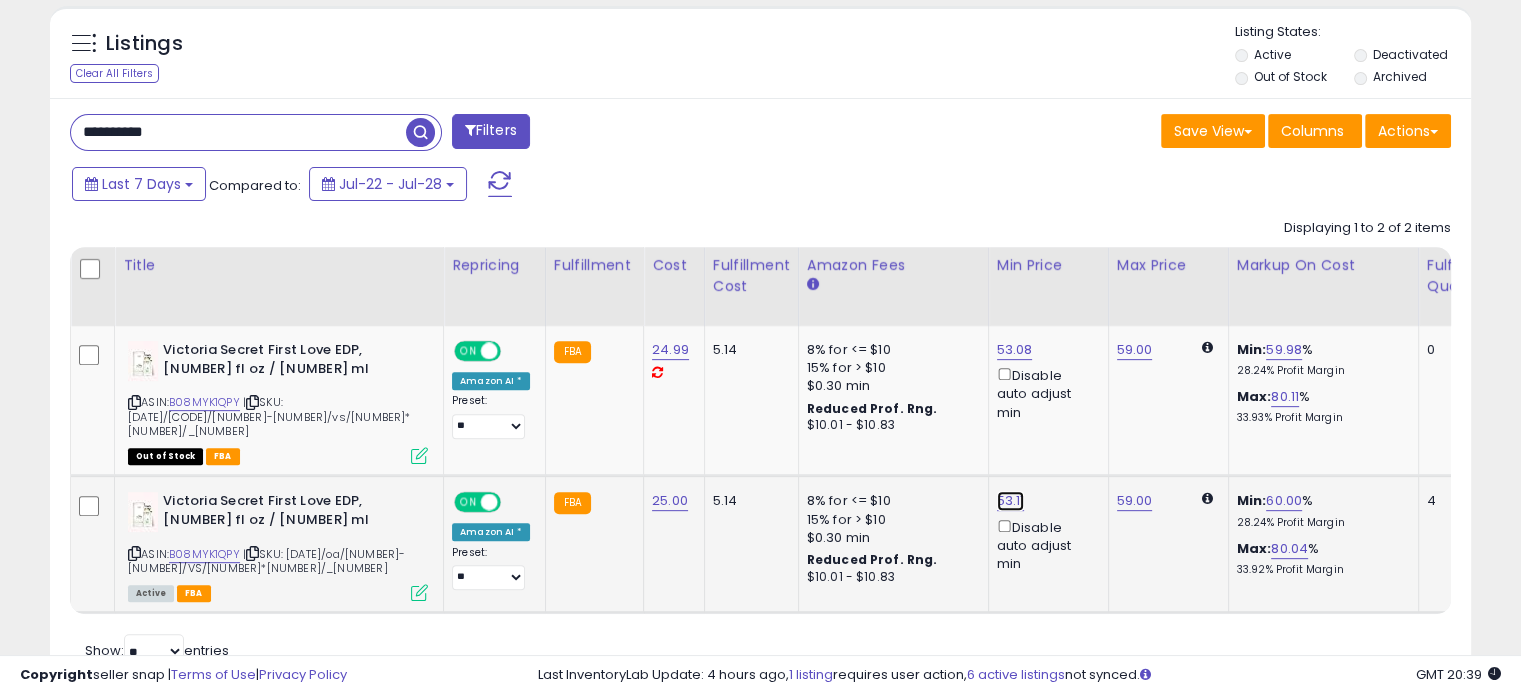 click on "53.11" at bounding box center (1015, 350) 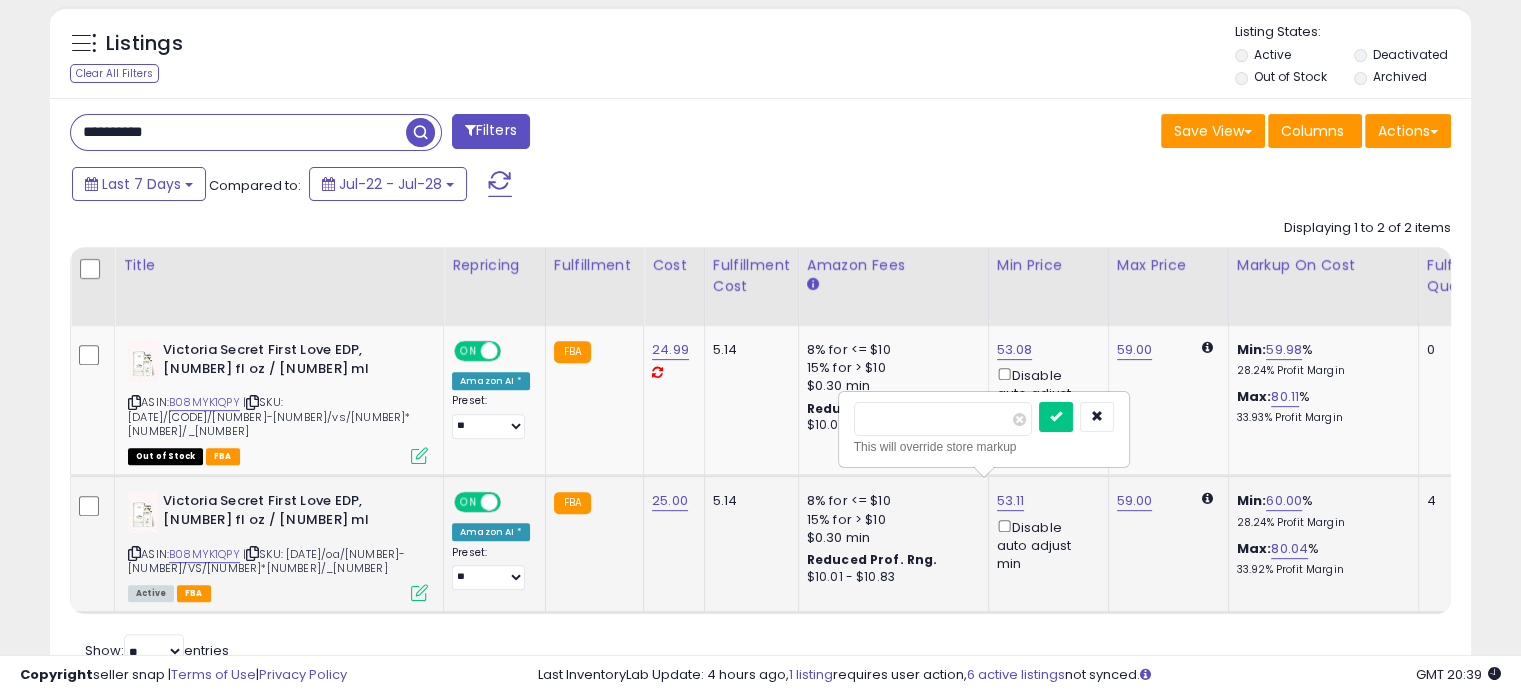 drag, startPoint x: 880, startPoint y: 422, endPoint x: 838, endPoint y: 426, distance: 42.190044 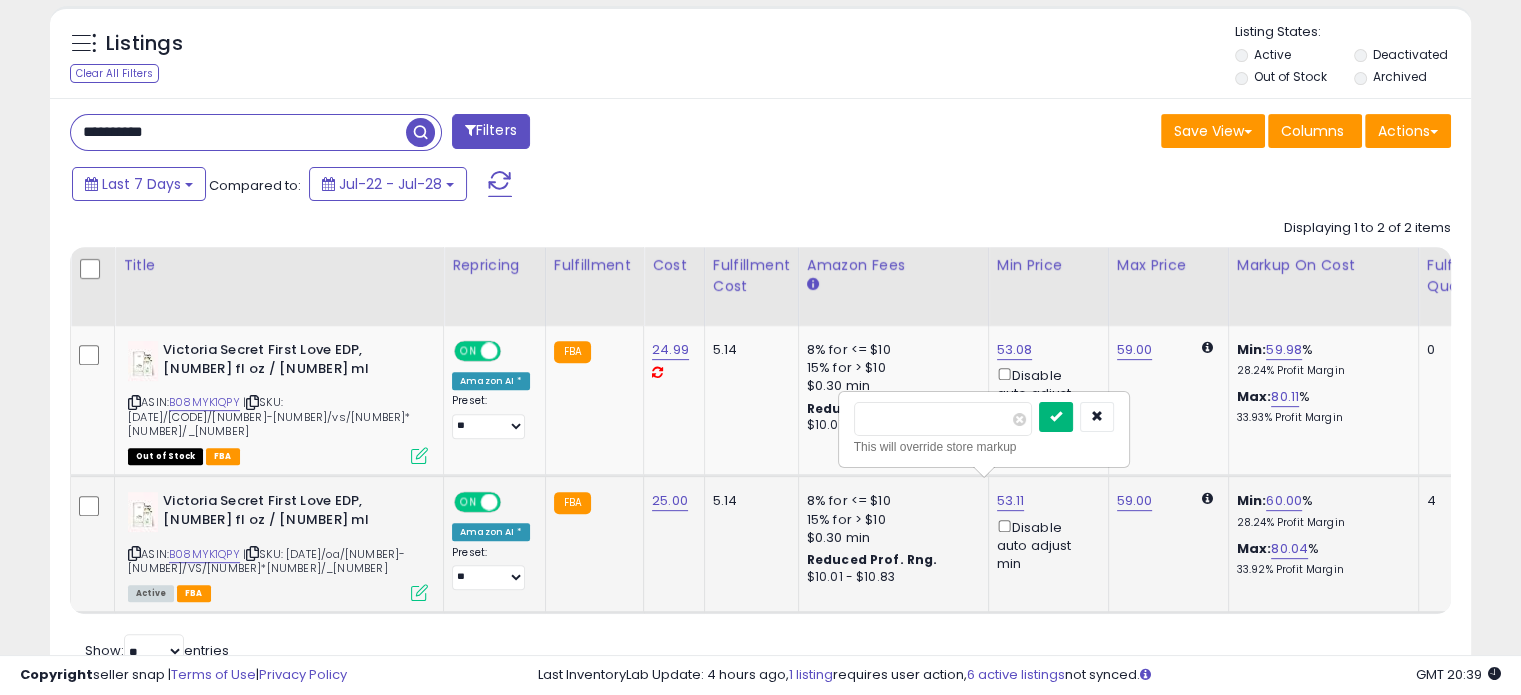 type on "*****" 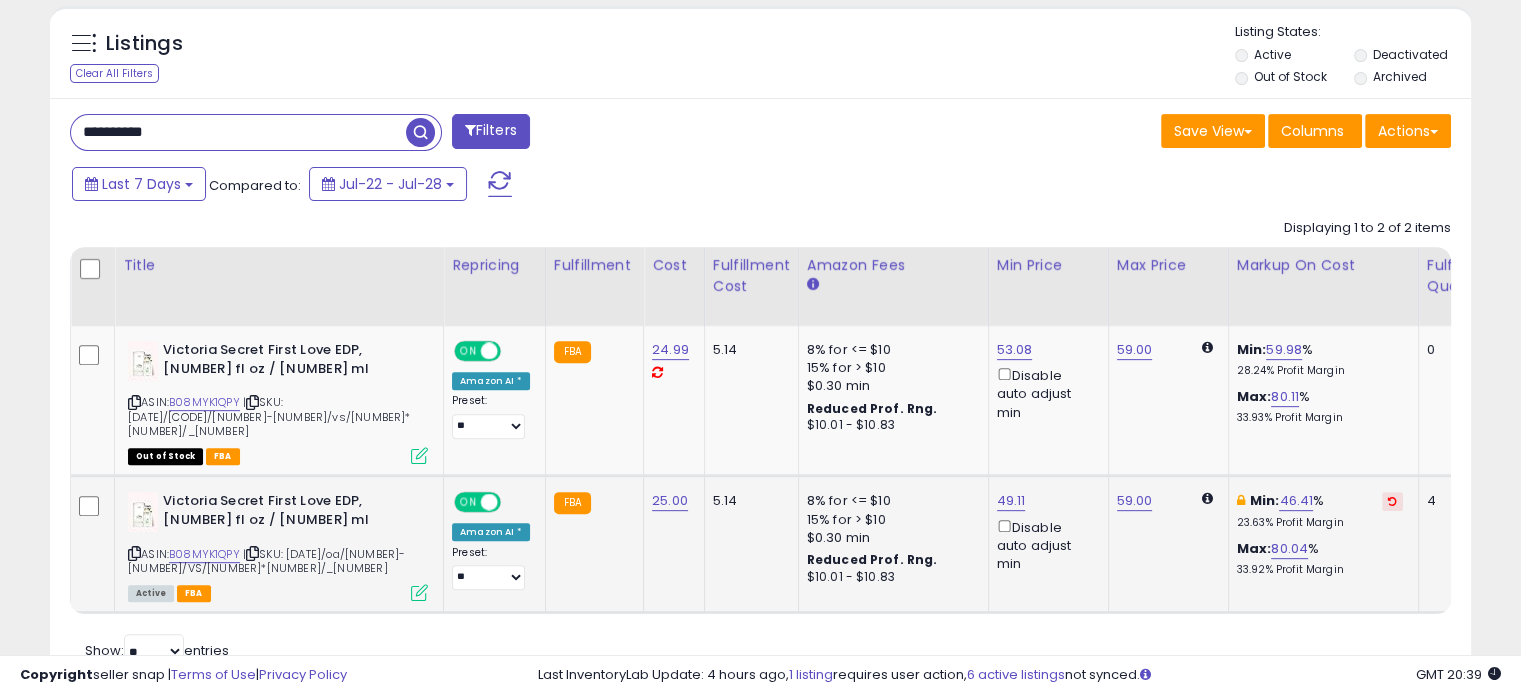 click on "**********" at bounding box center [238, 132] 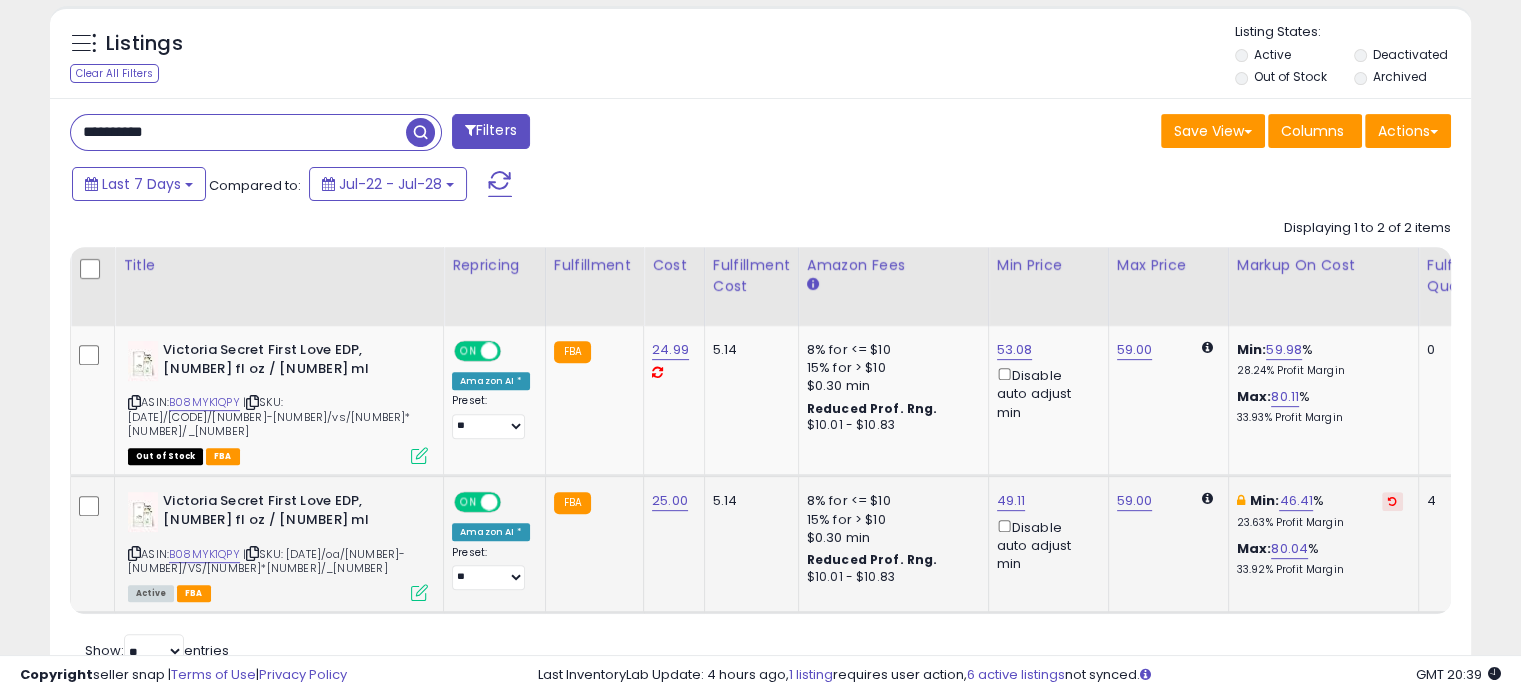 click on "**********" at bounding box center (238, 132) 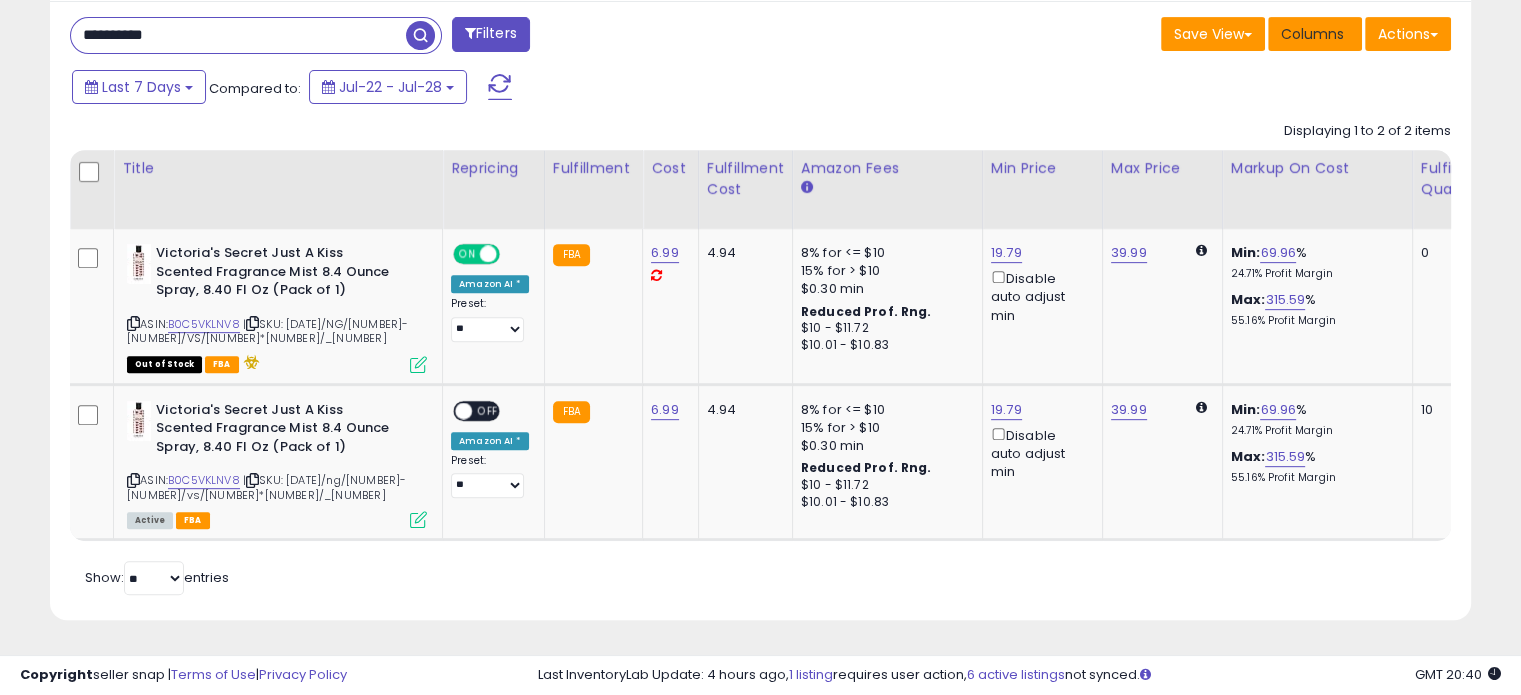 click on "Columns" at bounding box center [1312, 34] 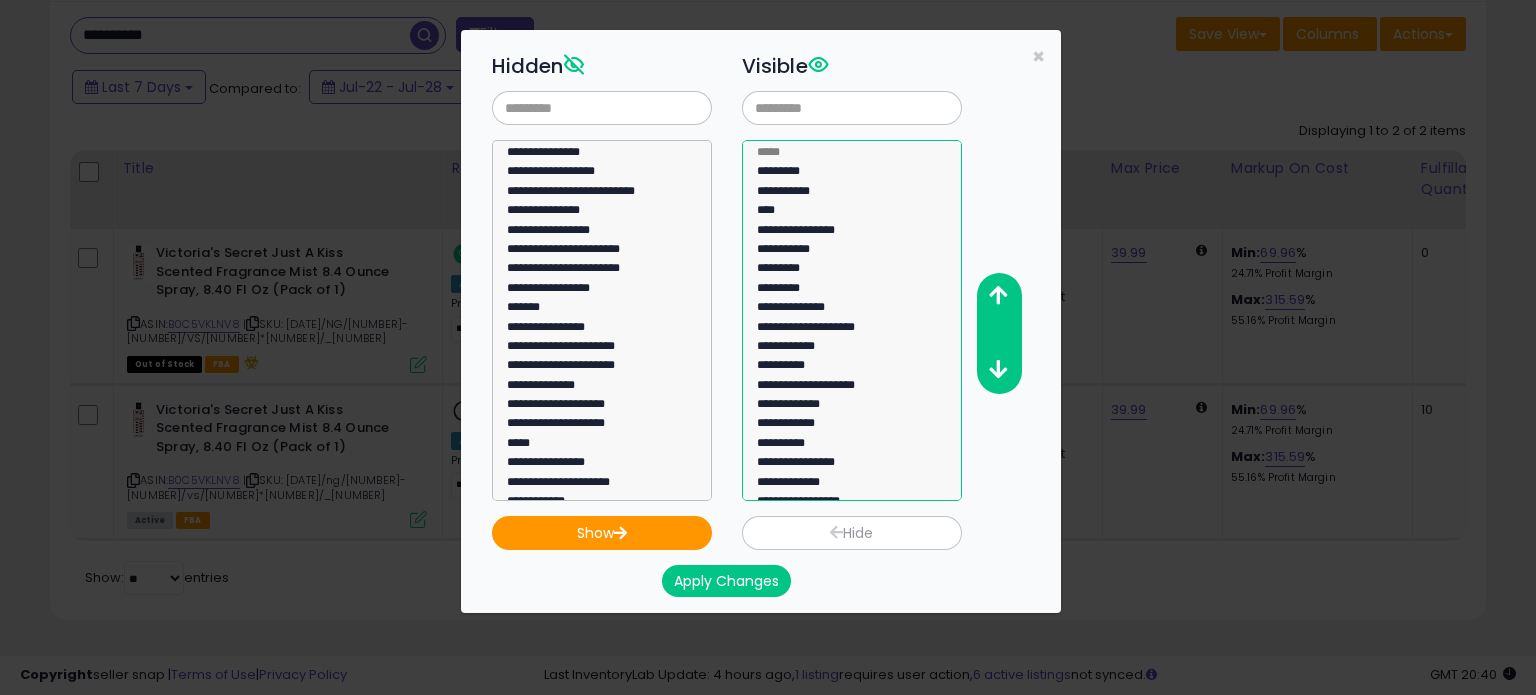click on "*********" 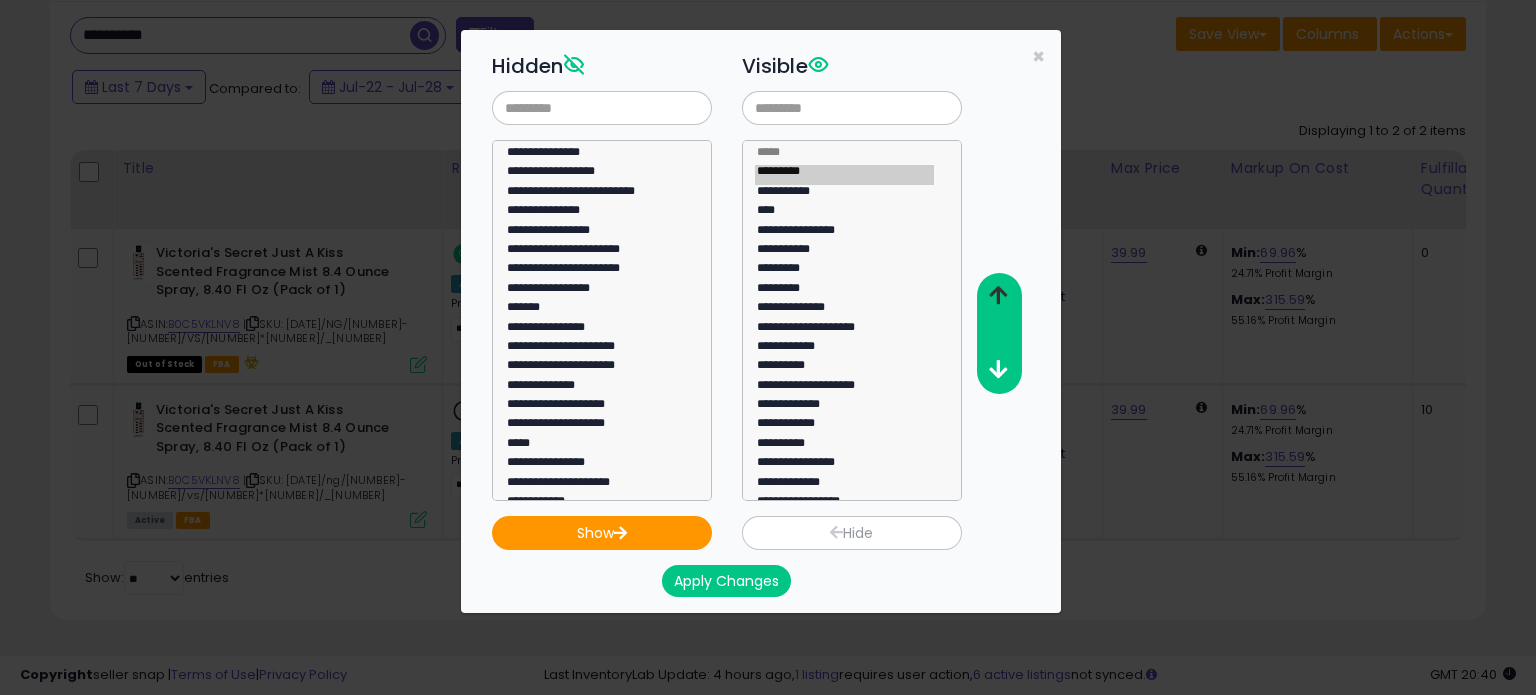 click at bounding box center (998, 295) 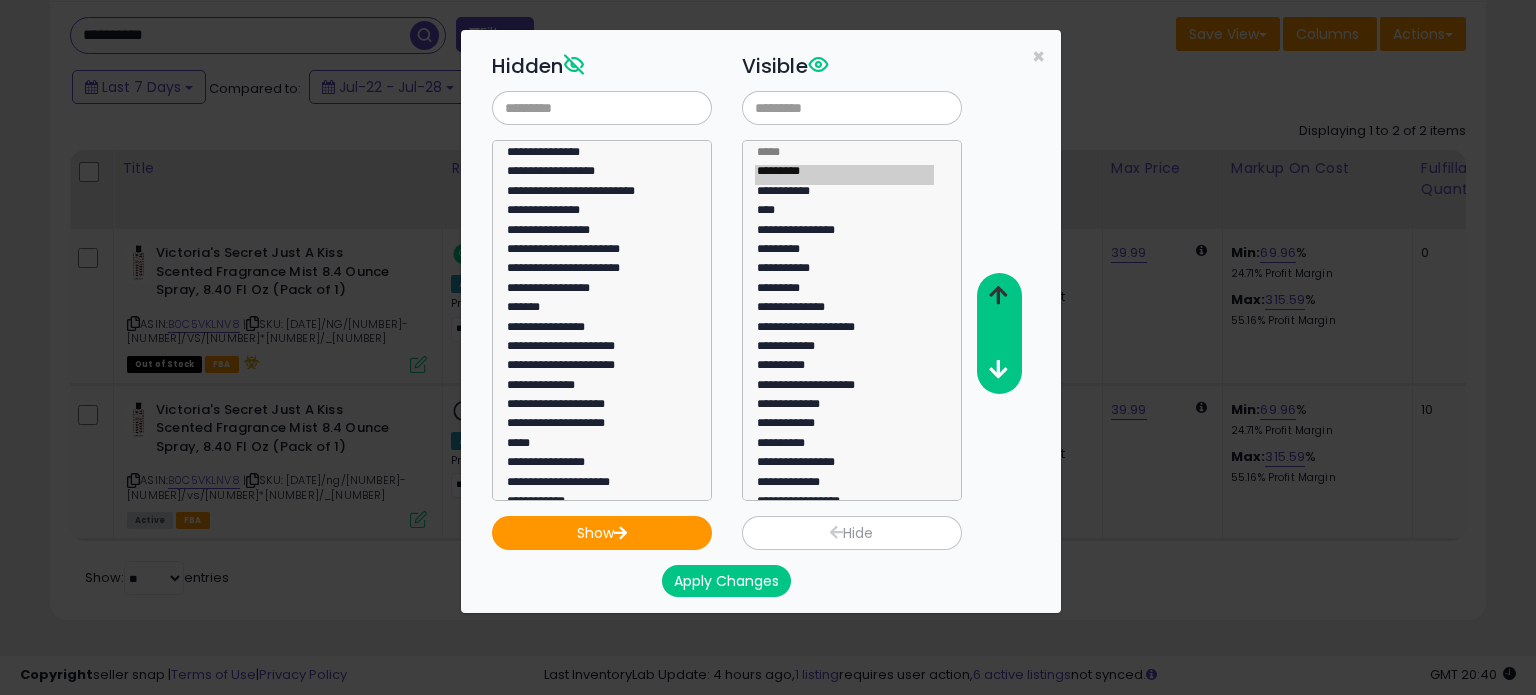 click at bounding box center [998, 295] 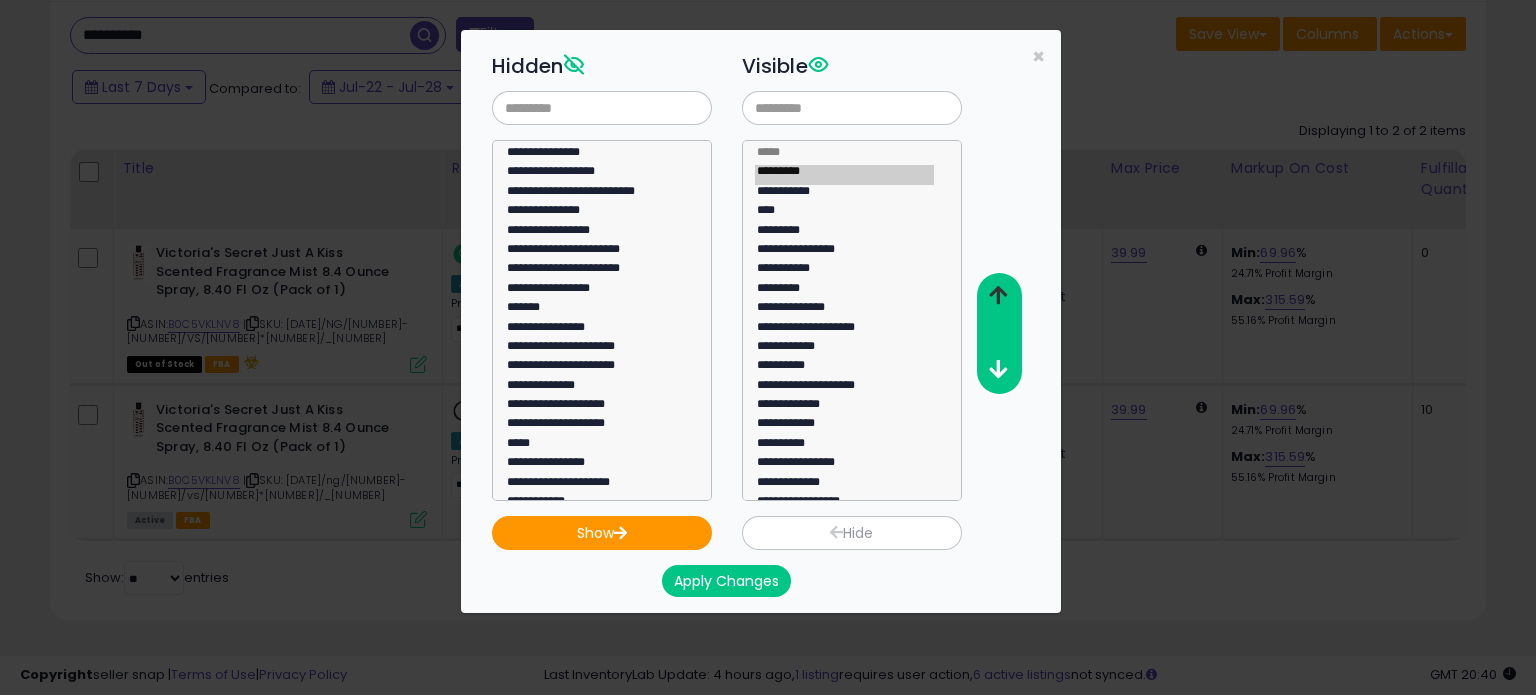 click at bounding box center (998, 295) 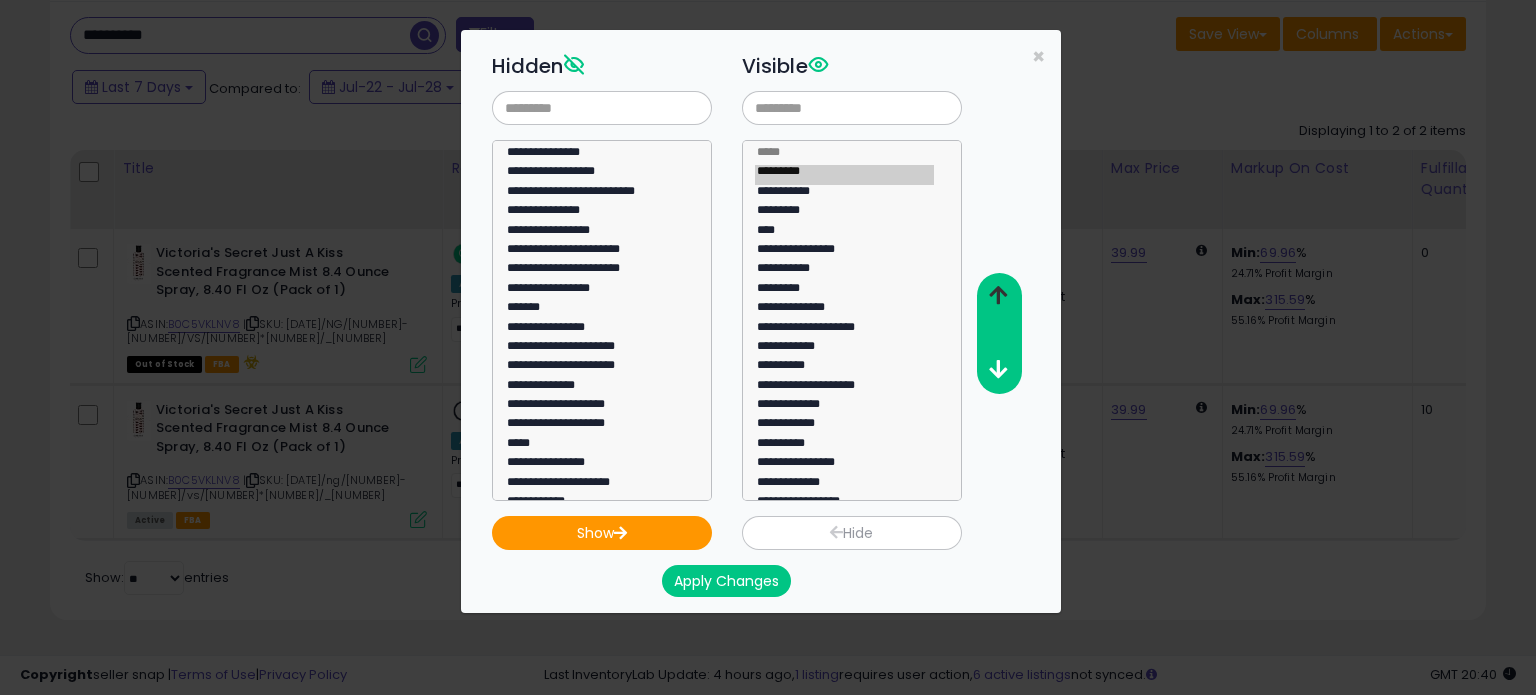 click at bounding box center [998, 295] 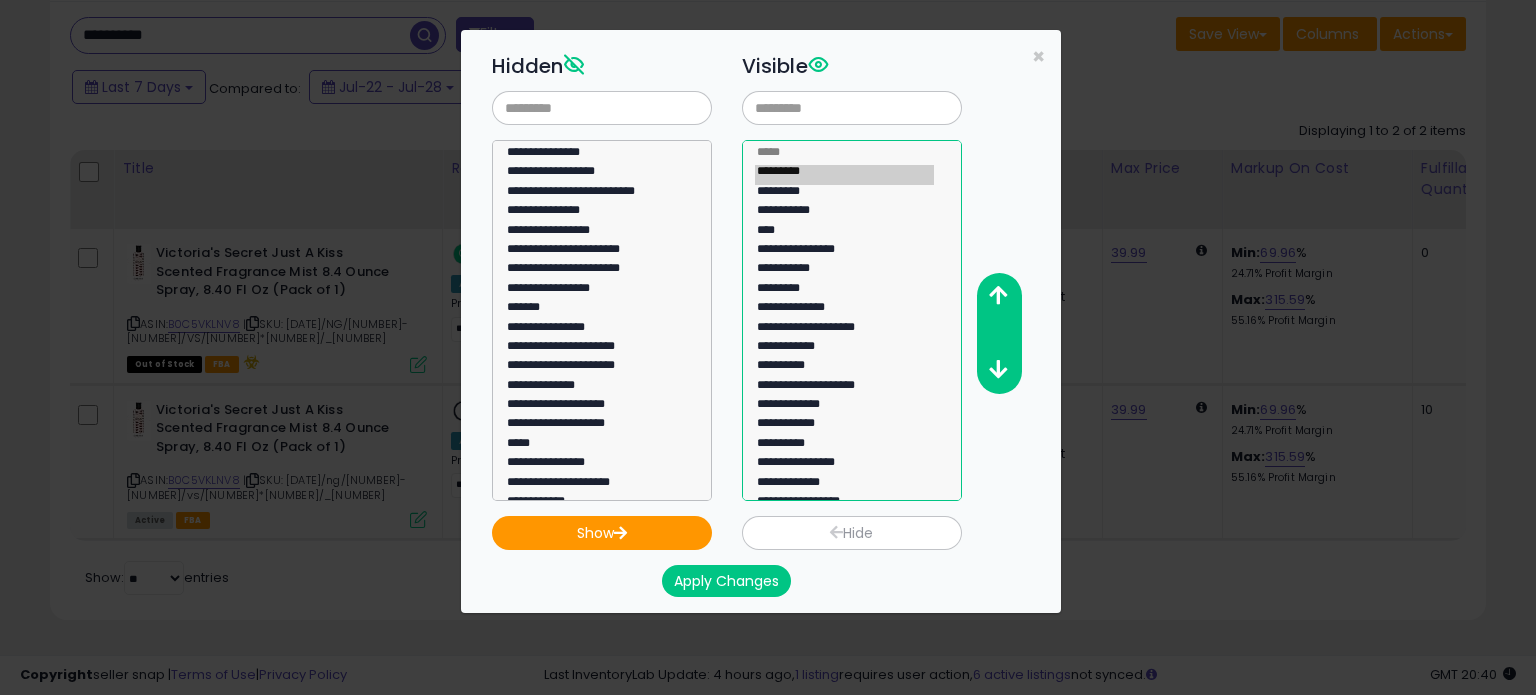 click on "*********" 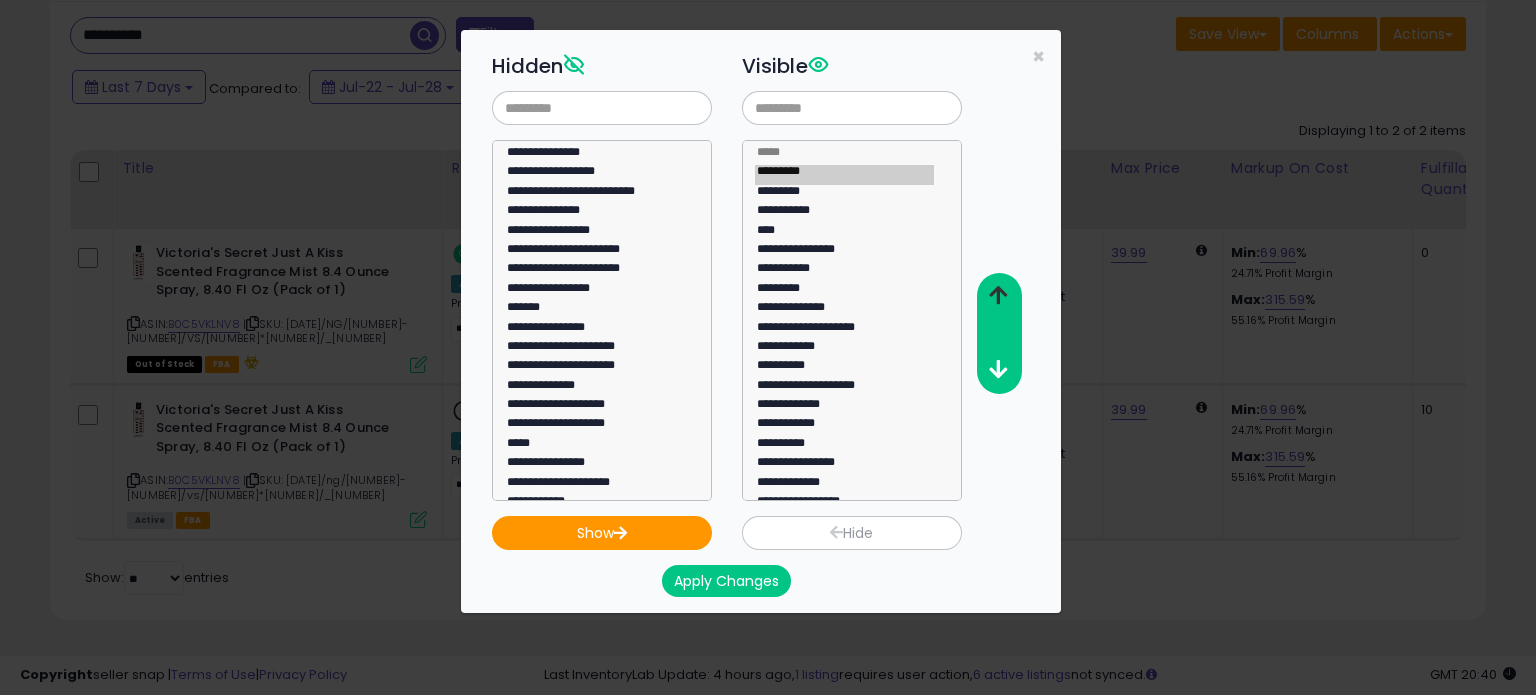 click at bounding box center (998, 296) 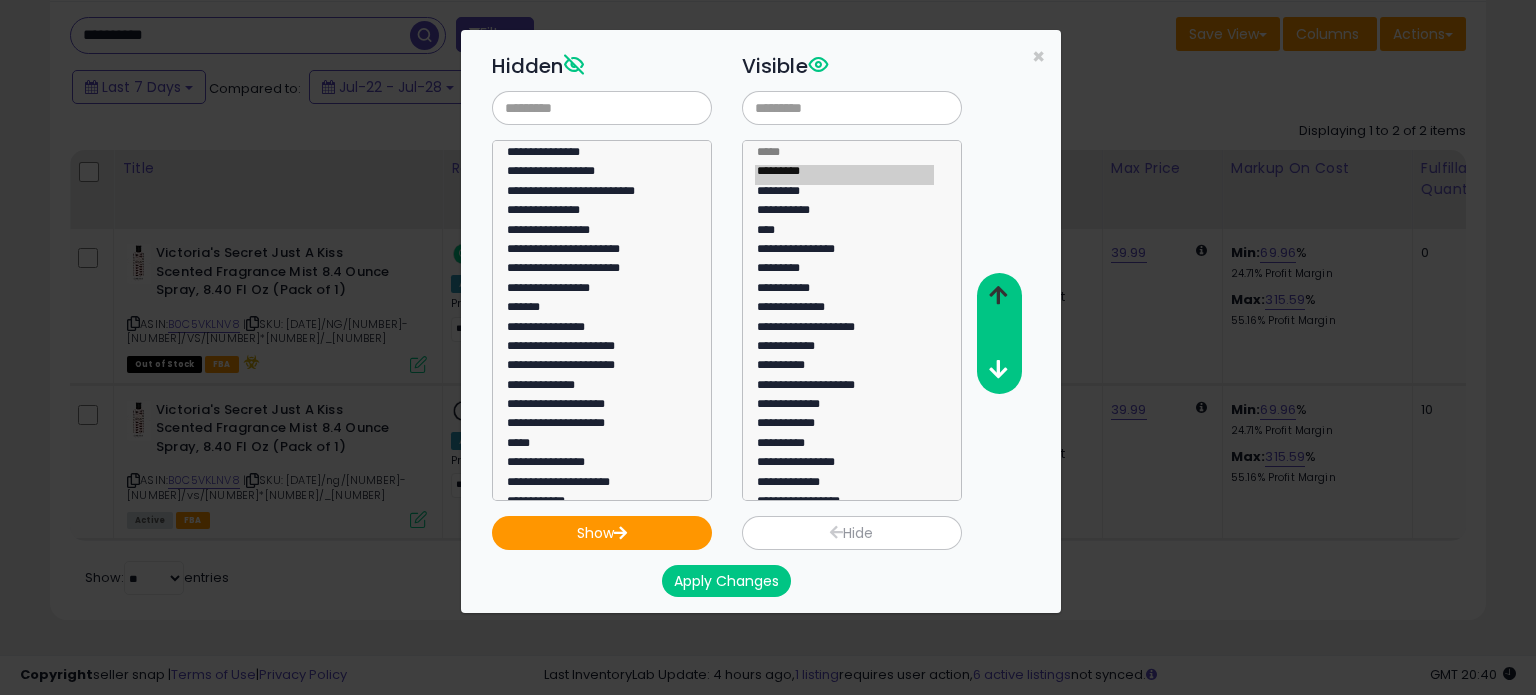 click at bounding box center [998, 296] 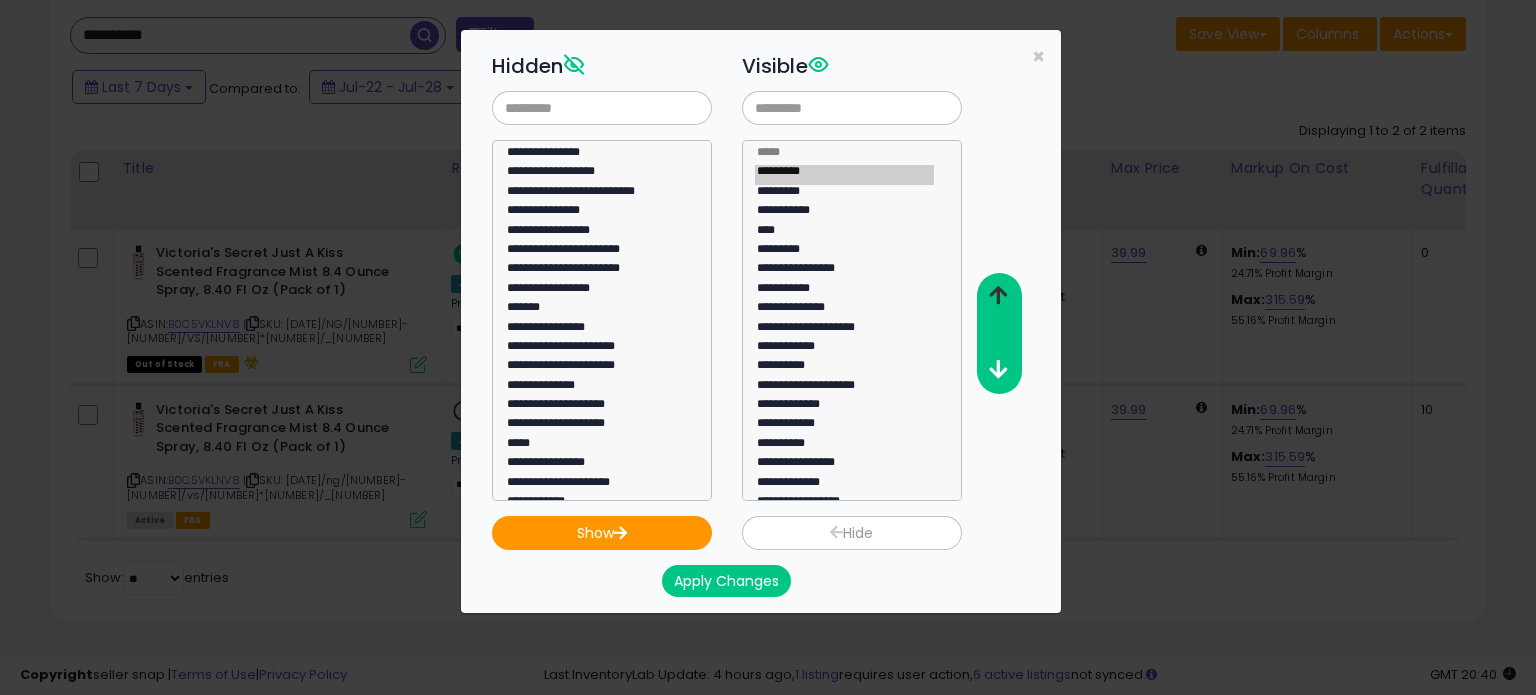 click at bounding box center [998, 296] 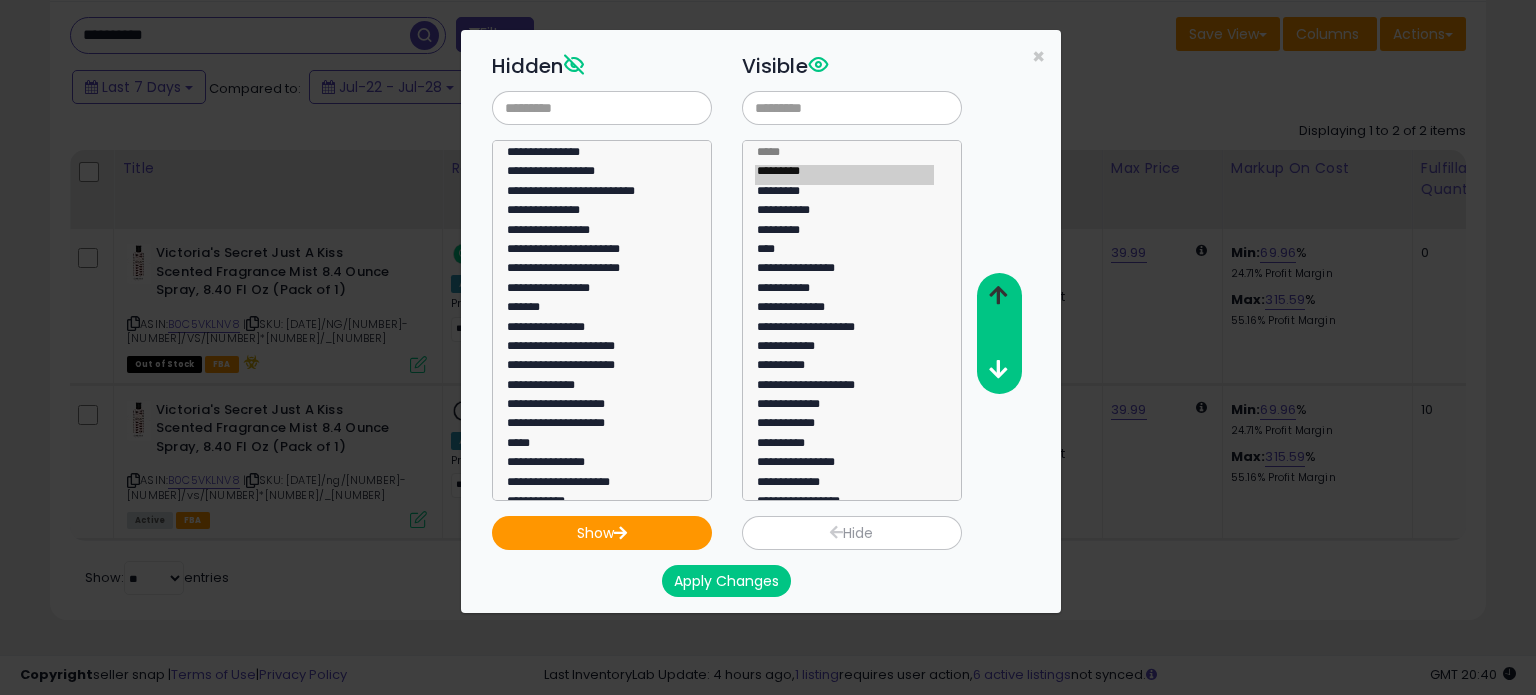 click at bounding box center (998, 296) 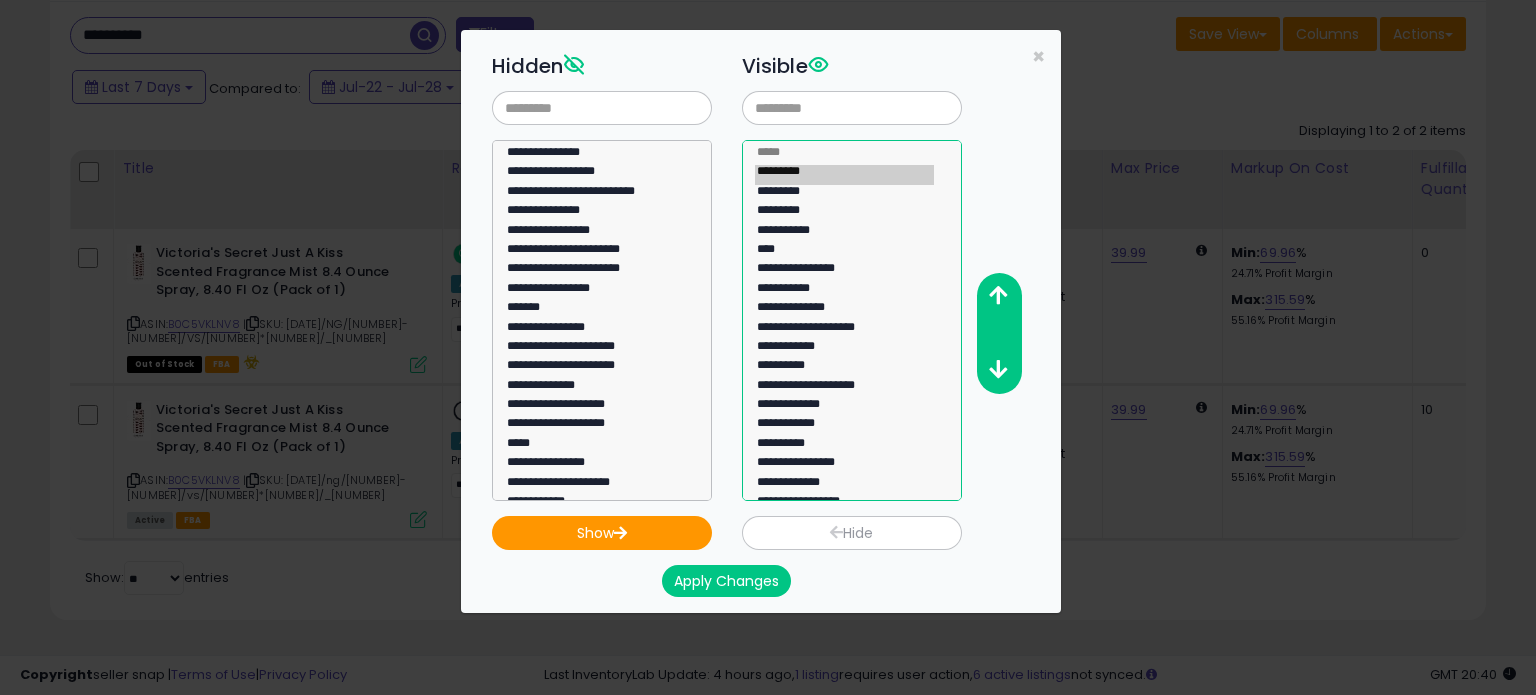 click on "**********" 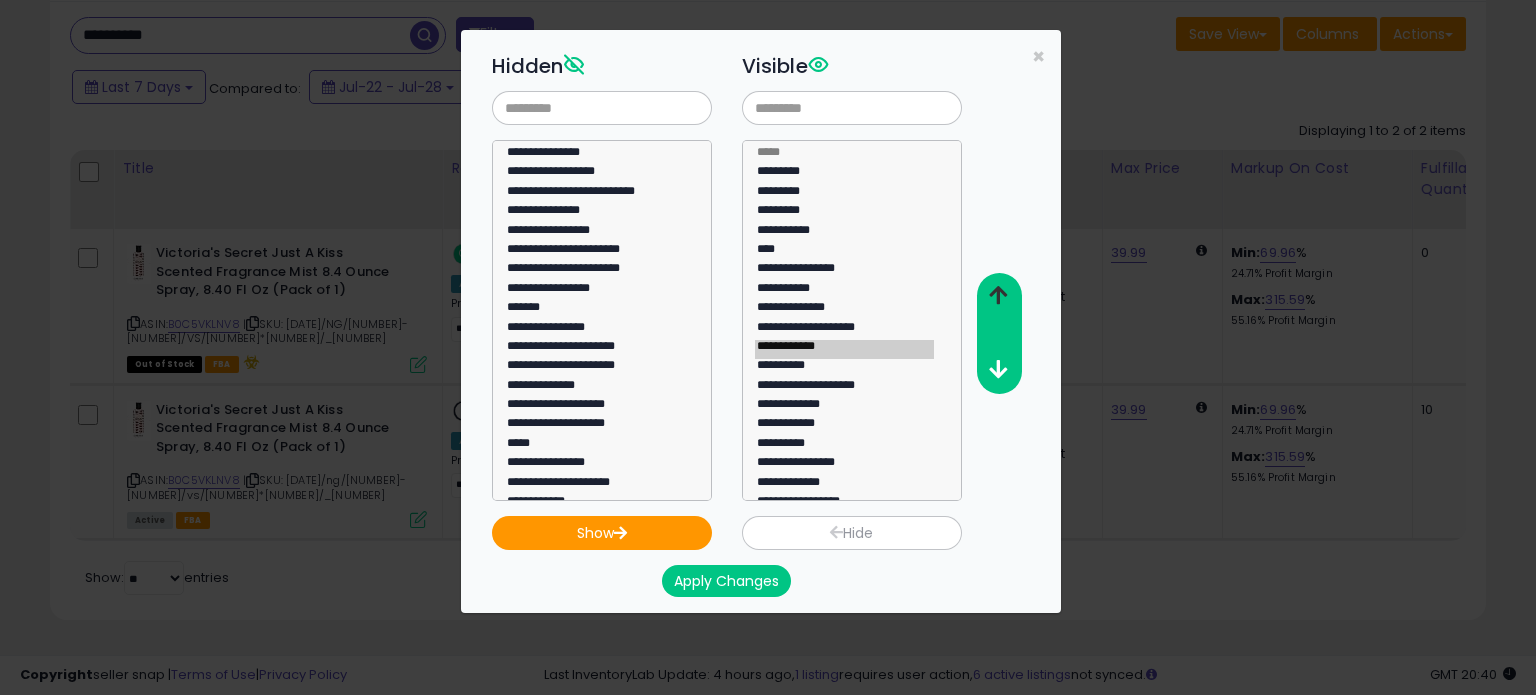click at bounding box center [998, 295] 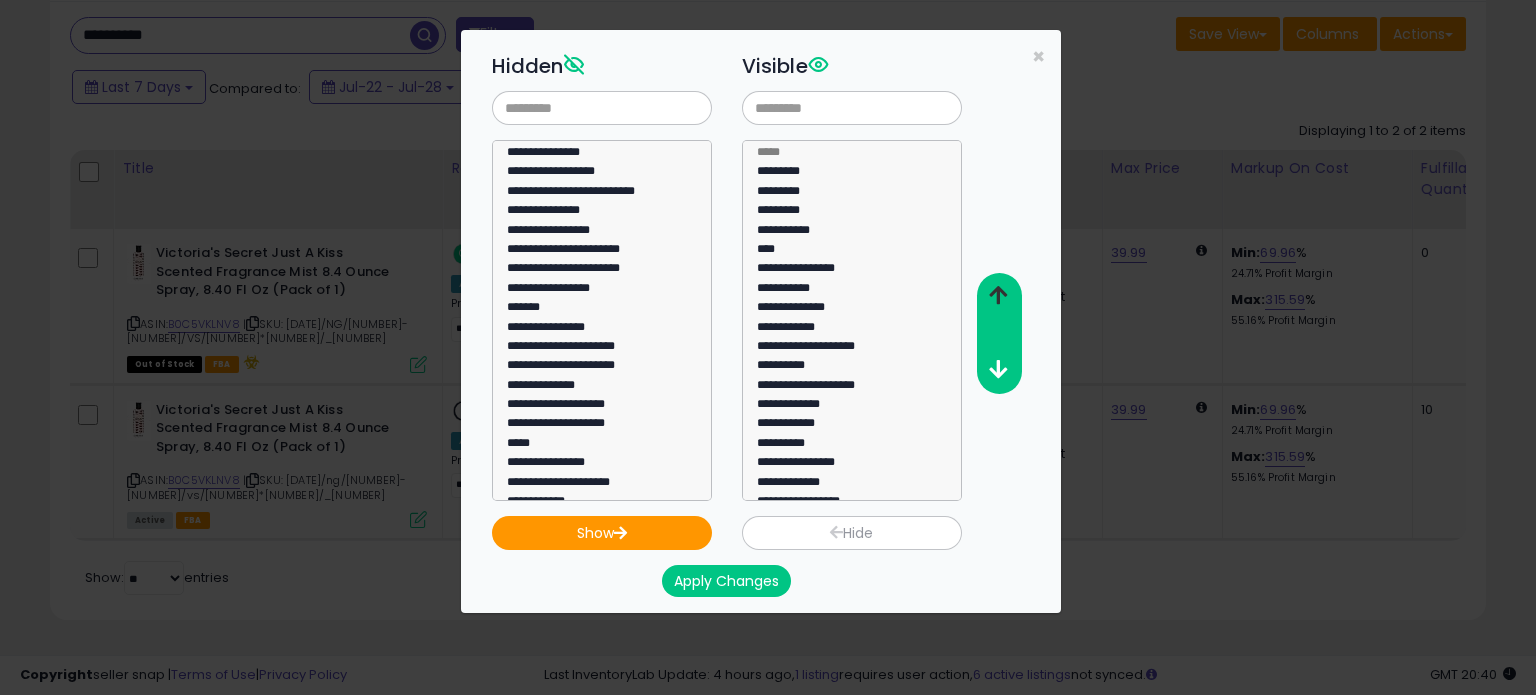 click at bounding box center (998, 295) 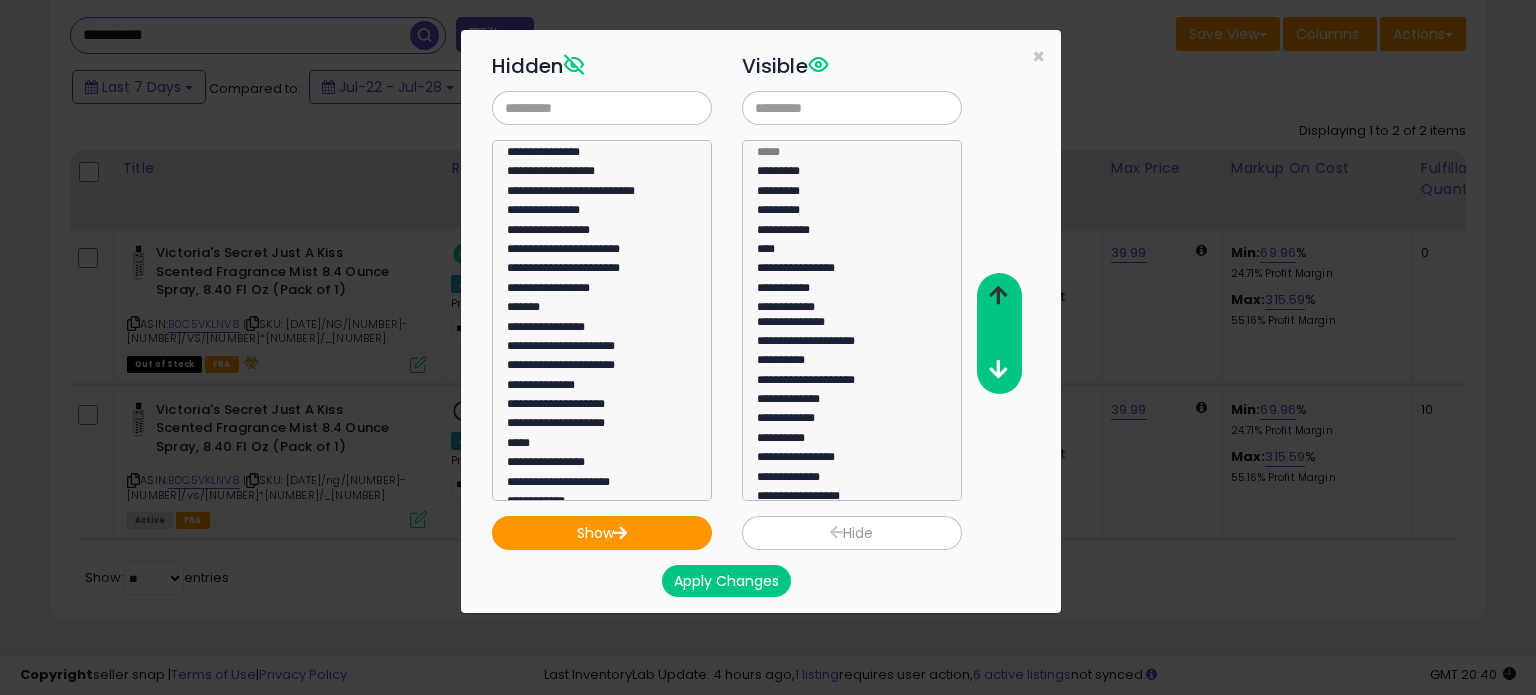 click at bounding box center [998, 295] 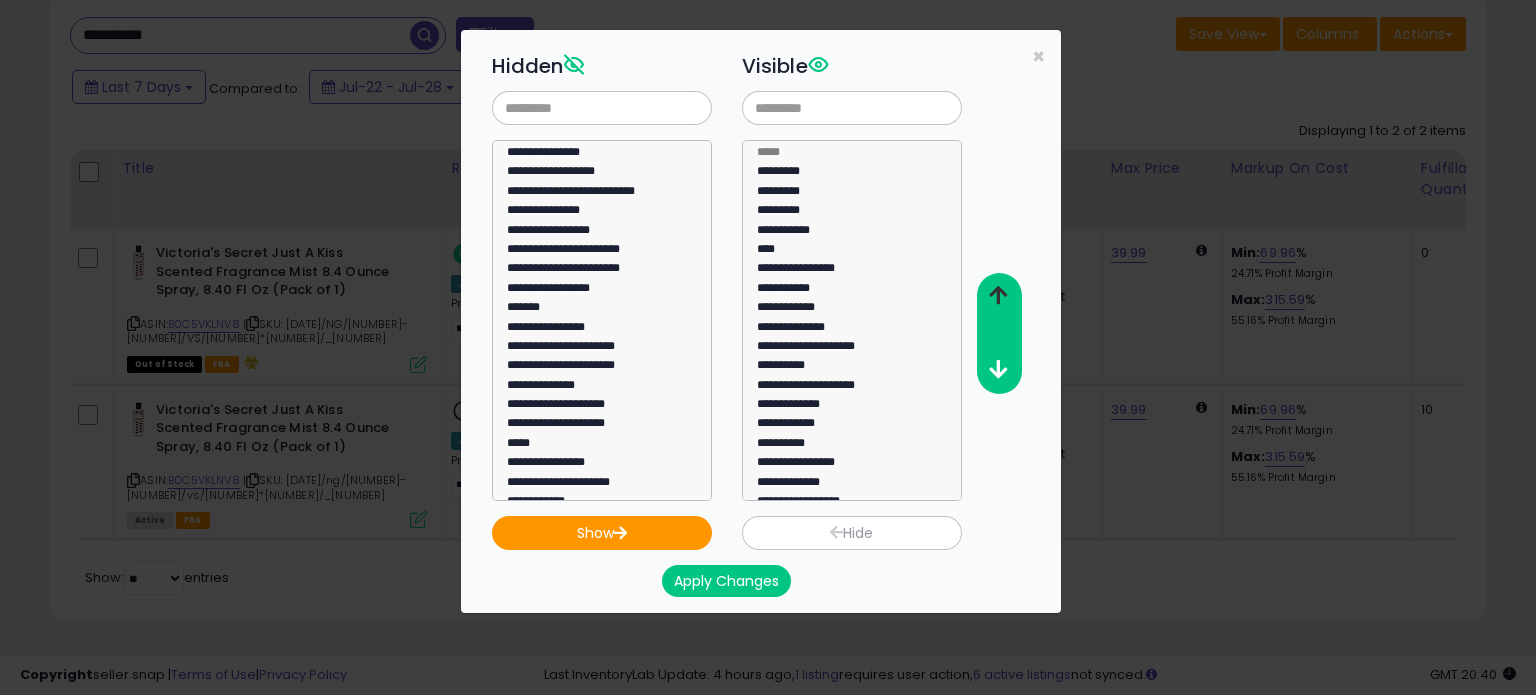 click at bounding box center [998, 295] 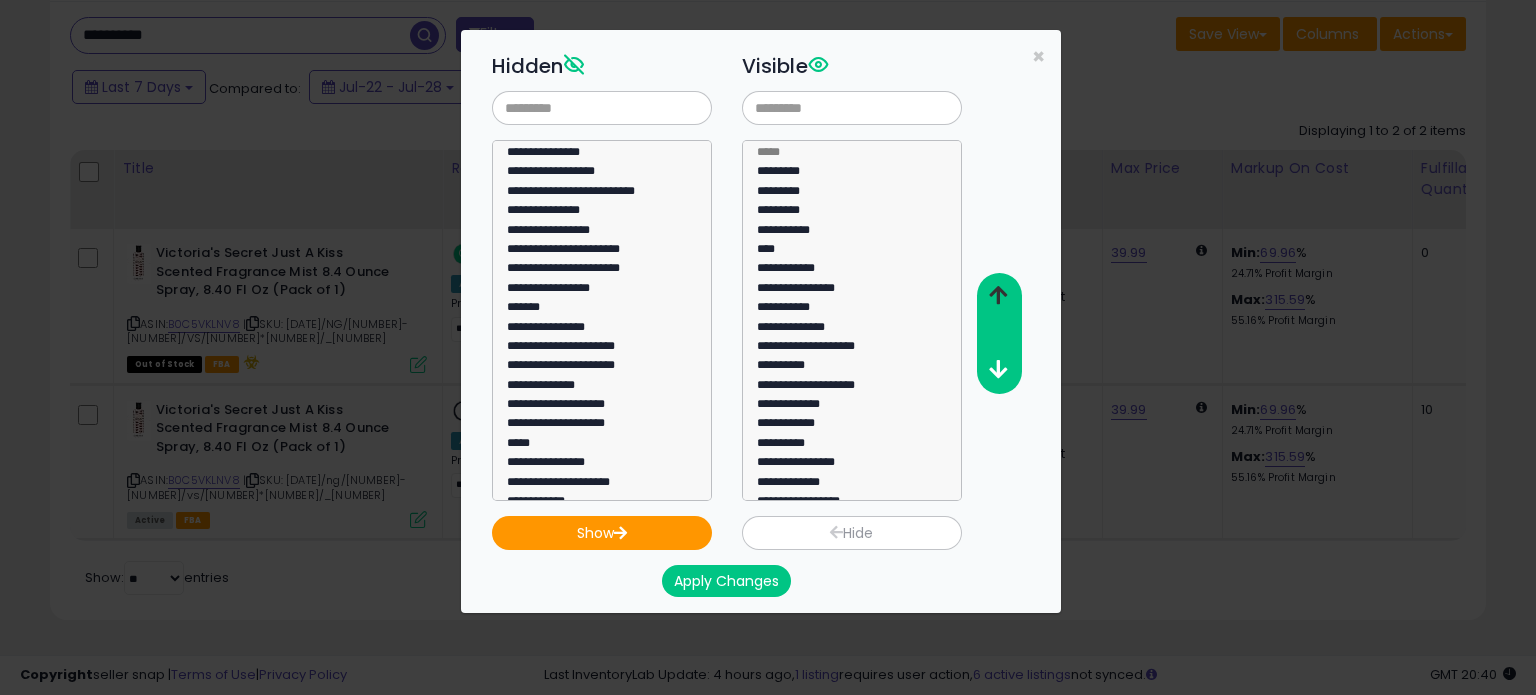 click at bounding box center (998, 295) 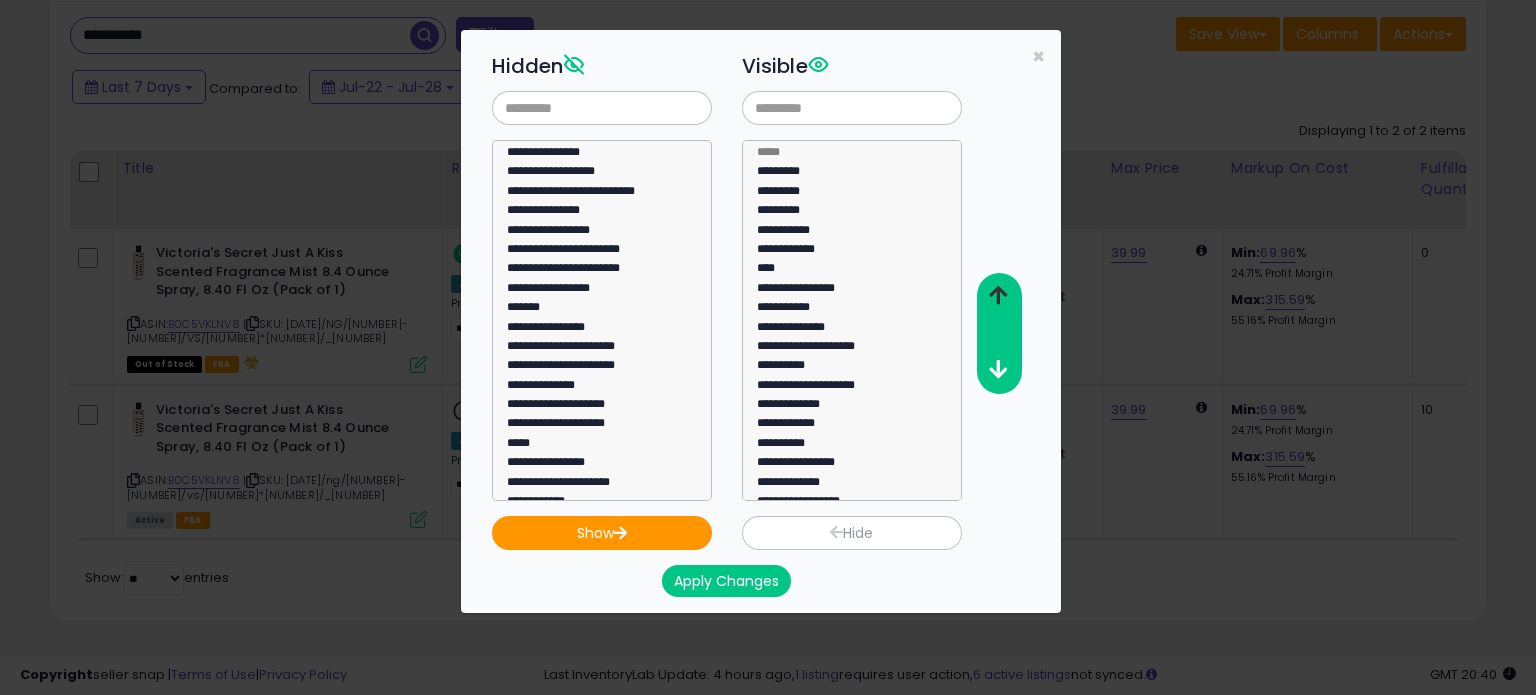 click at bounding box center (998, 295) 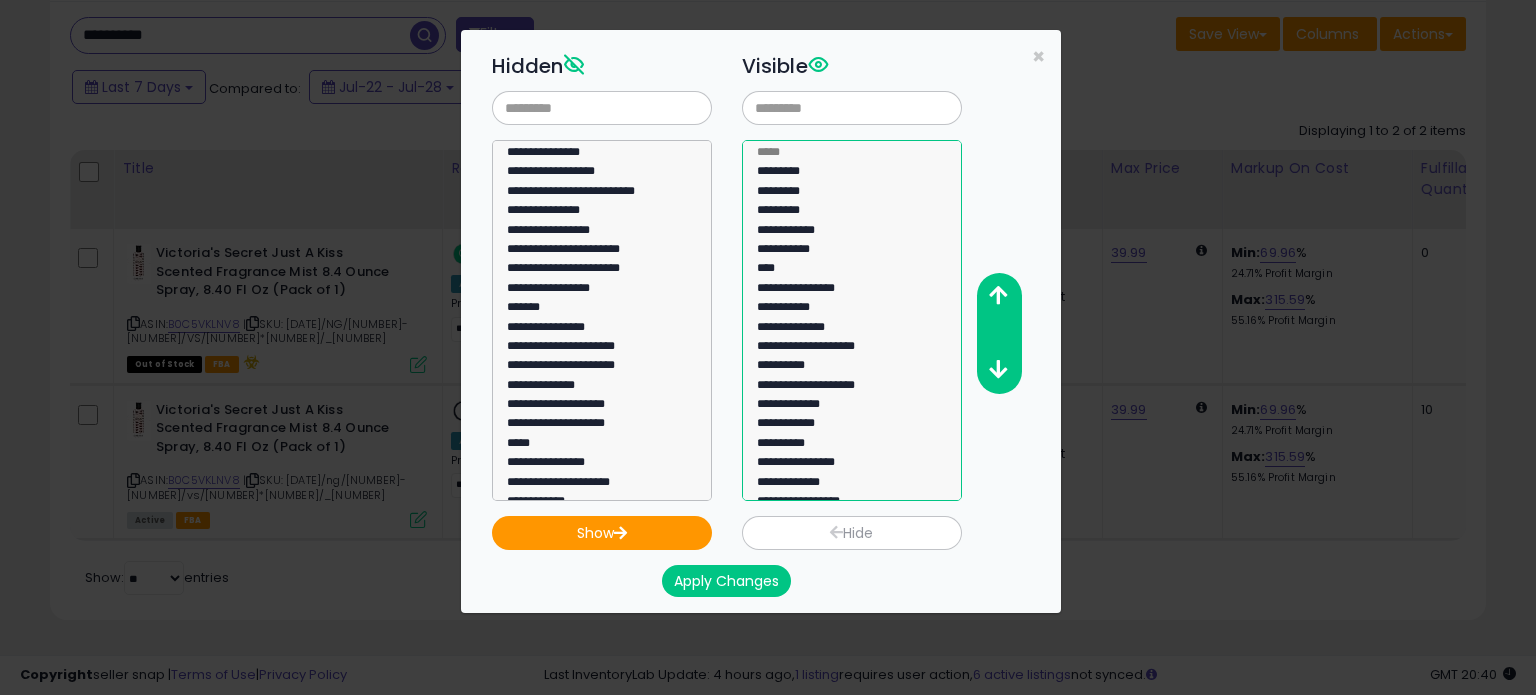 click on "**********" 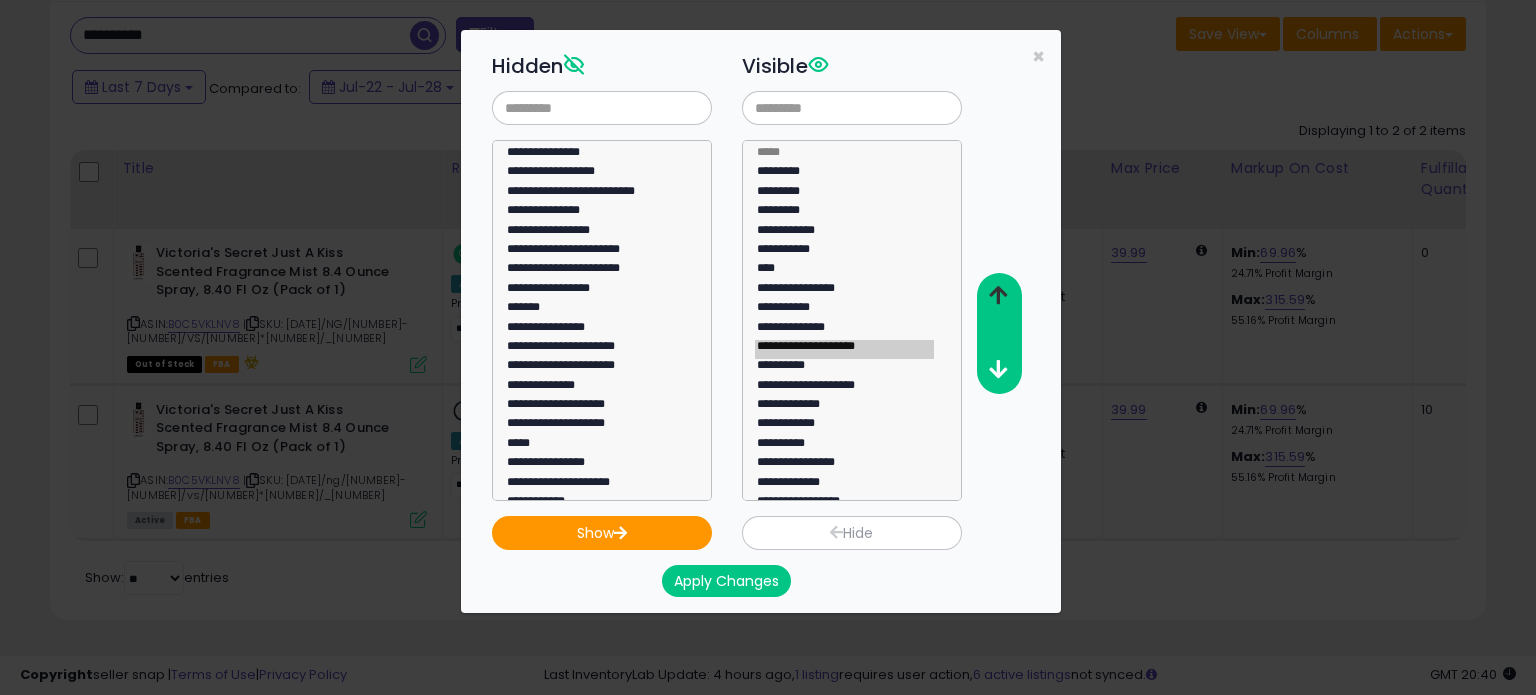 click at bounding box center (998, 295) 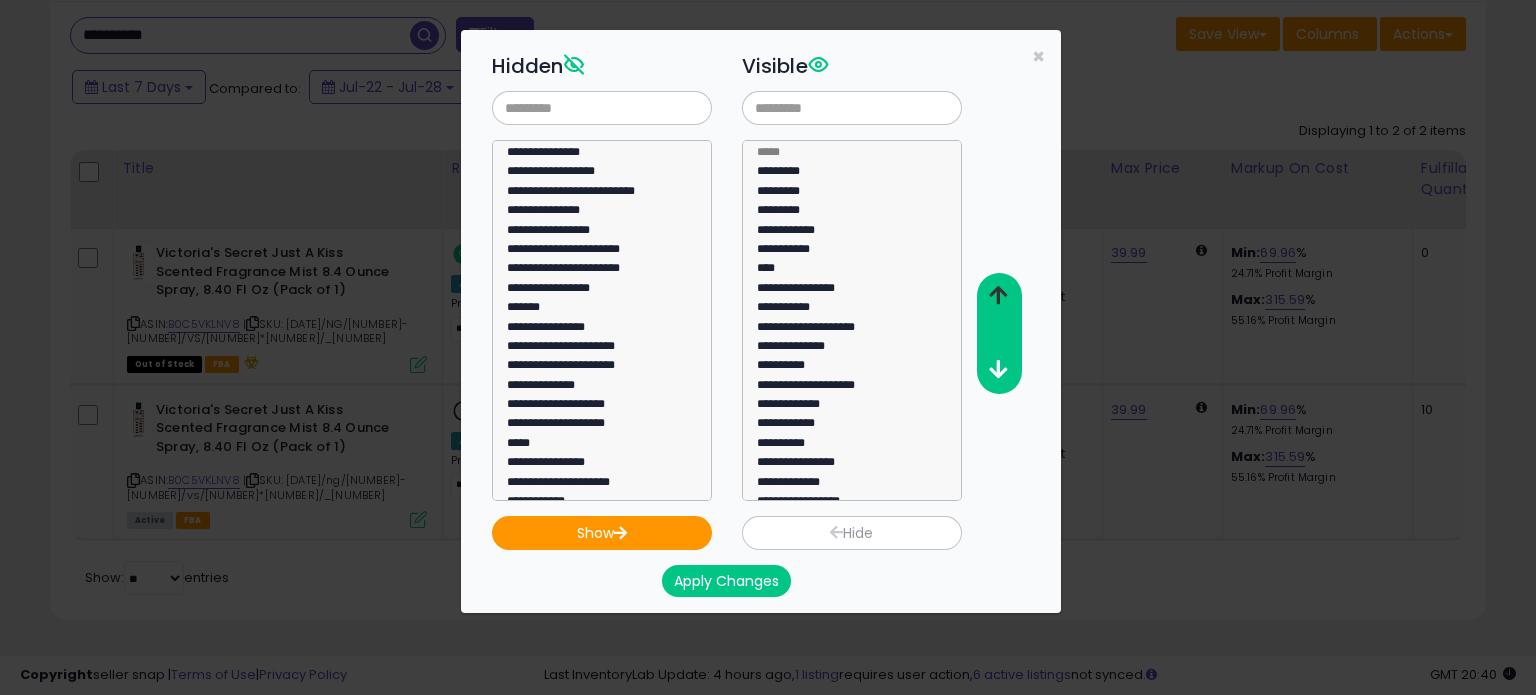 click at bounding box center [998, 295] 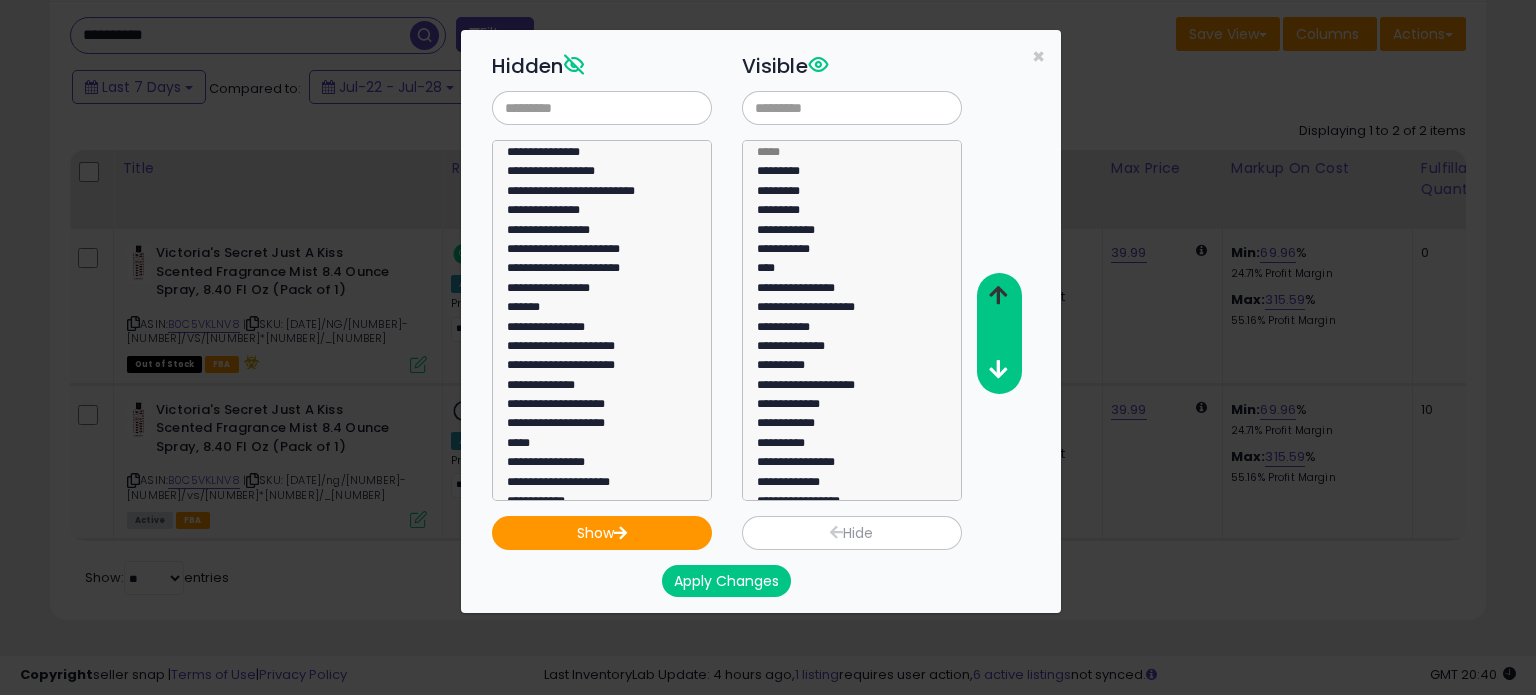 click at bounding box center (998, 295) 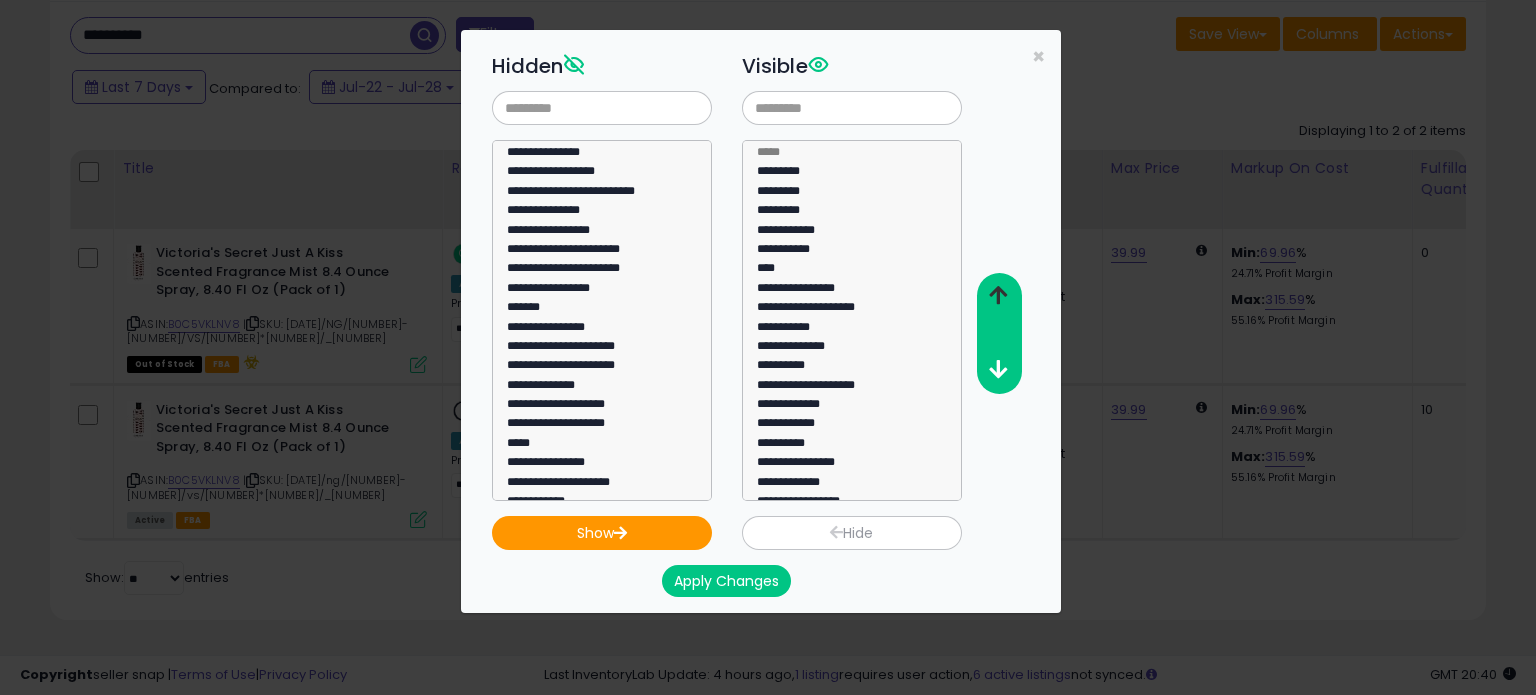 click at bounding box center (998, 295) 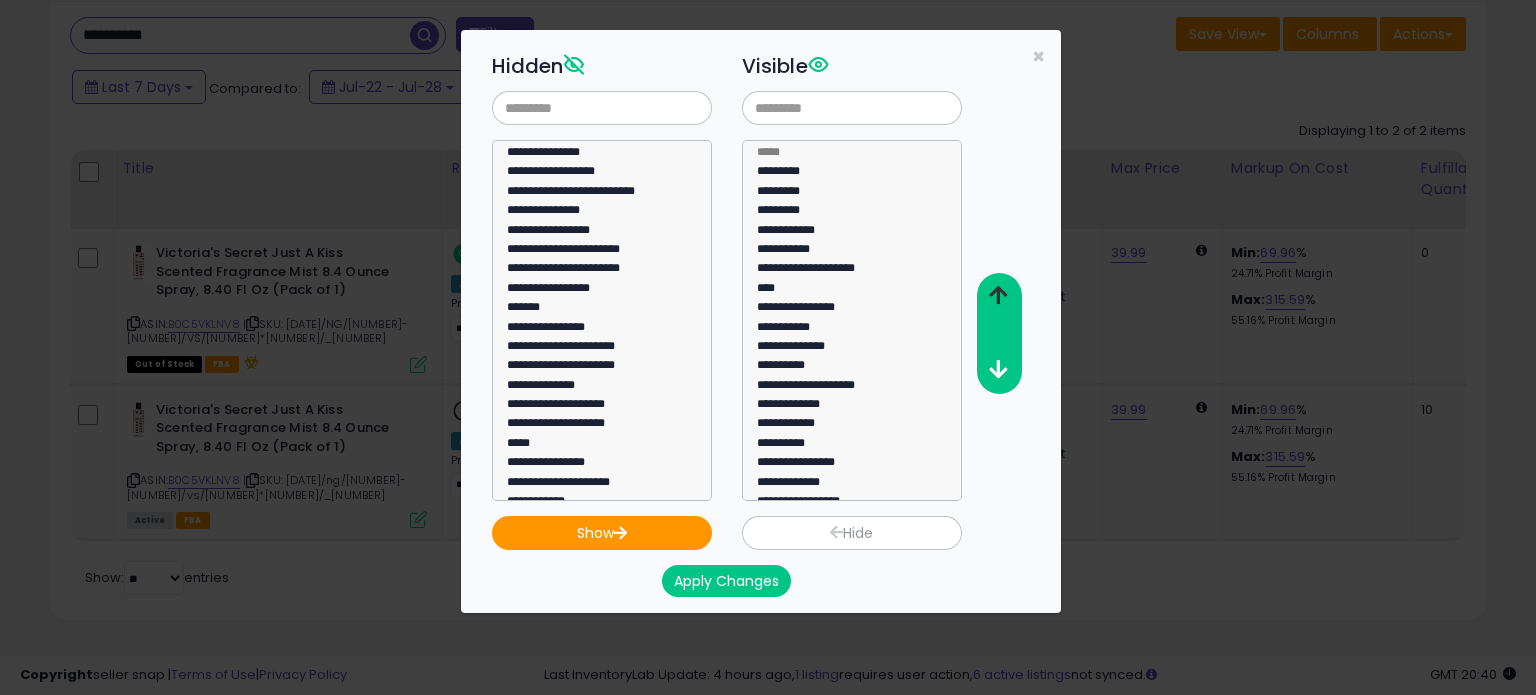 click at bounding box center (998, 295) 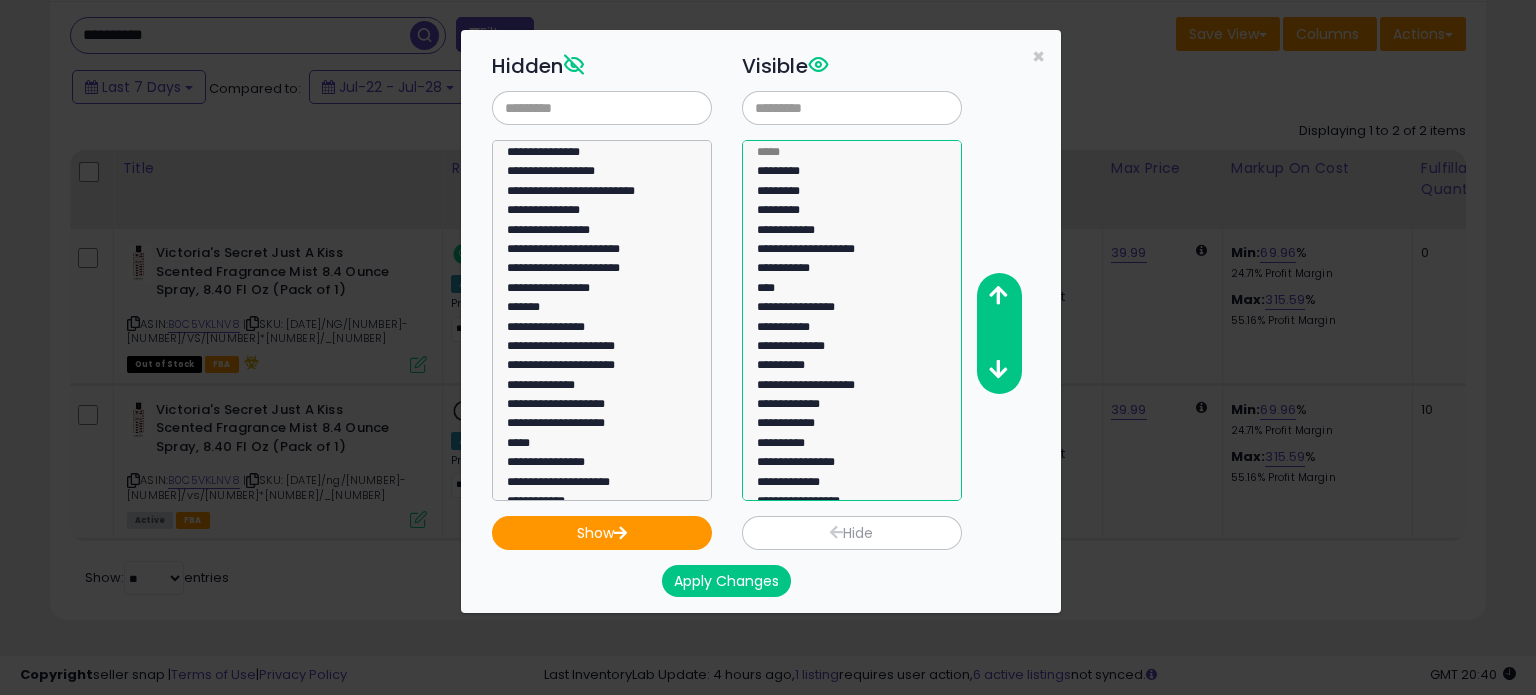 select on "**********" 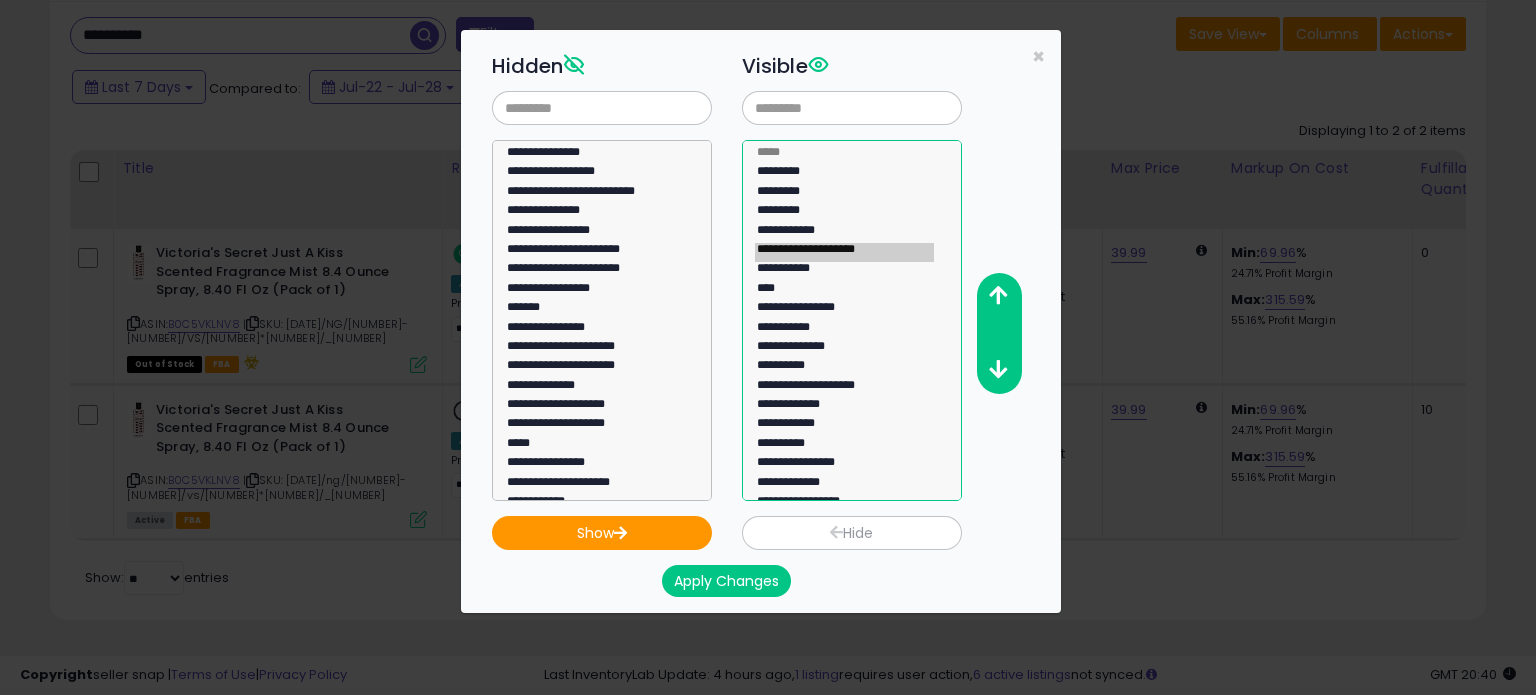 click on "**********" 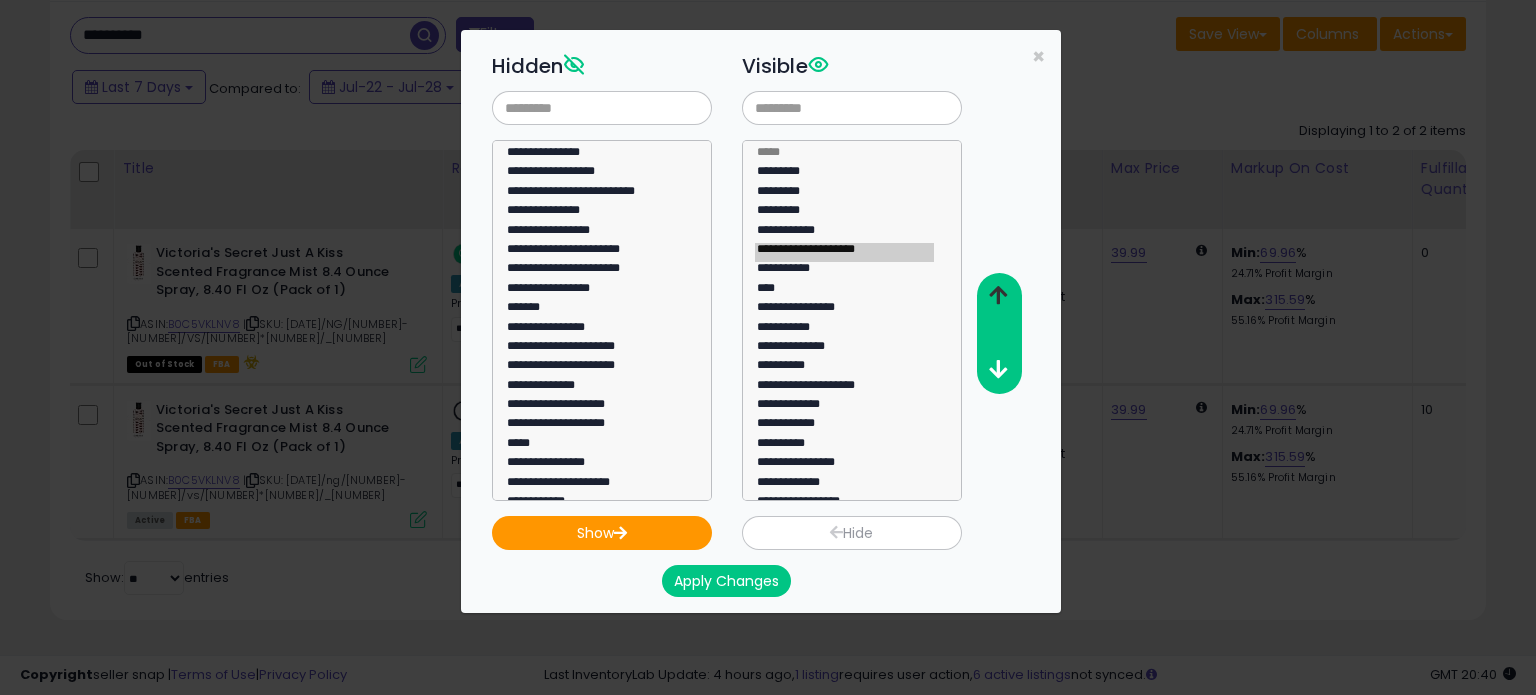 click at bounding box center [998, 295] 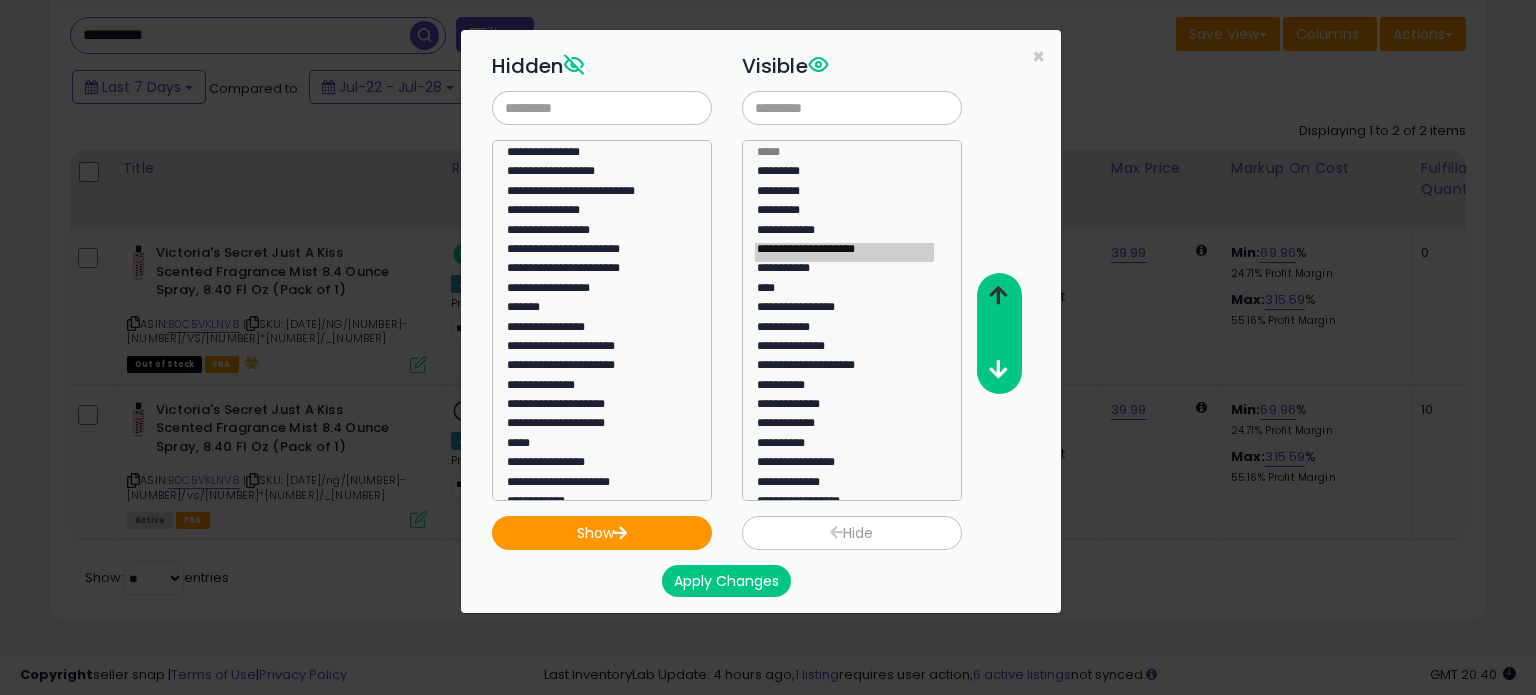 click at bounding box center [998, 295] 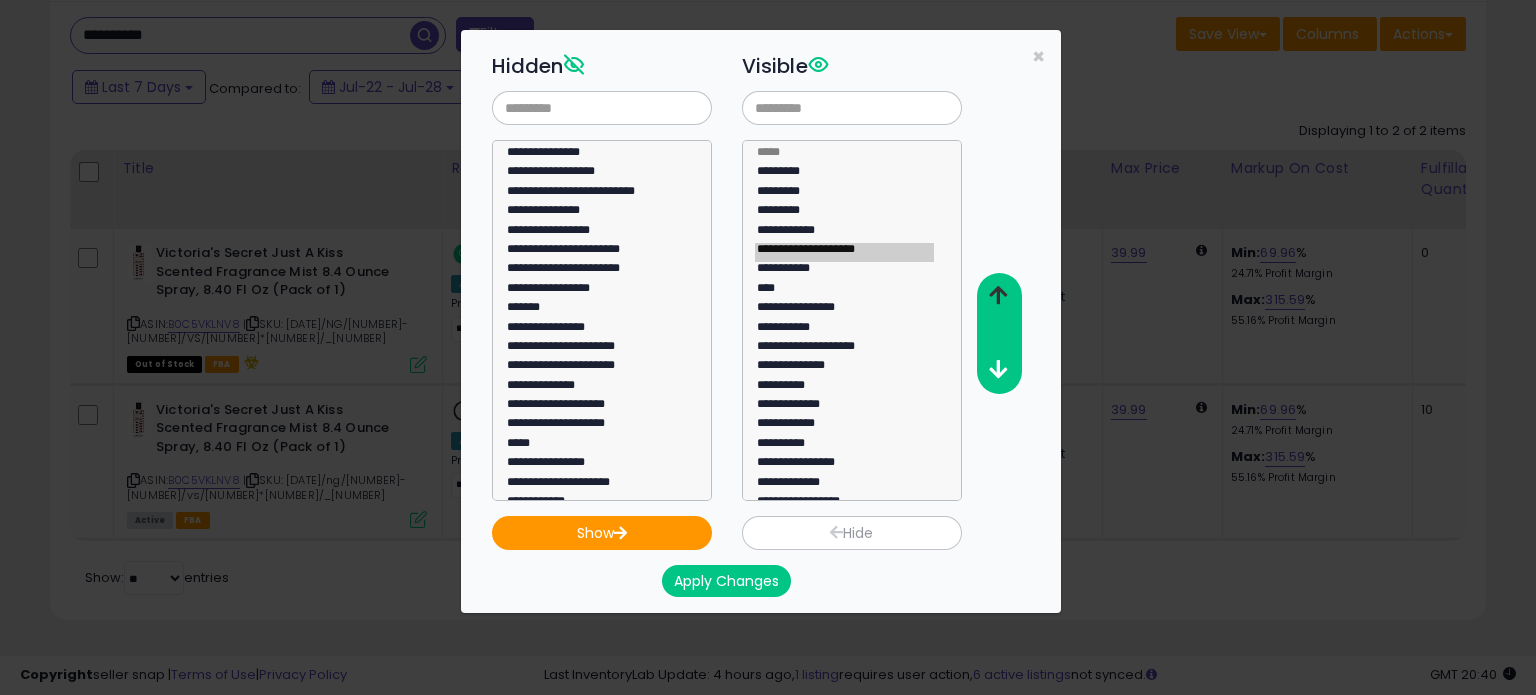 click at bounding box center [998, 295] 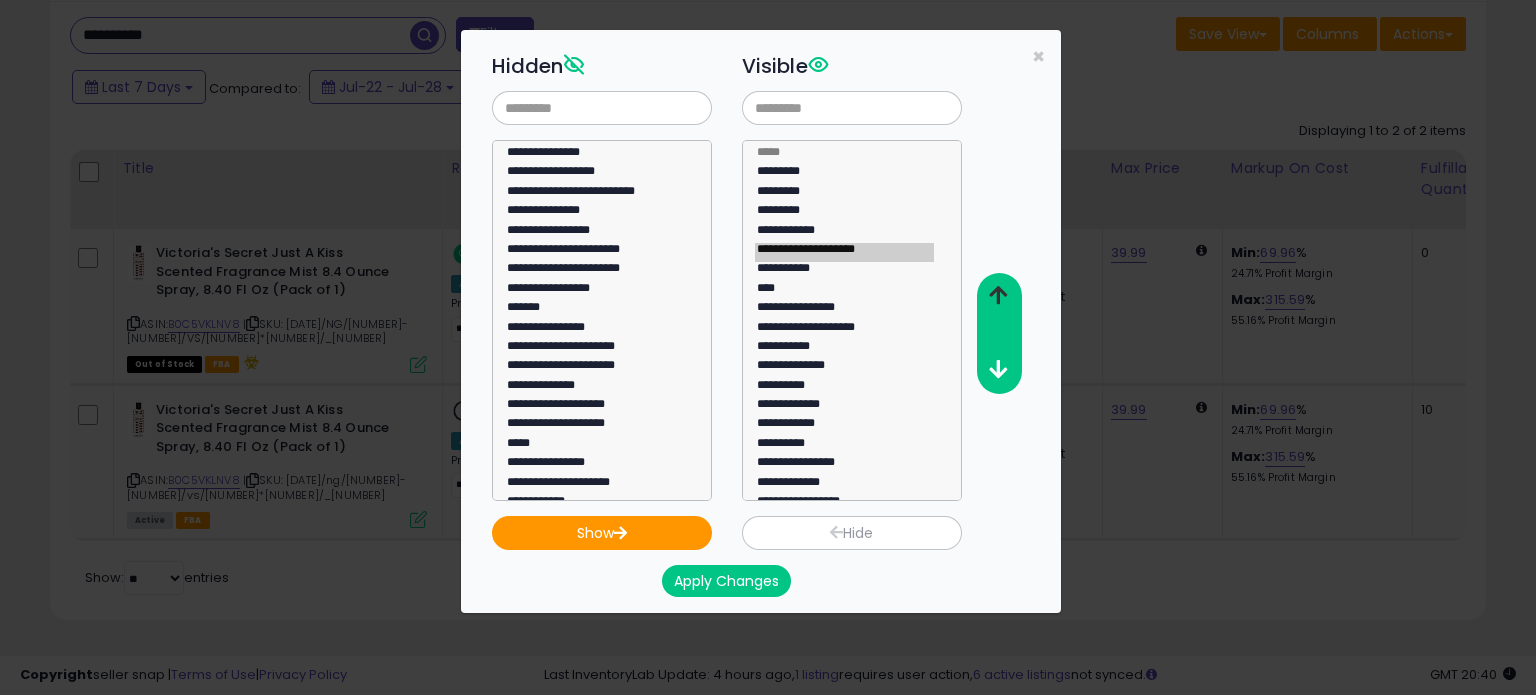 click at bounding box center (998, 295) 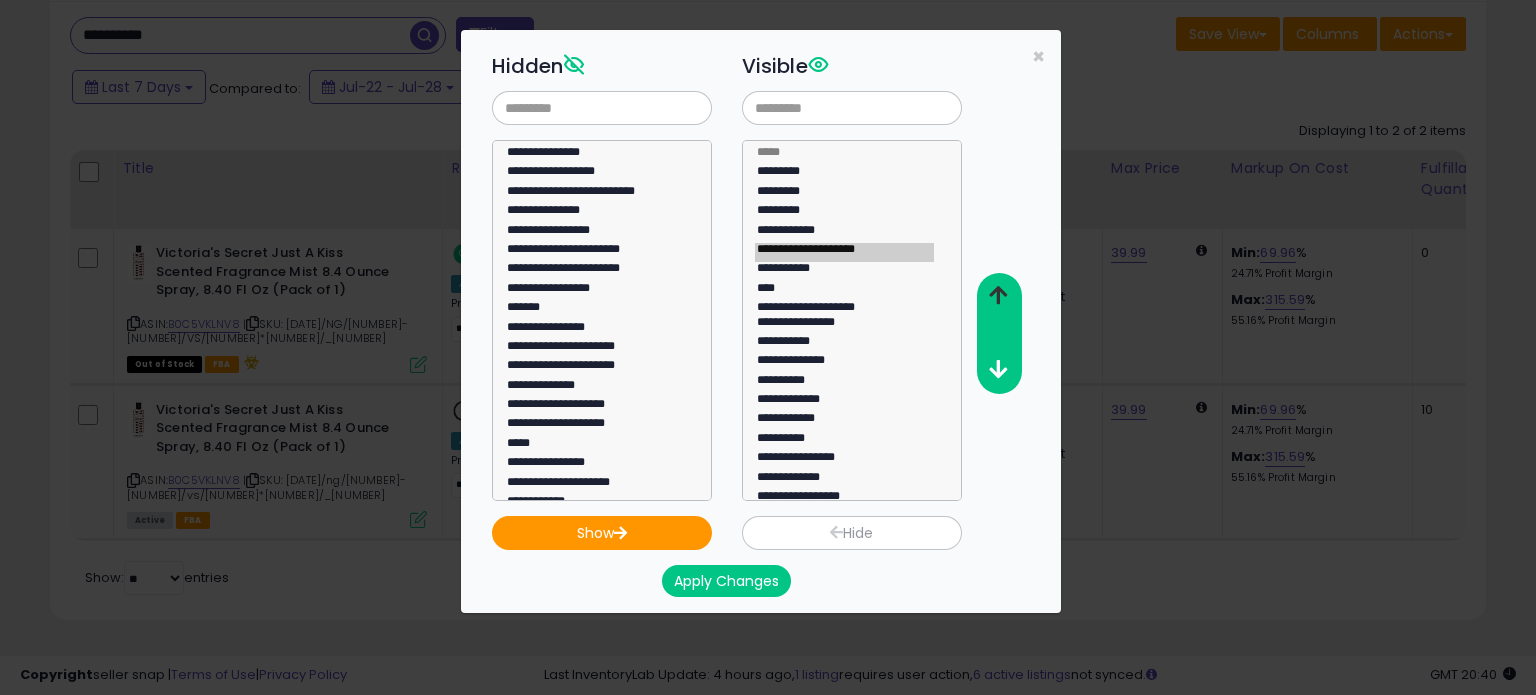 click at bounding box center (998, 295) 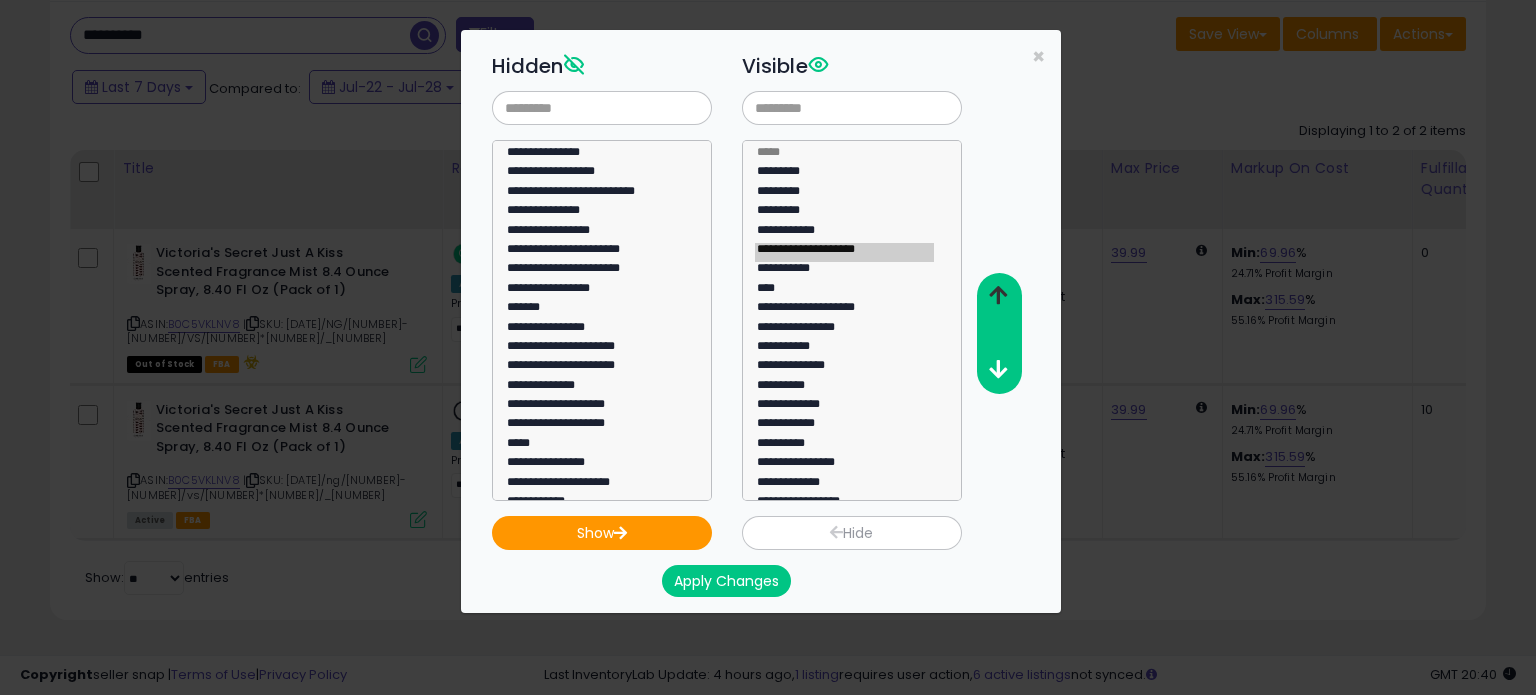 click at bounding box center (998, 295) 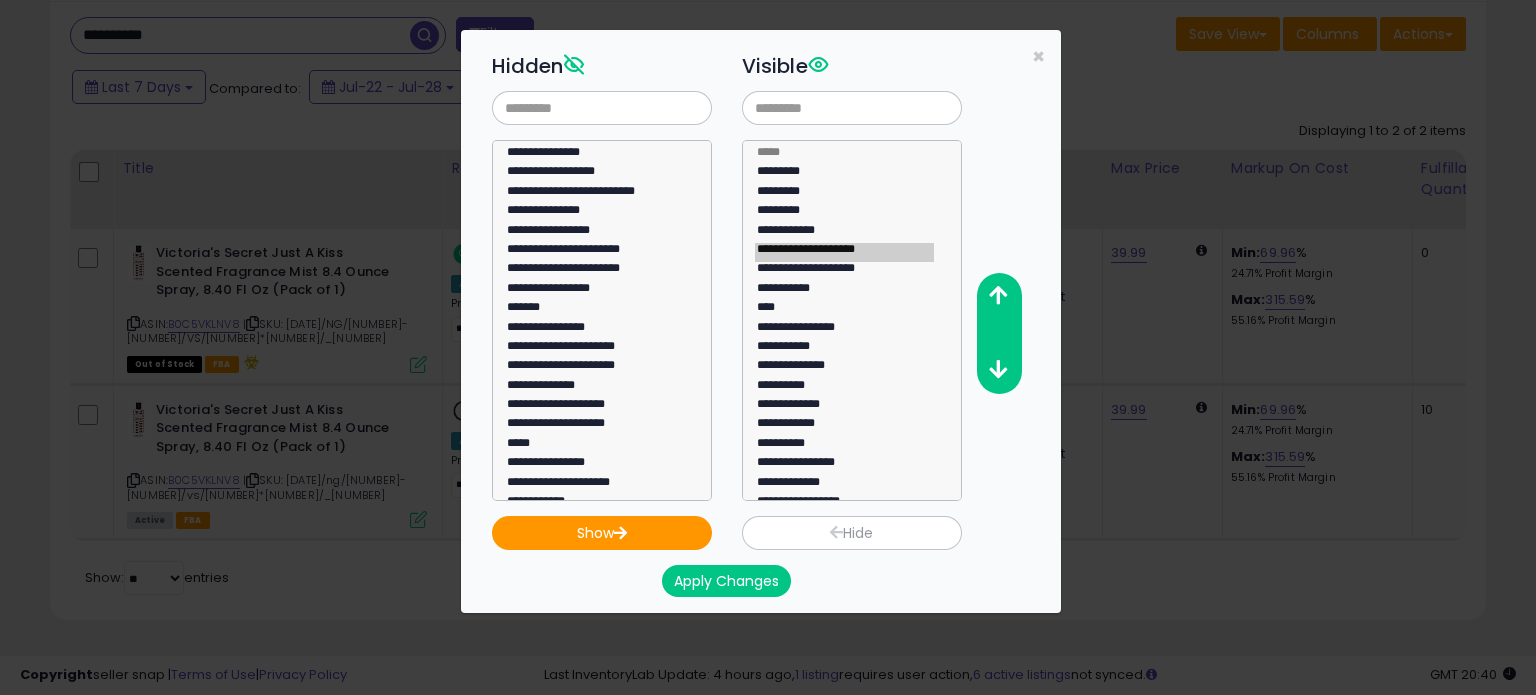 click on "Apply Changes" at bounding box center (777, 573) 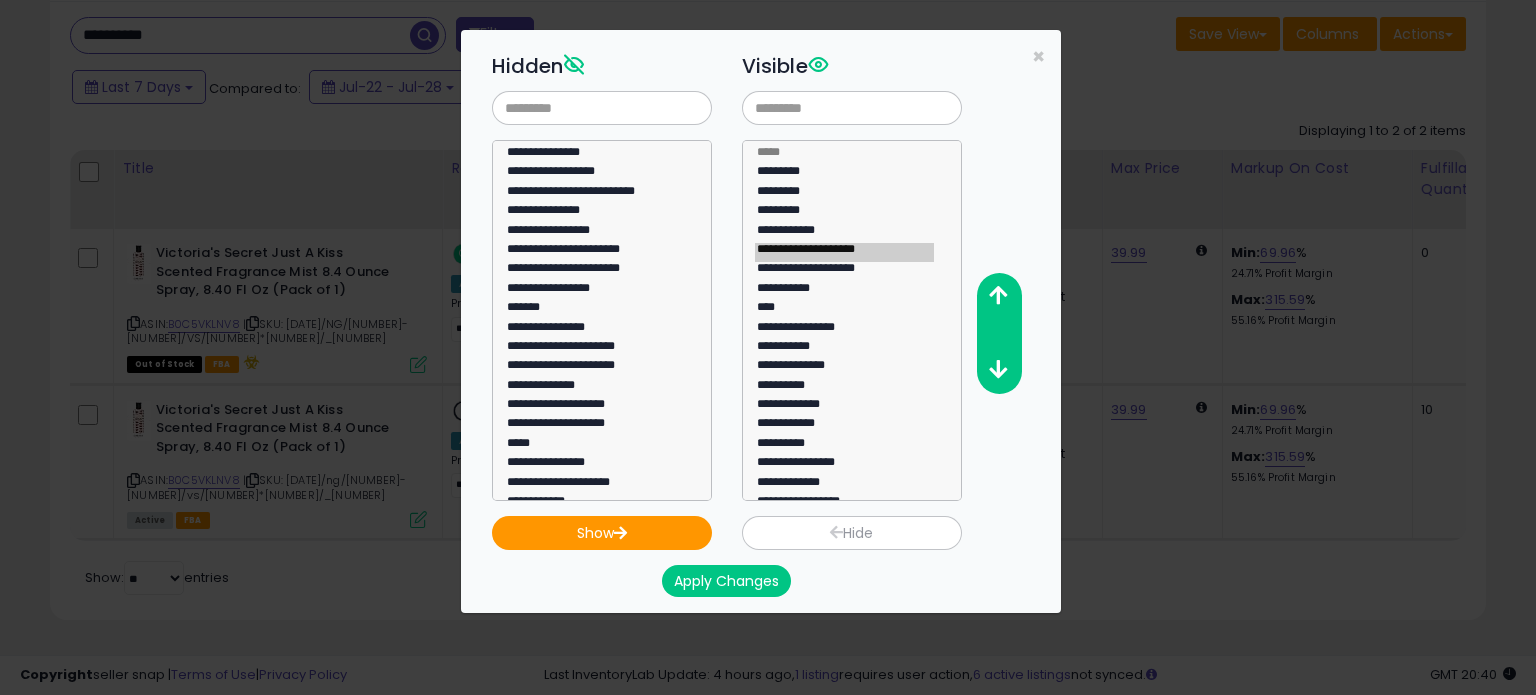 click on "Apply Changes" at bounding box center (726, 581) 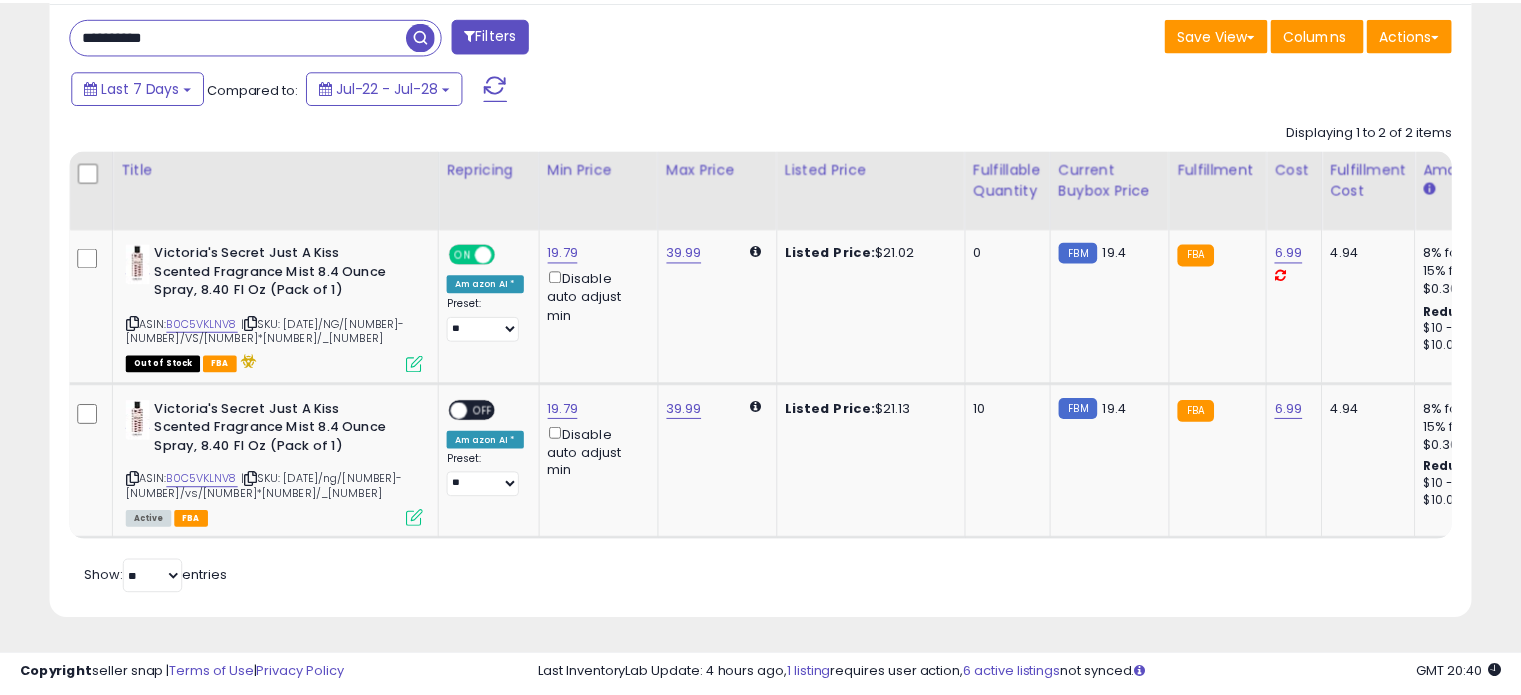 scroll, scrollTop: 409, scrollLeft: 822, axis: both 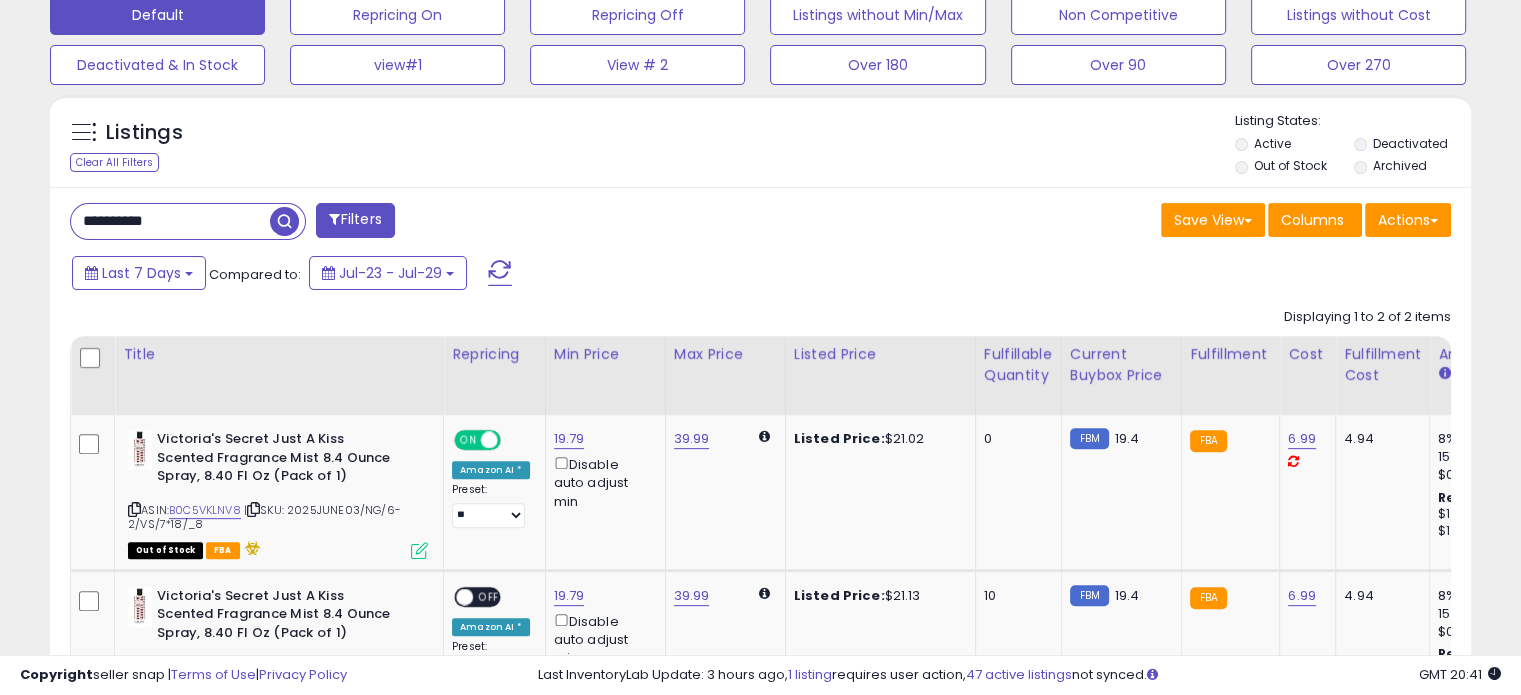 click on "**********" at bounding box center (170, 221) 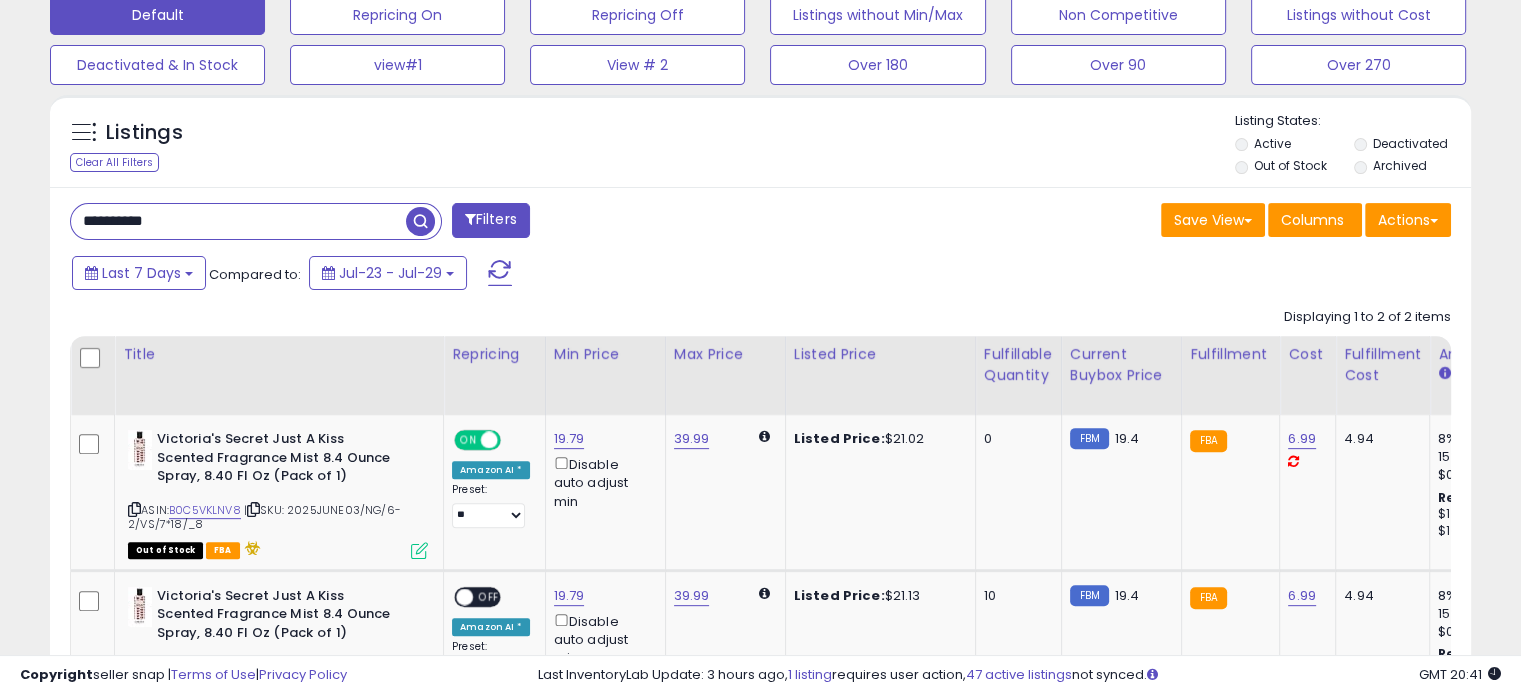 click on "**********" at bounding box center (238, 221) 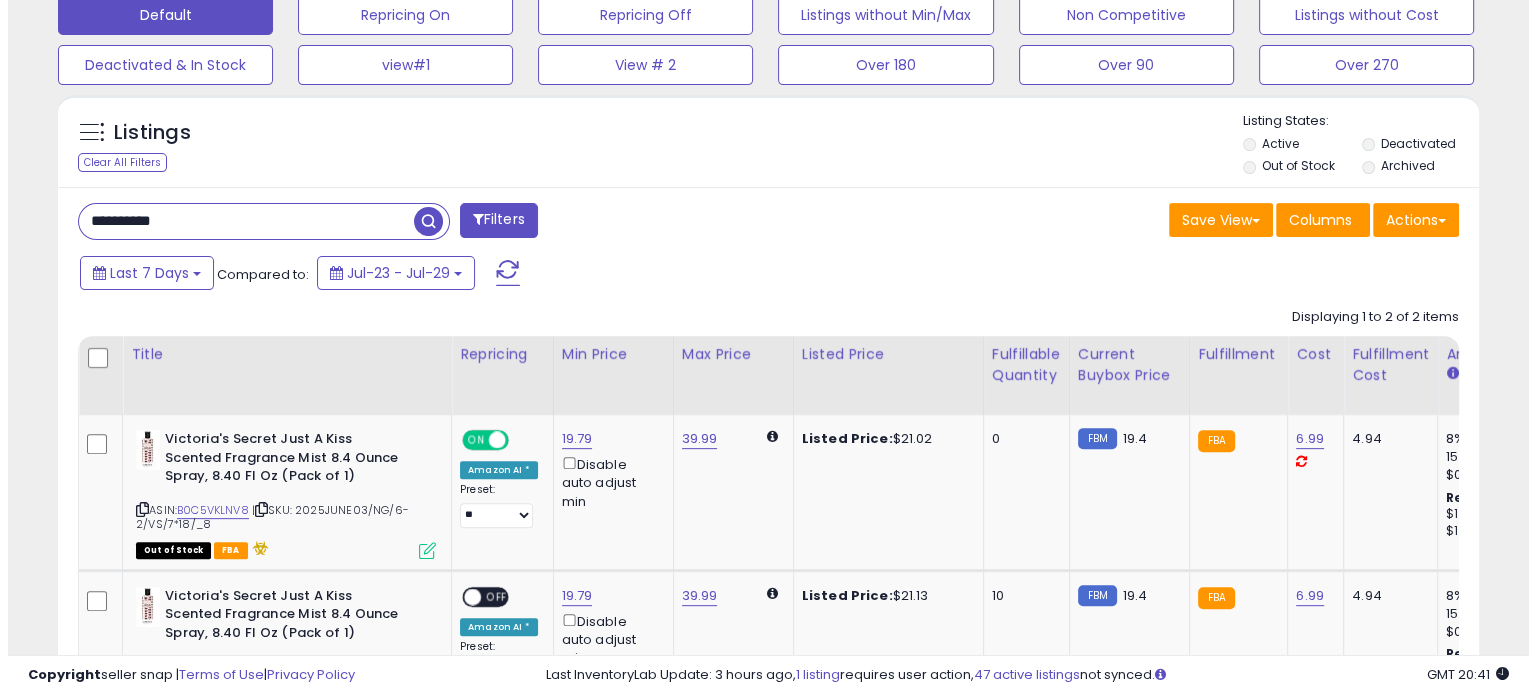 scroll, scrollTop: 524, scrollLeft: 0, axis: vertical 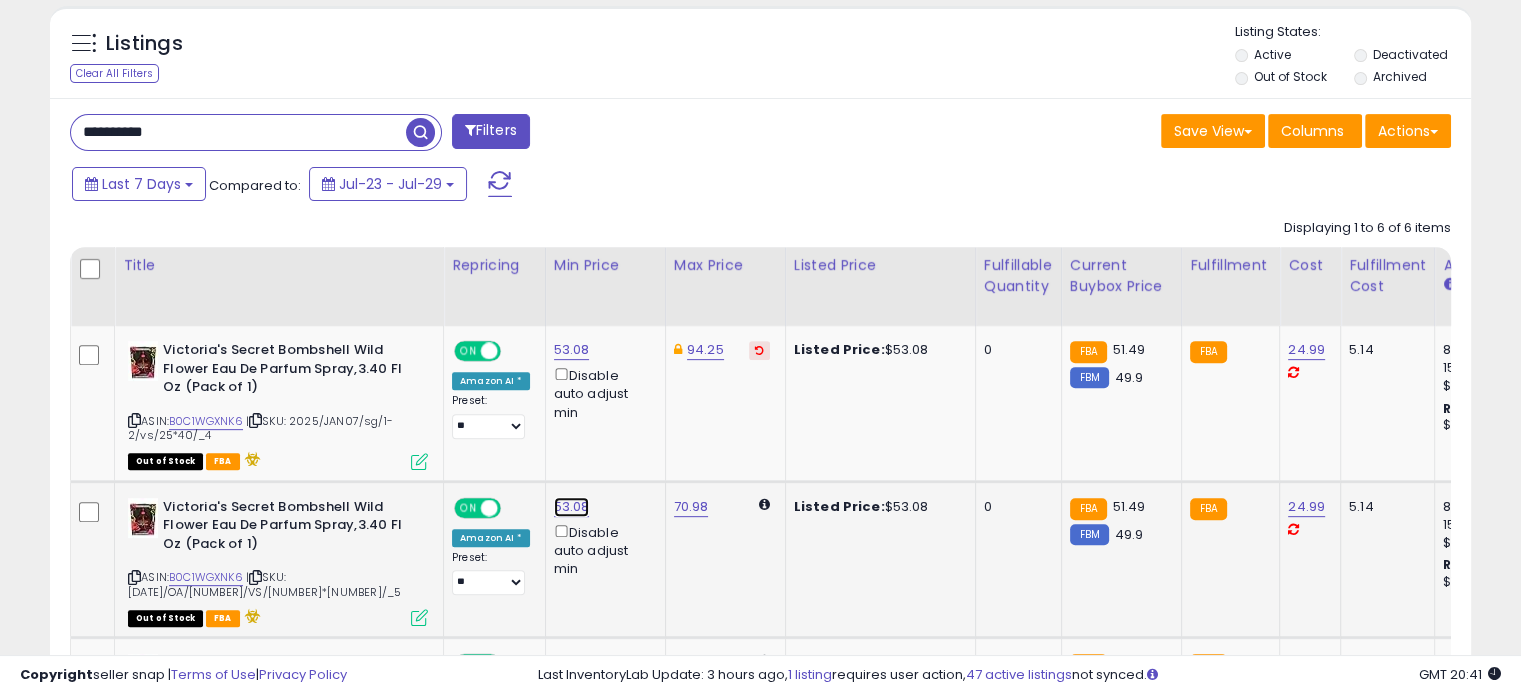click on "53.08" at bounding box center [572, 350] 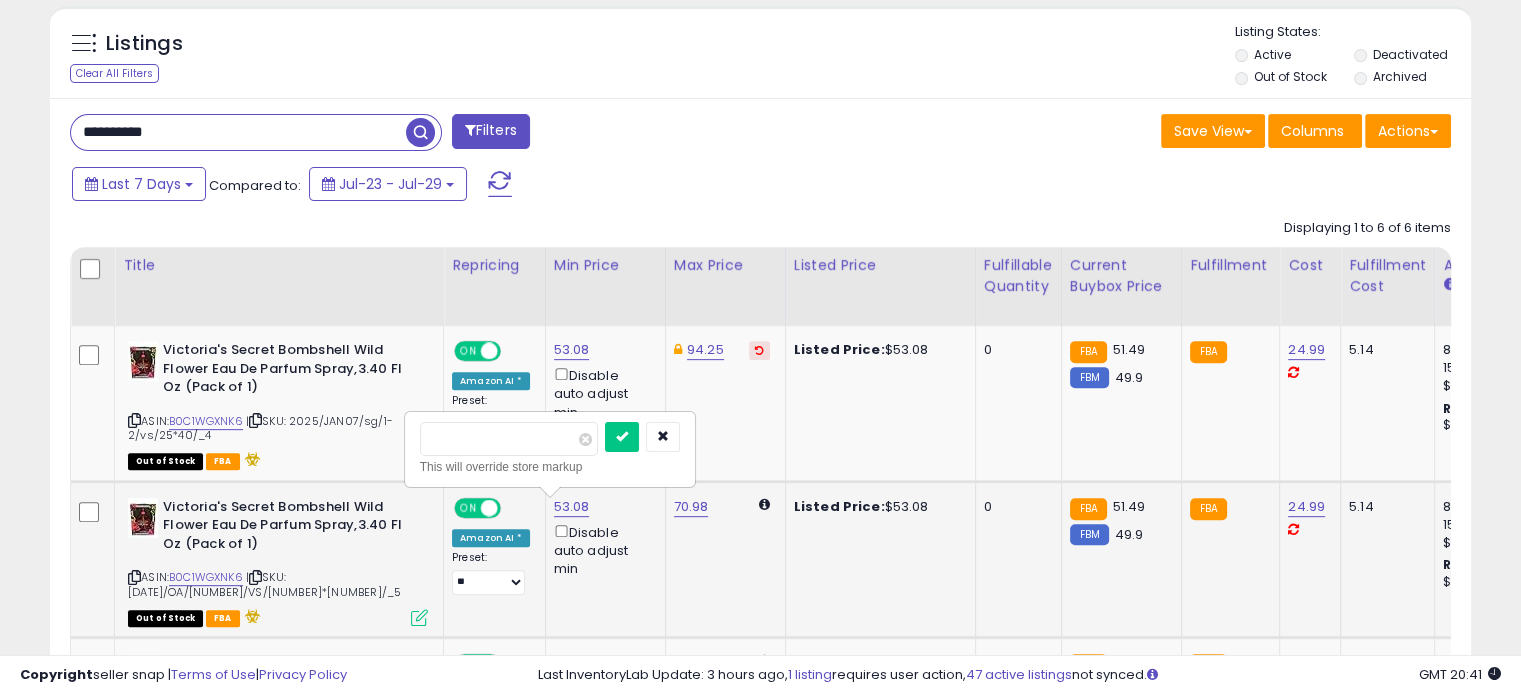 drag, startPoint x: 445, startPoint y: 441, endPoint x: 412, endPoint y: 435, distance: 33.54102 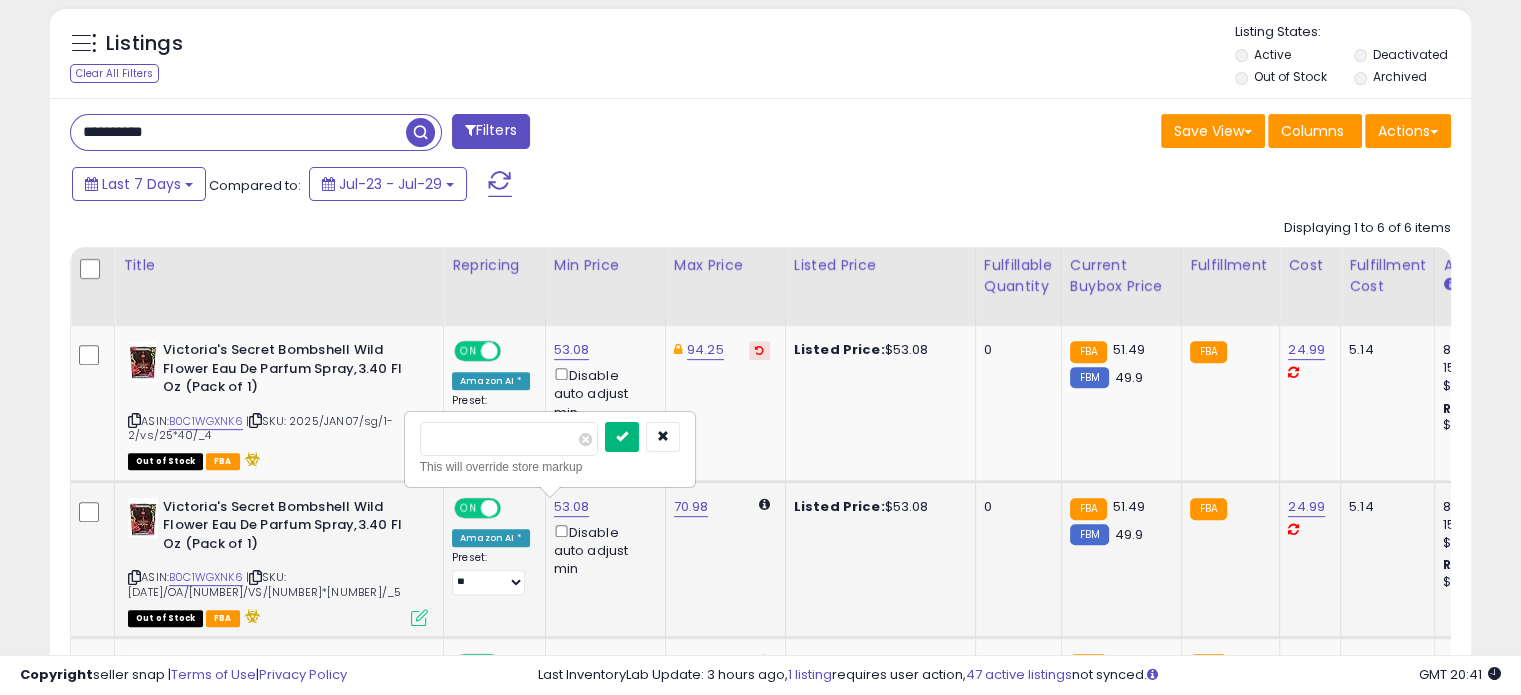 type on "*****" 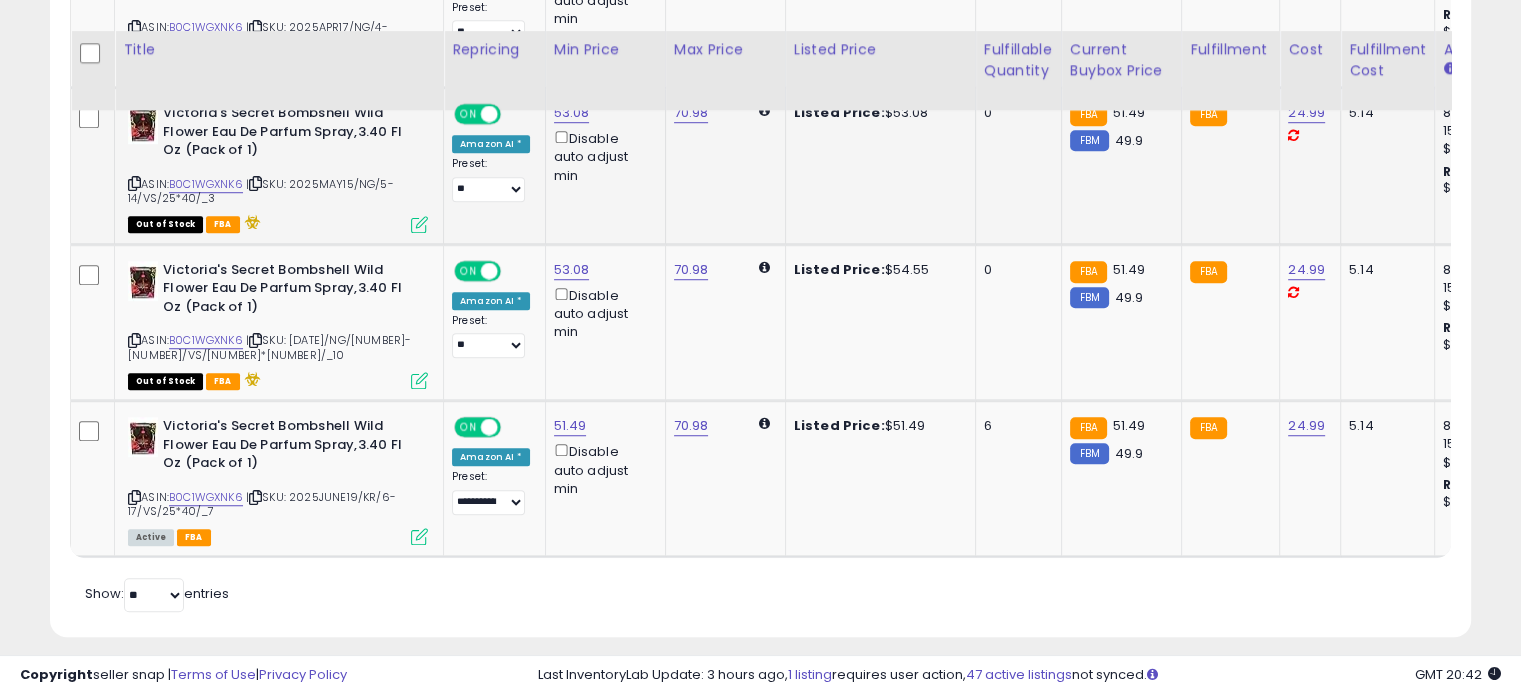 scroll, scrollTop: 1461, scrollLeft: 0, axis: vertical 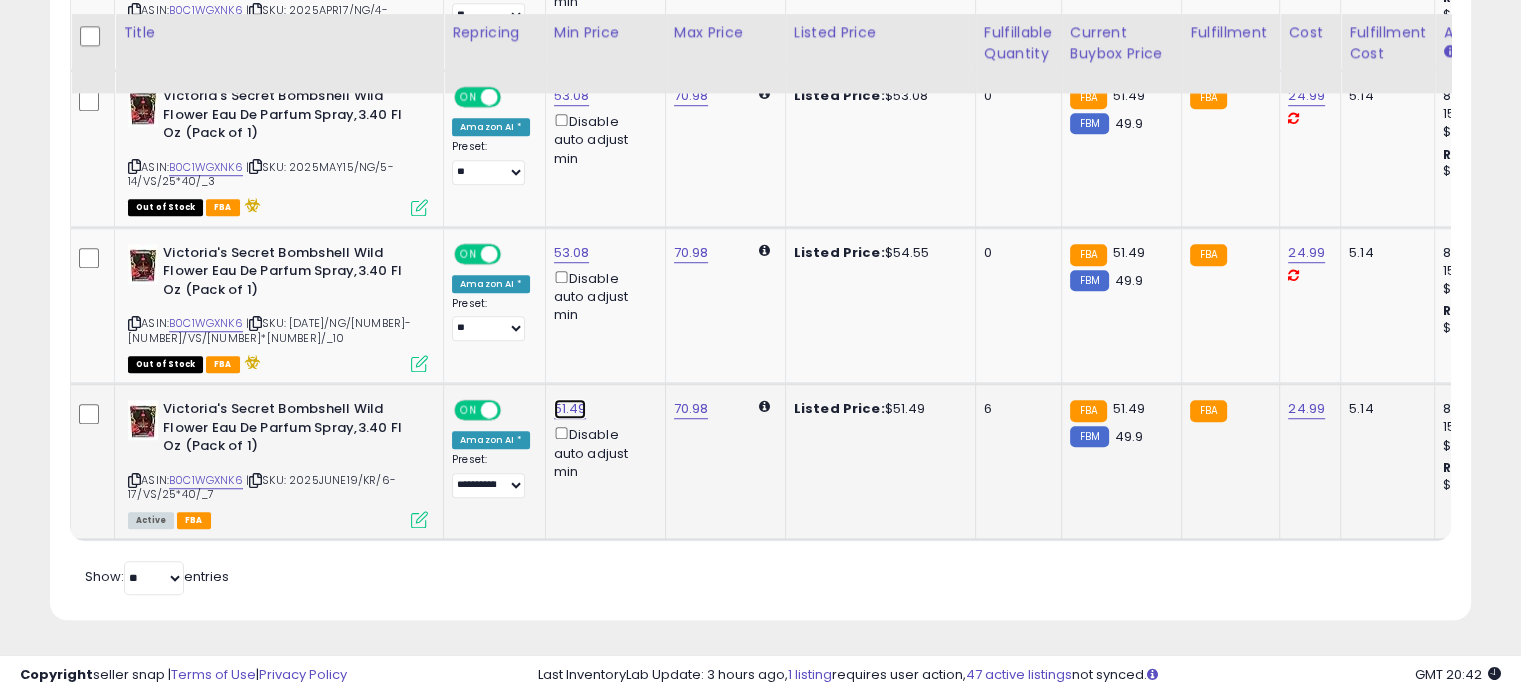 click on "51.49" at bounding box center [572, -374] 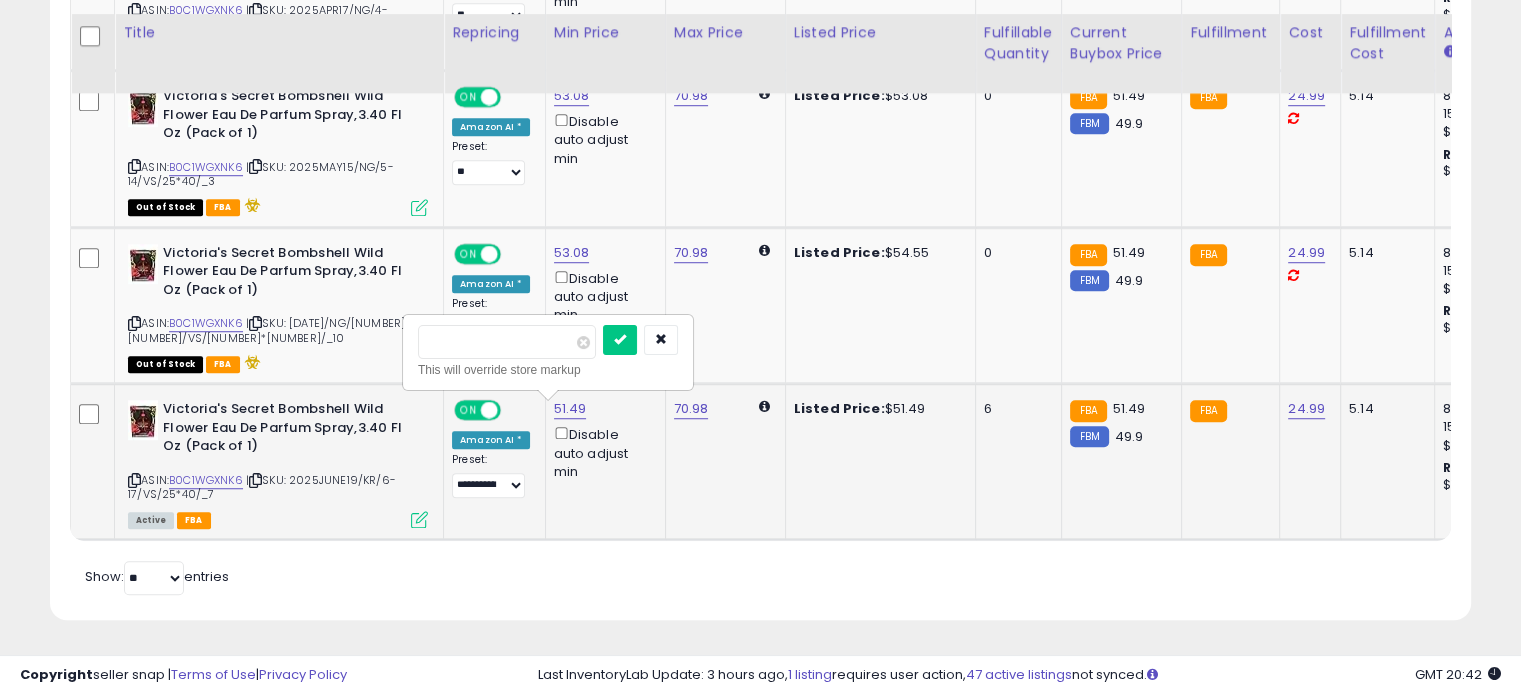 drag, startPoint x: 447, startPoint y: 327, endPoint x: 414, endPoint y: 323, distance: 33.24154 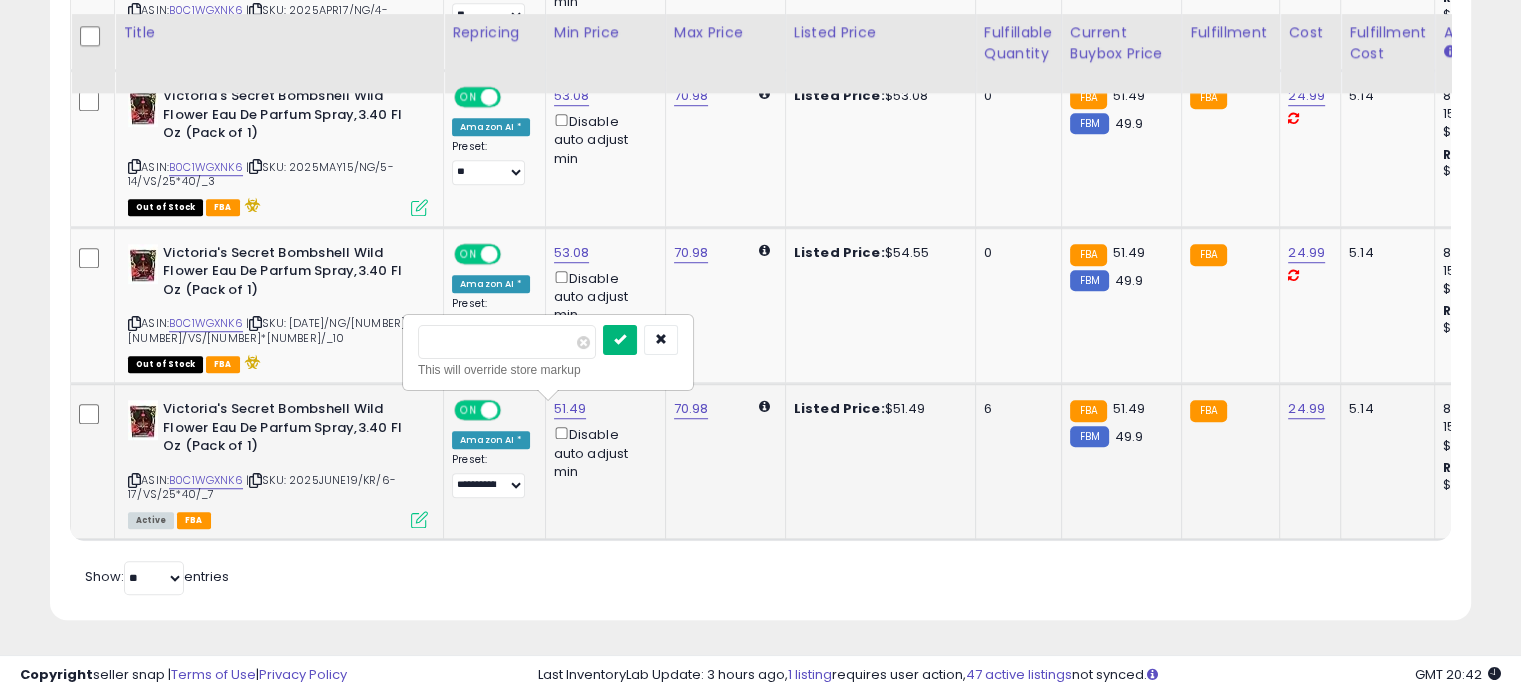 type on "*****" 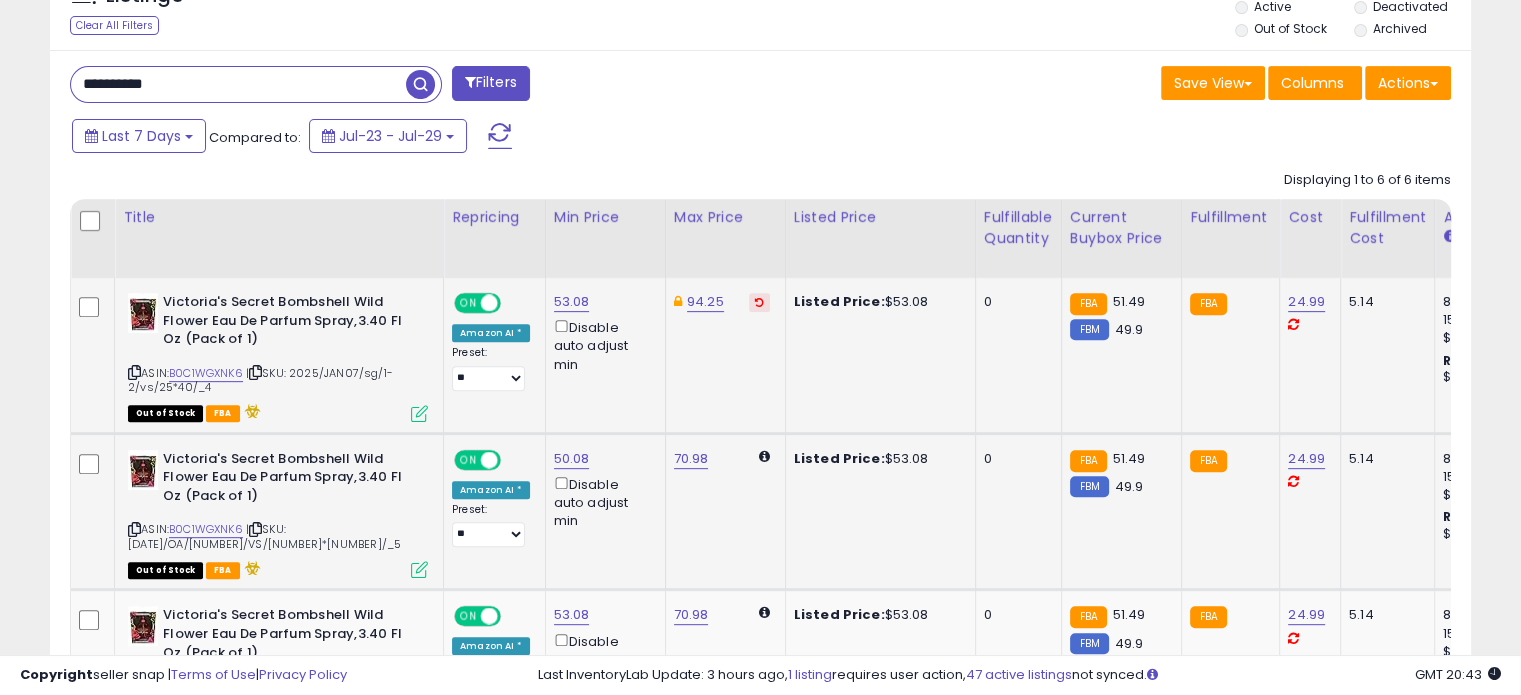 scroll, scrollTop: 561, scrollLeft: 0, axis: vertical 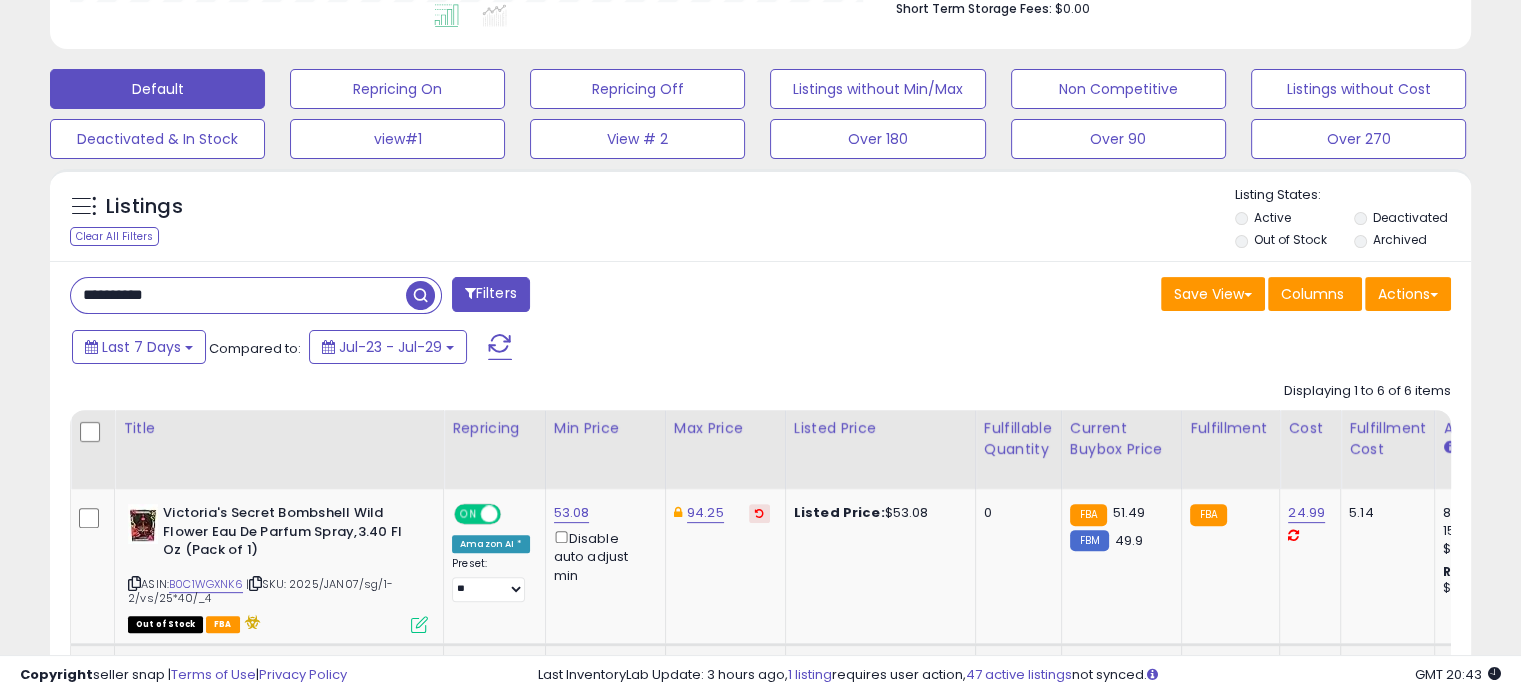 click on "**********" at bounding box center [238, 295] 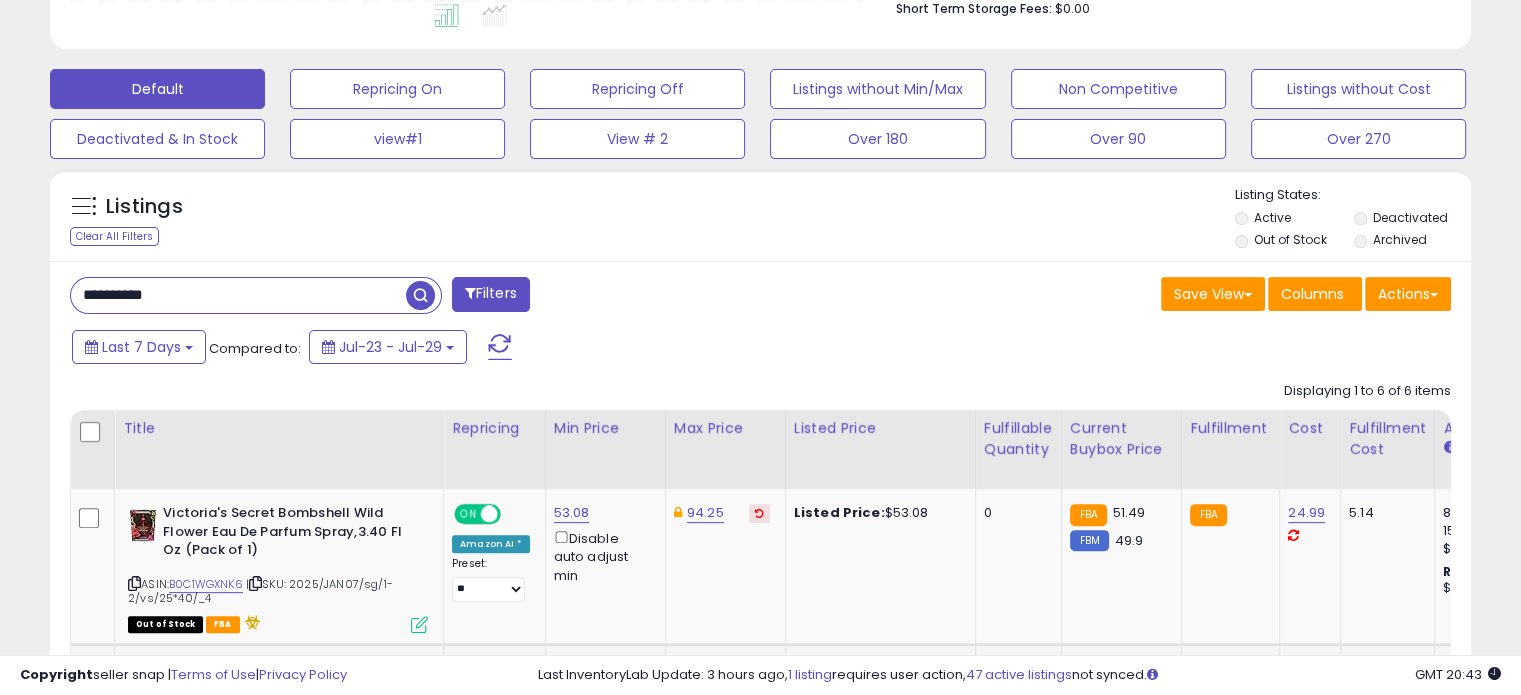 click on "**********" at bounding box center [238, 295] 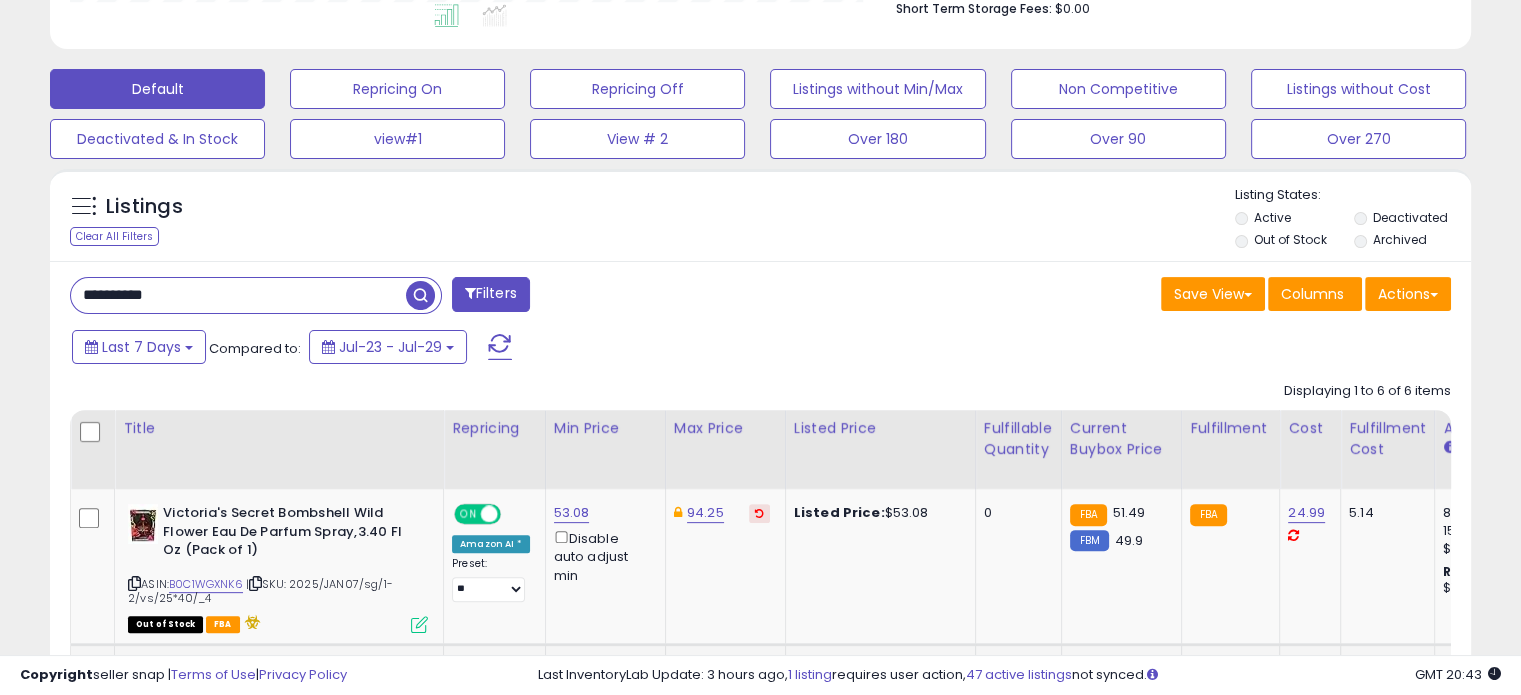 paste 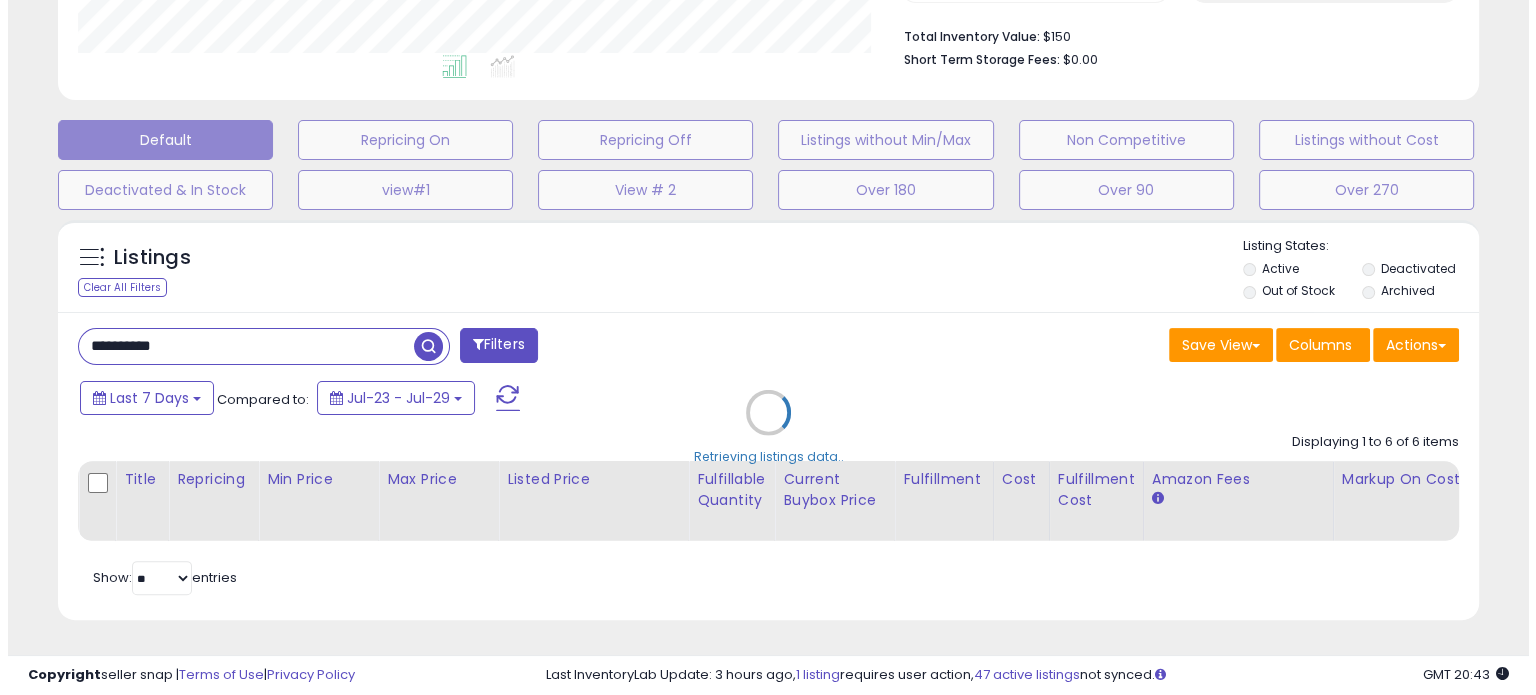 scroll, scrollTop: 524, scrollLeft: 0, axis: vertical 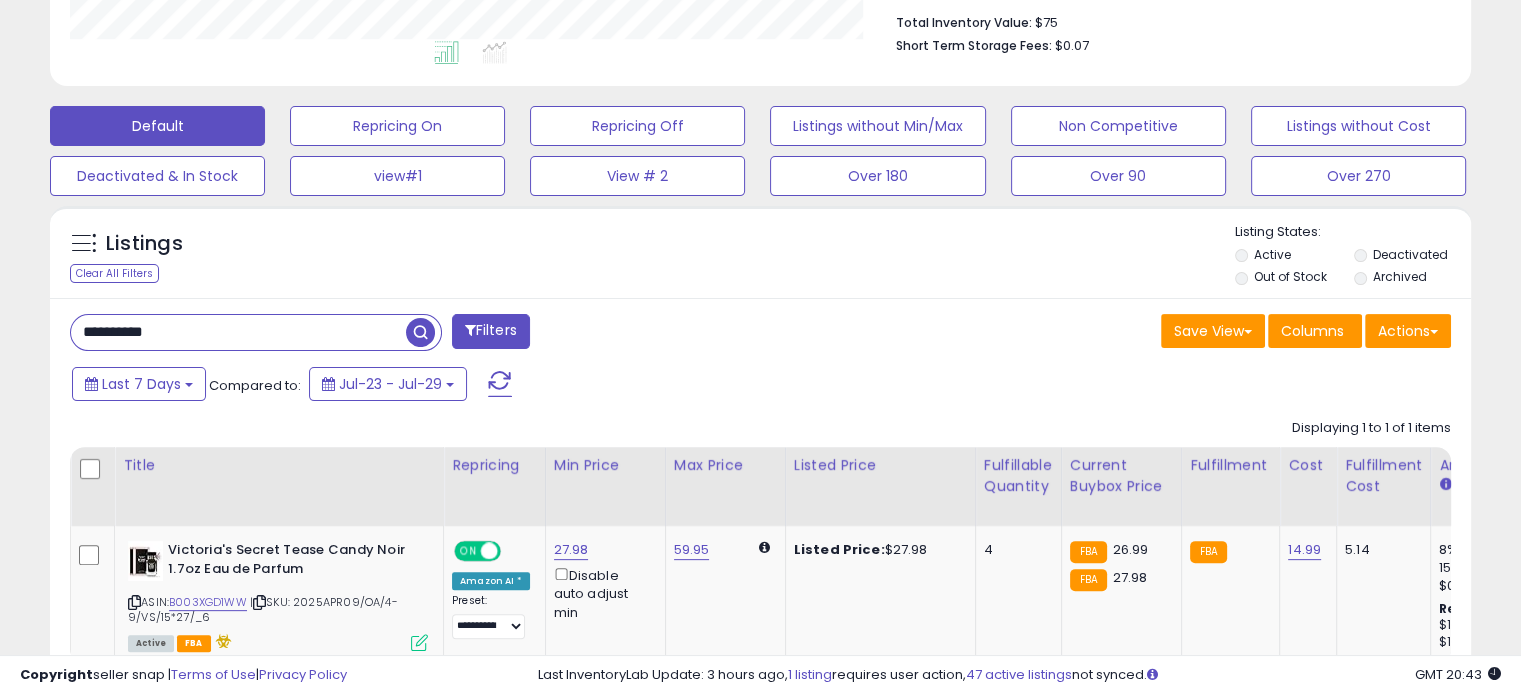 click on "**********" at bounding box center [238, 332] 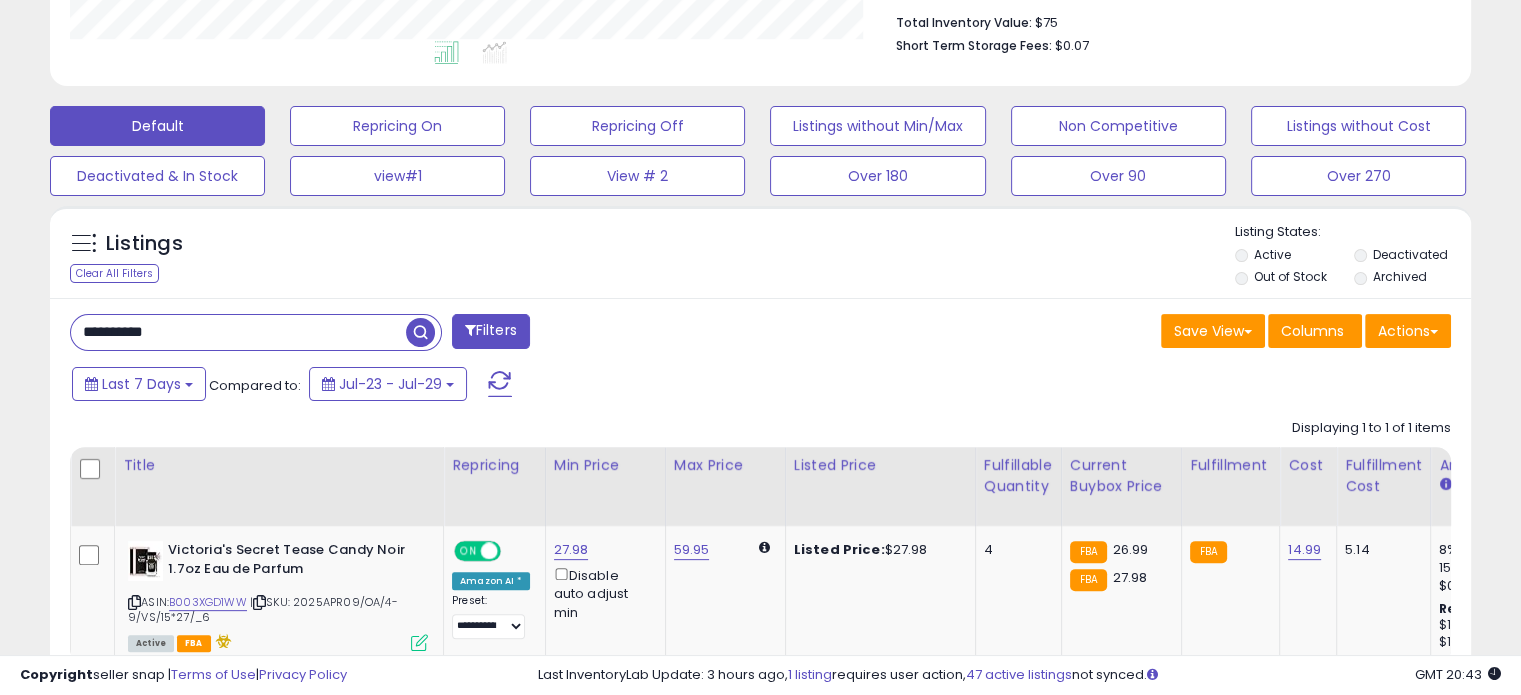 click on "**********" at bounding box center (238, 332) 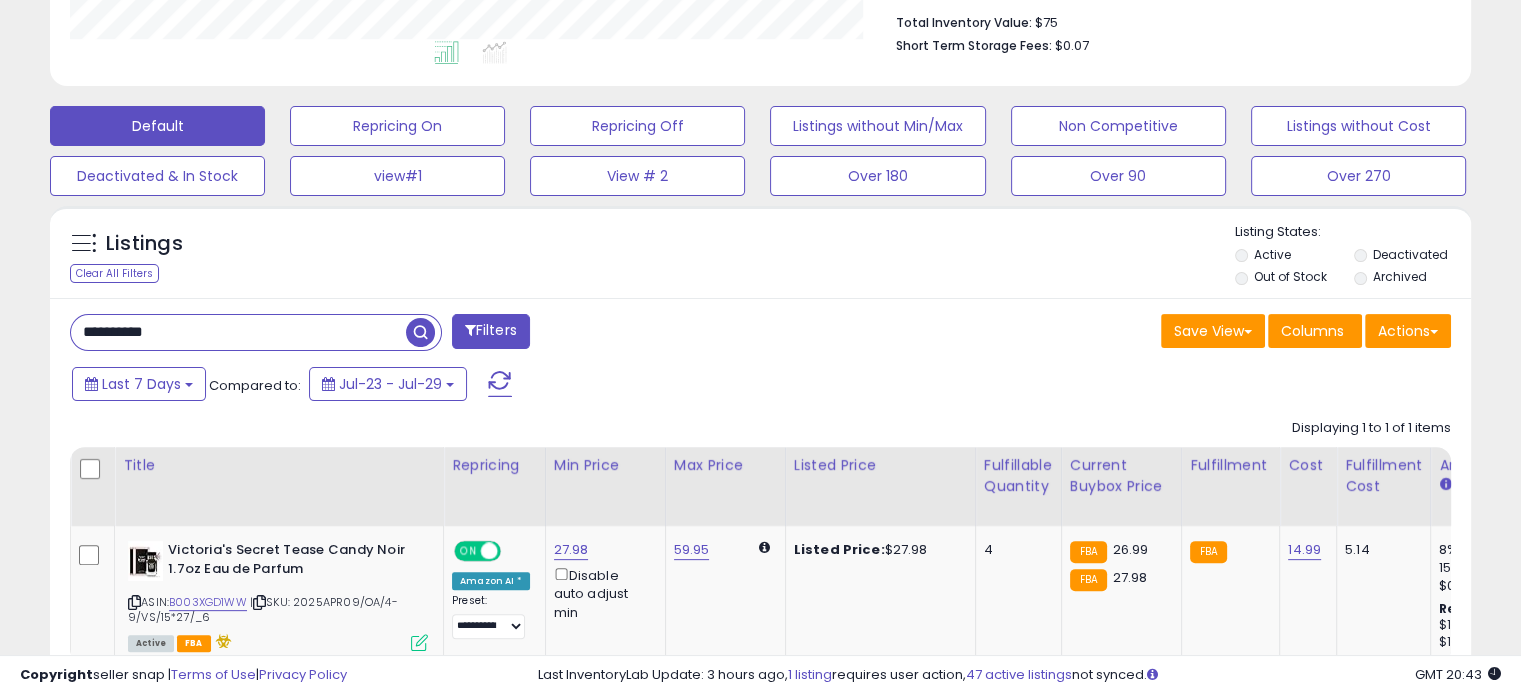 paste 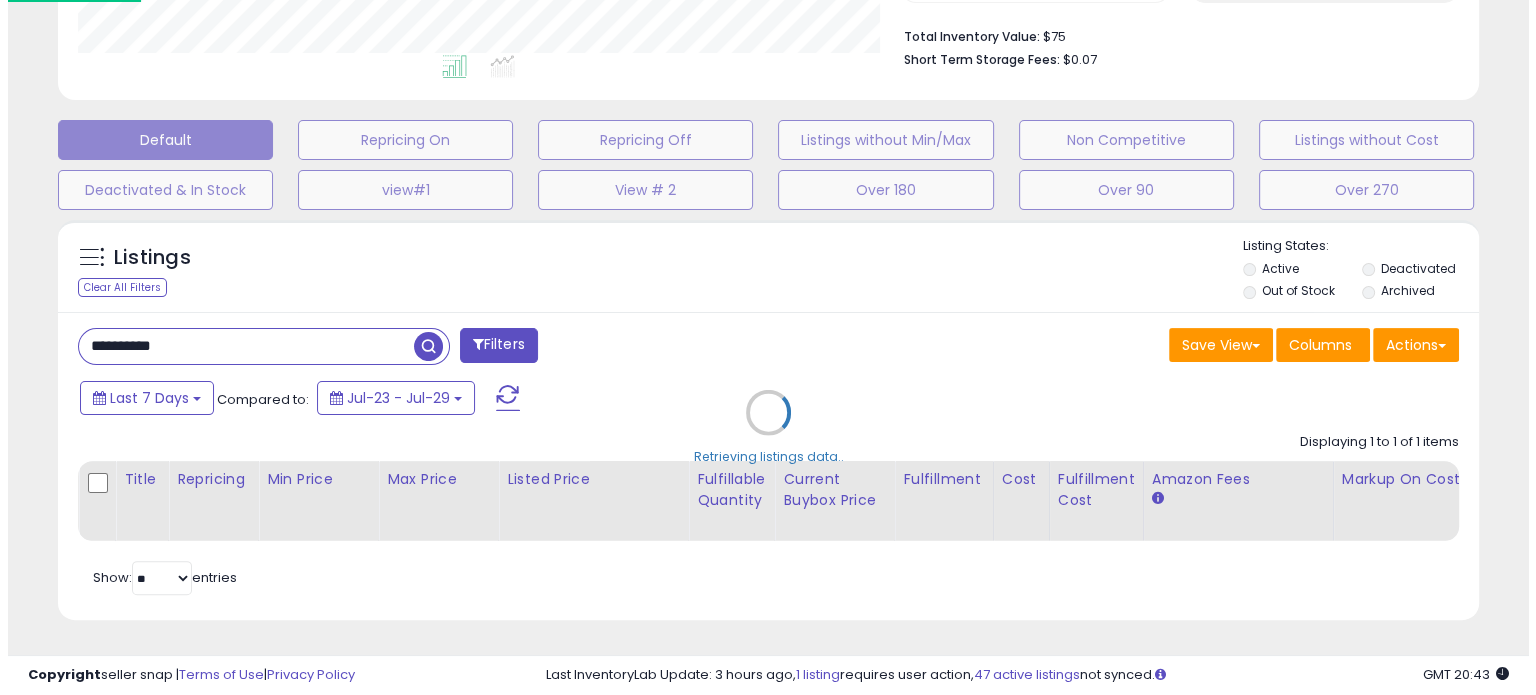 scroll, scrollTop: 999589, scrollLeft: 999168, axis: both 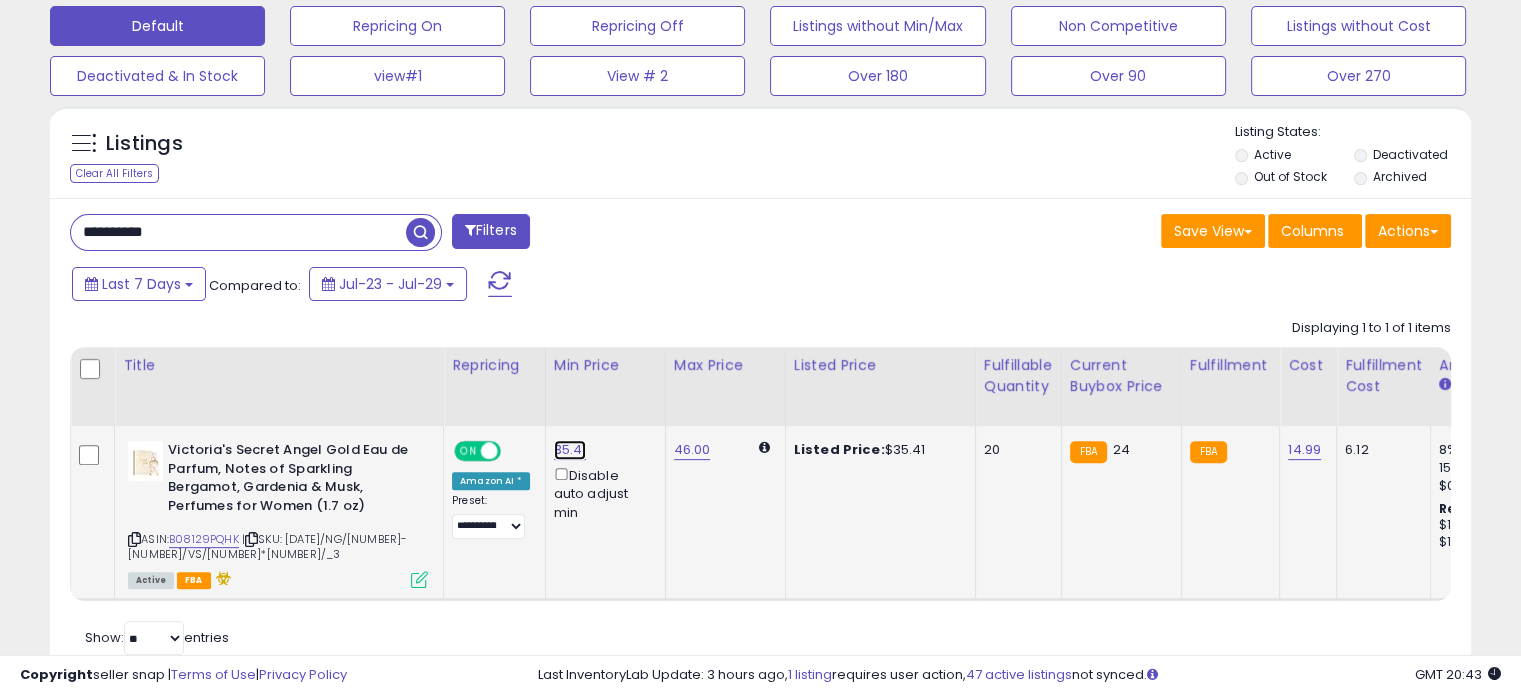 click on "35.41" at bounding box center [570, 450] 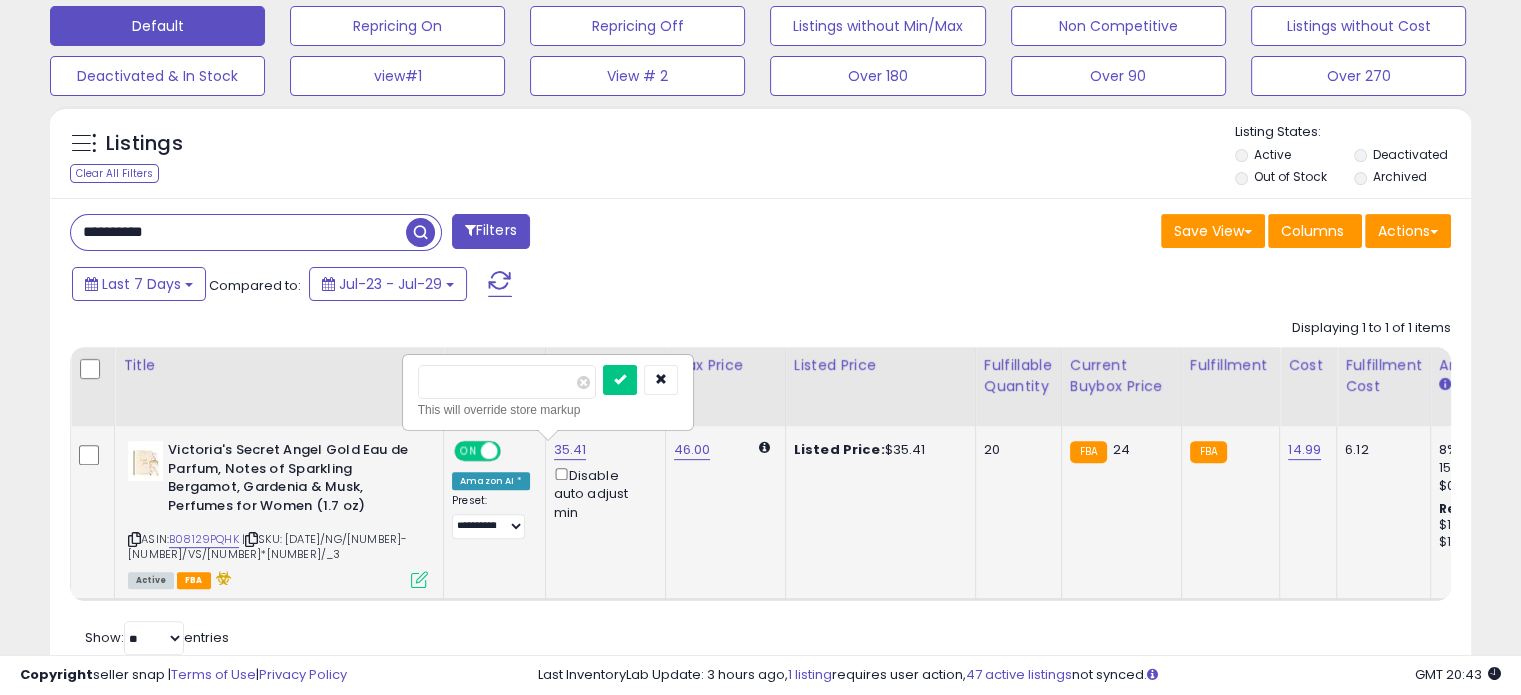 click on "*****" at bounding box center [507, 382] 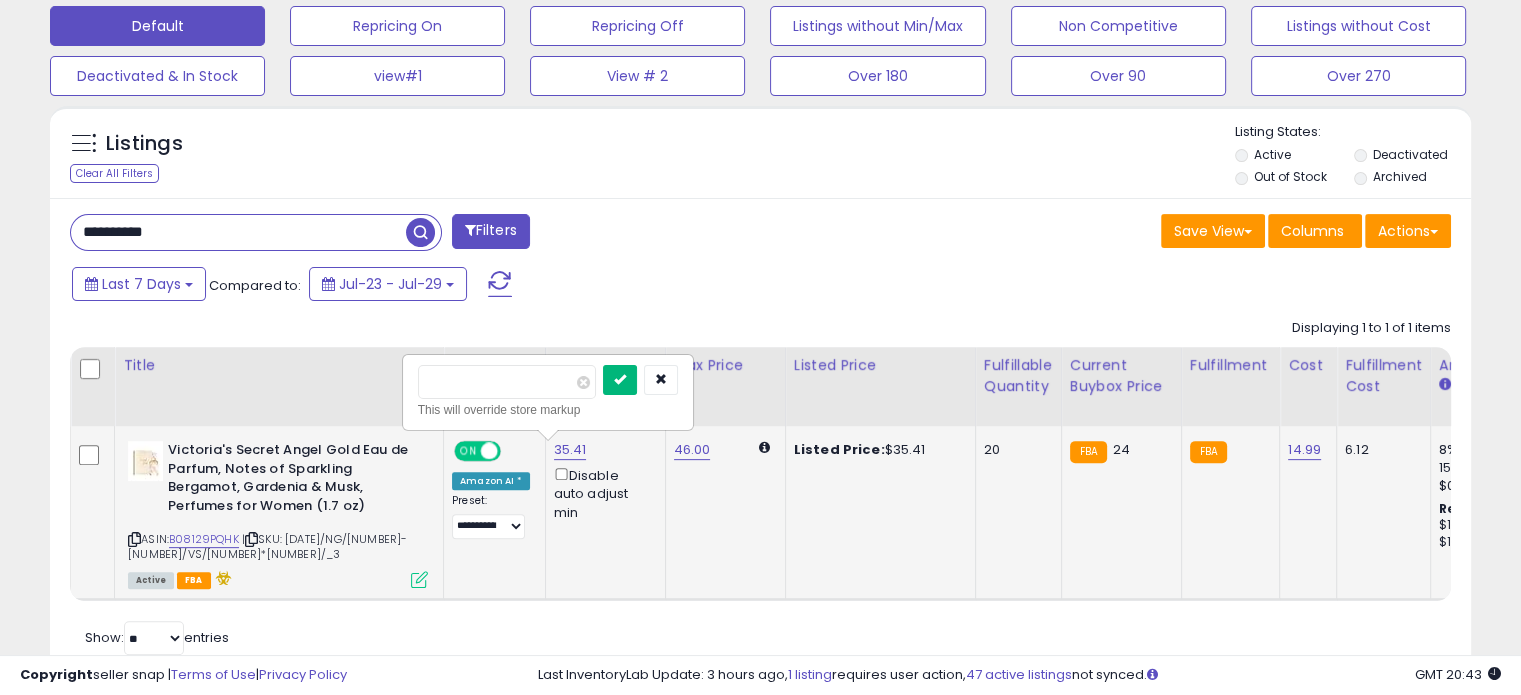 type on "*****" 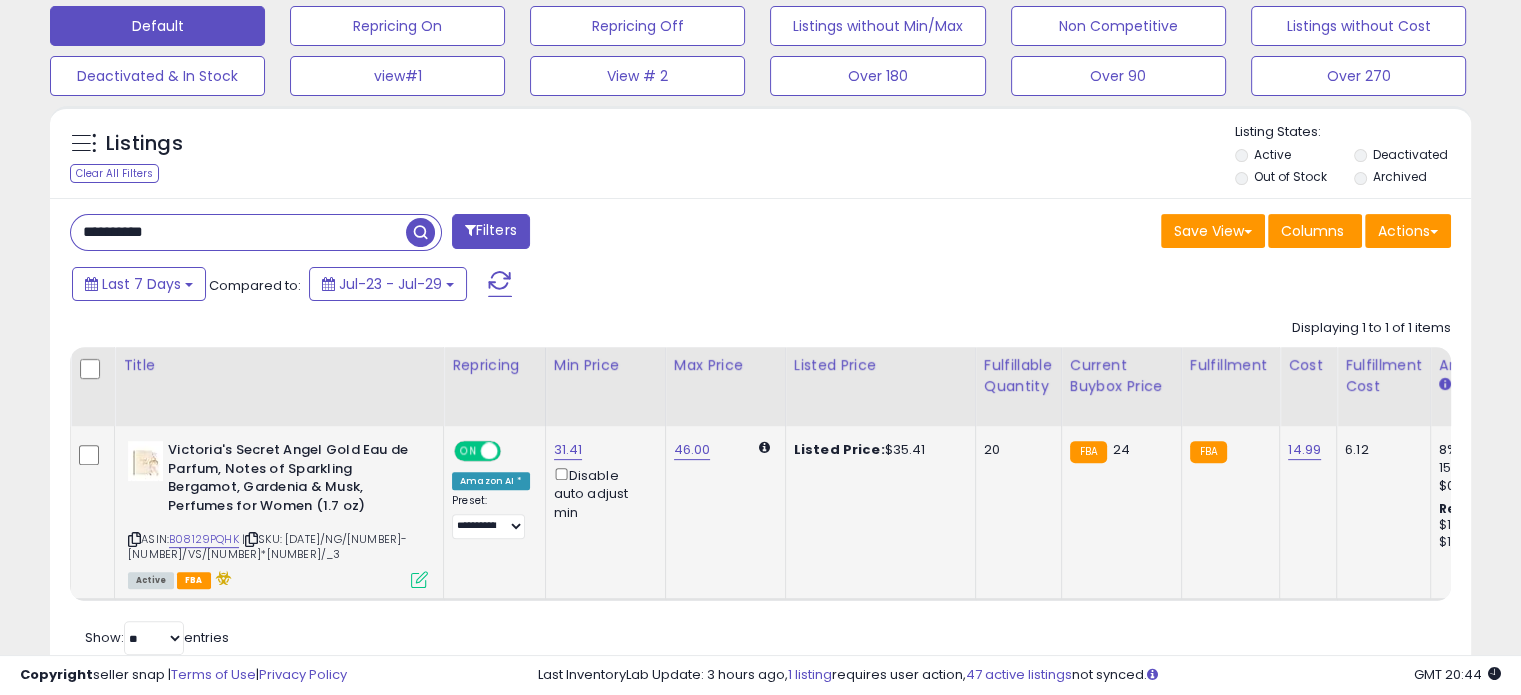 click on "**********" at bounding box center (238, 232) 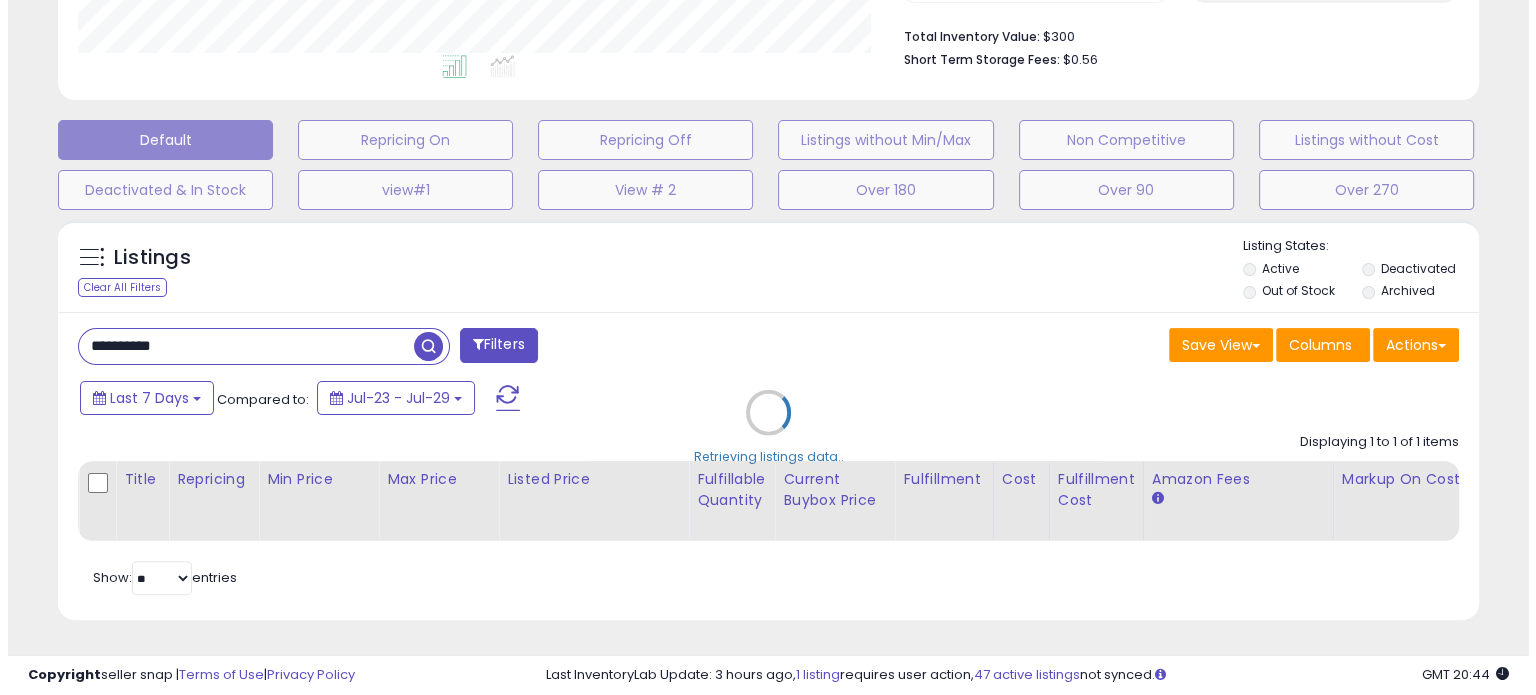 scroll, scrollTop: 524, scrollLeft: 0, axis: vertical 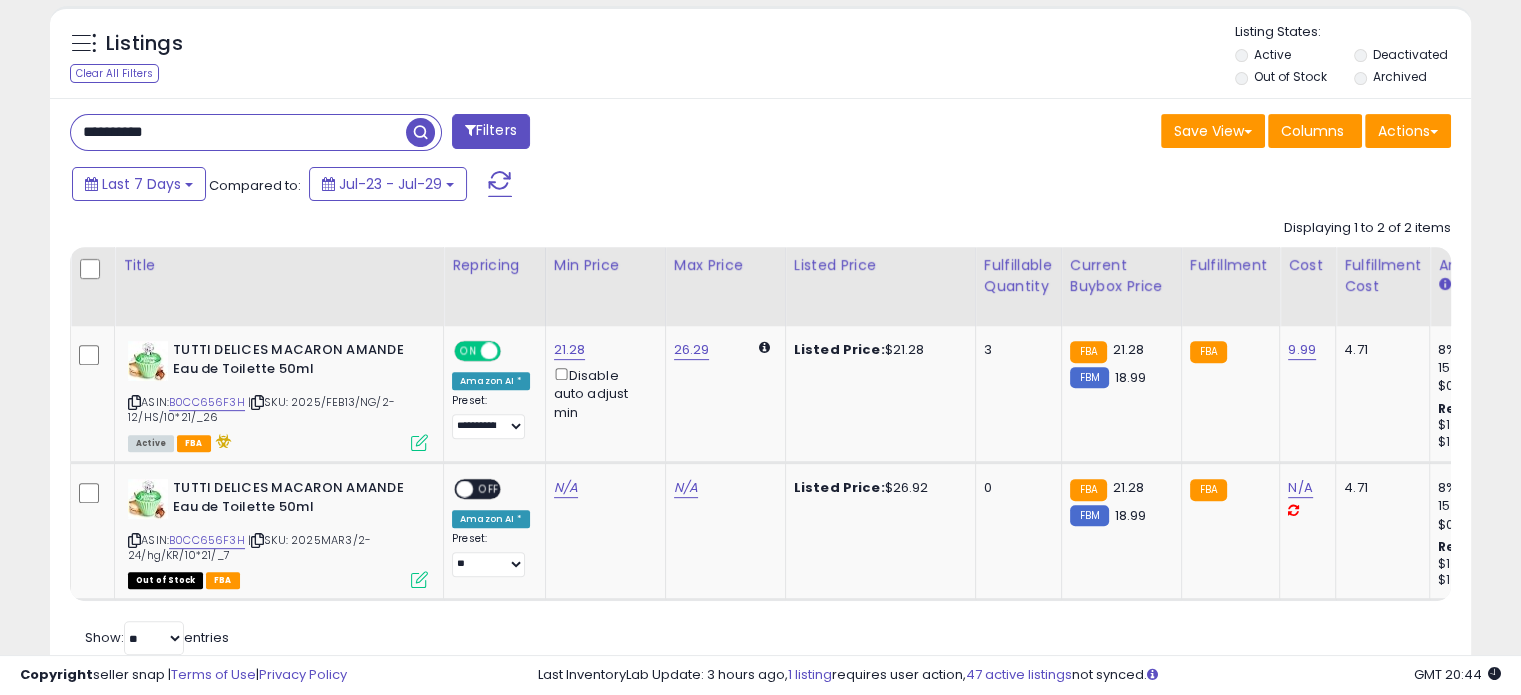 click on "**********" at bounding box center [238, 132] 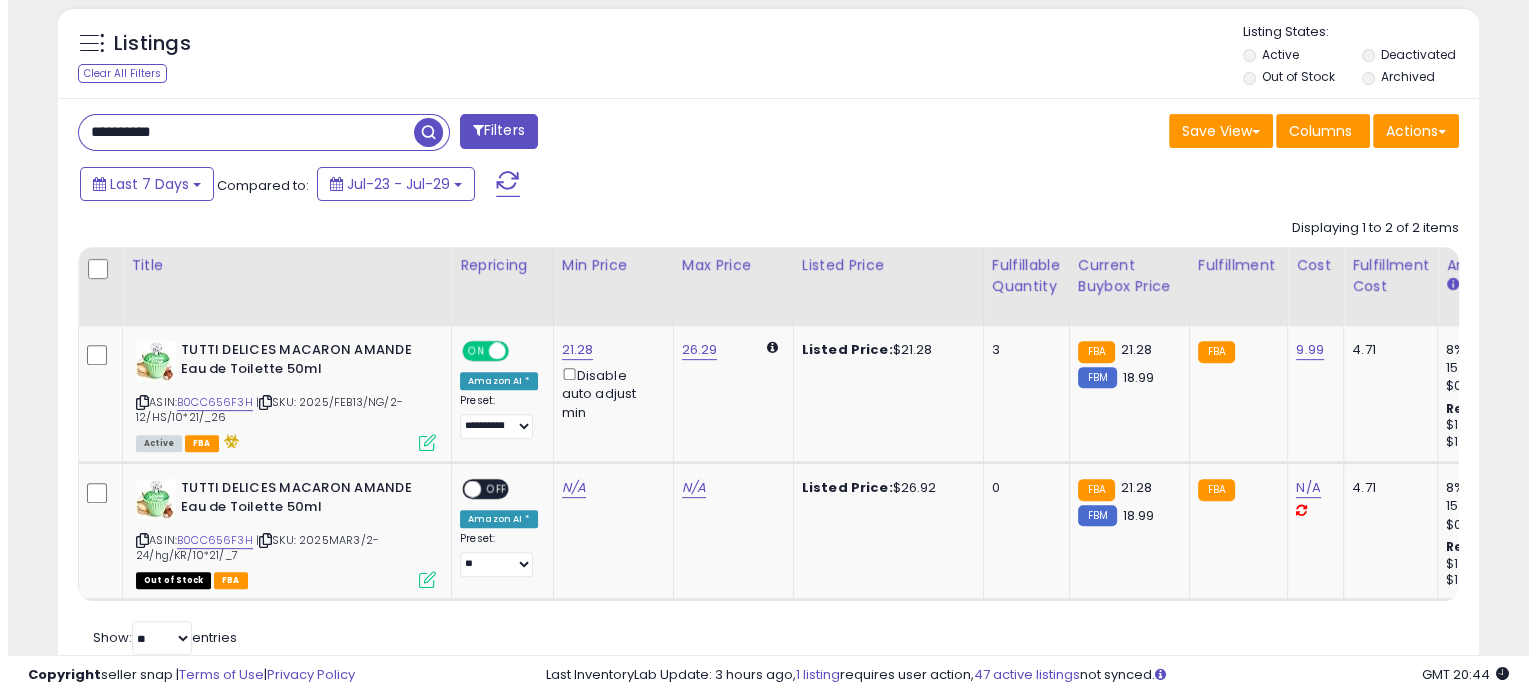 scroll, scrollTop: 524, scrollLeft: 0, axis: vertical 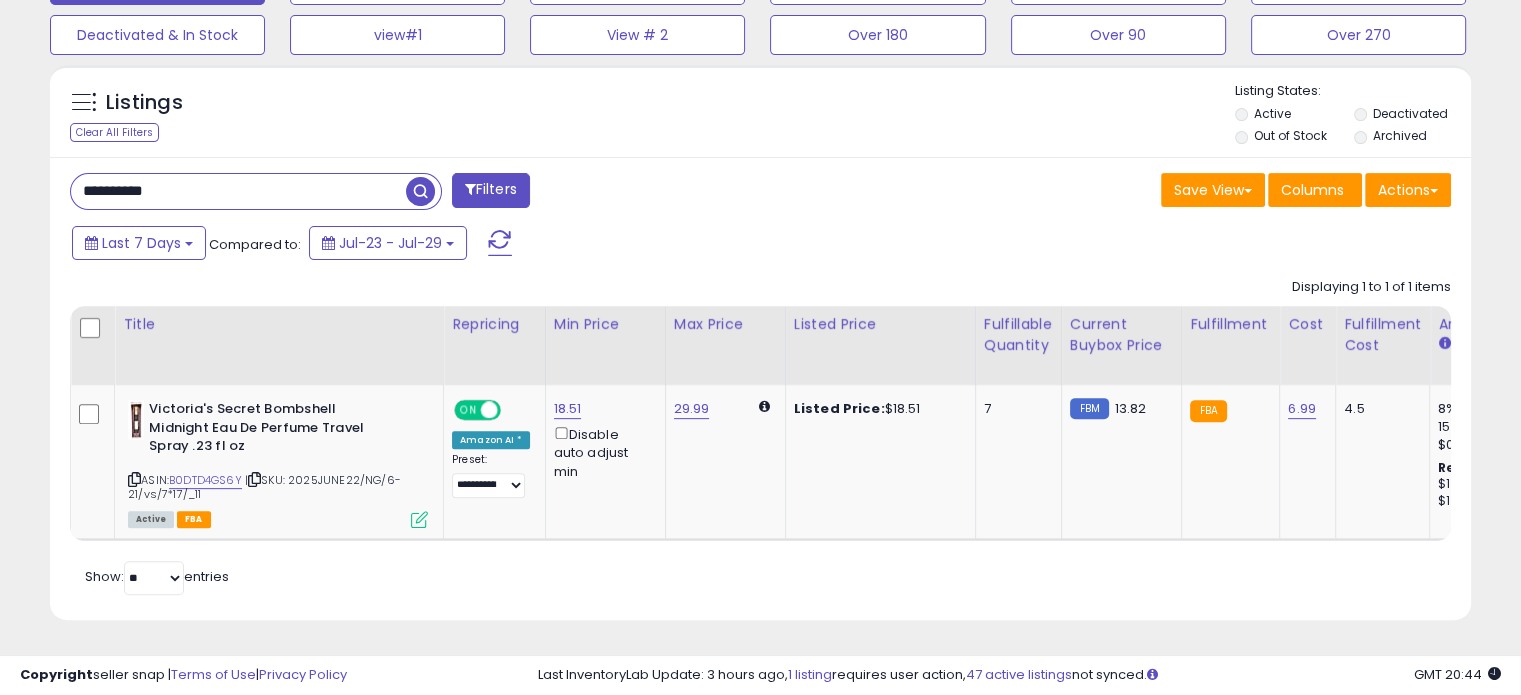 click on "**********" at bounding box center (238, 191) 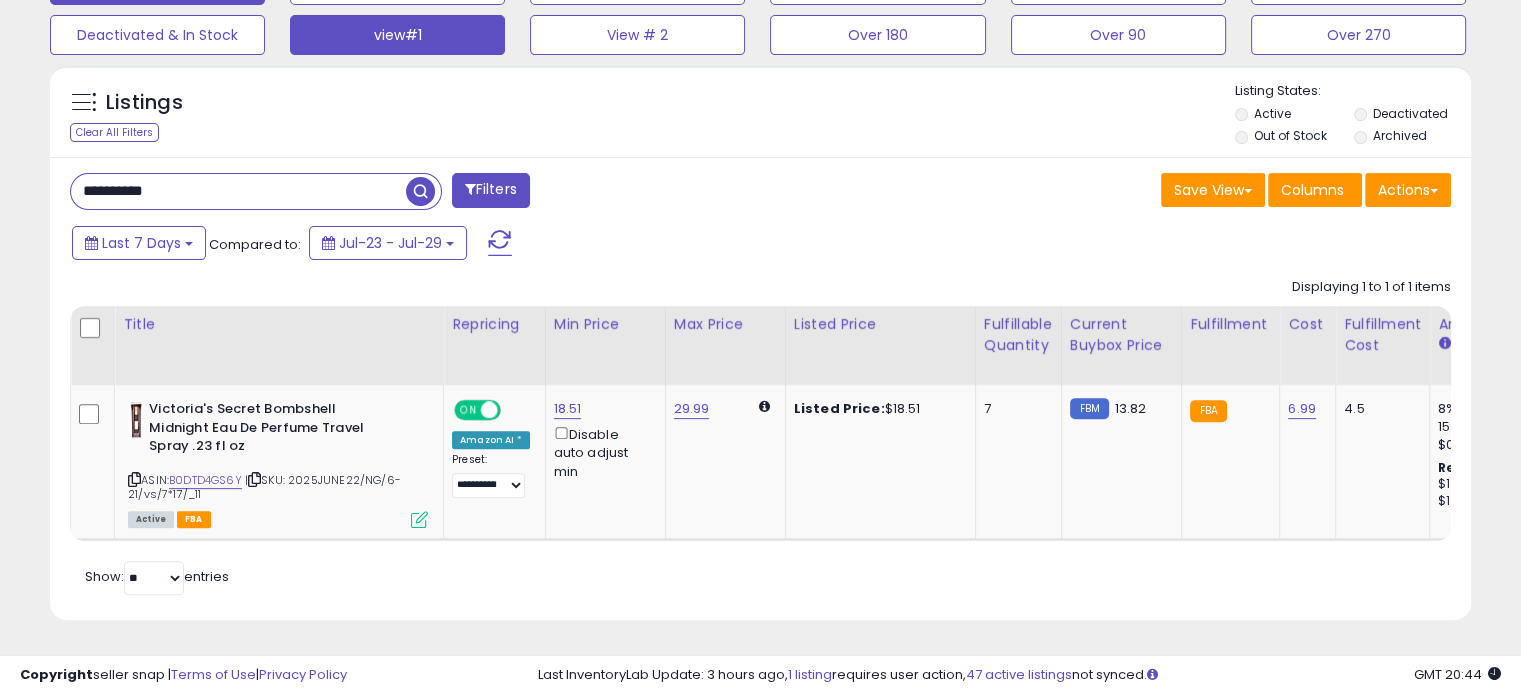 scroll, scrollTop: 999589, scrollLeft: 999168, axis: both 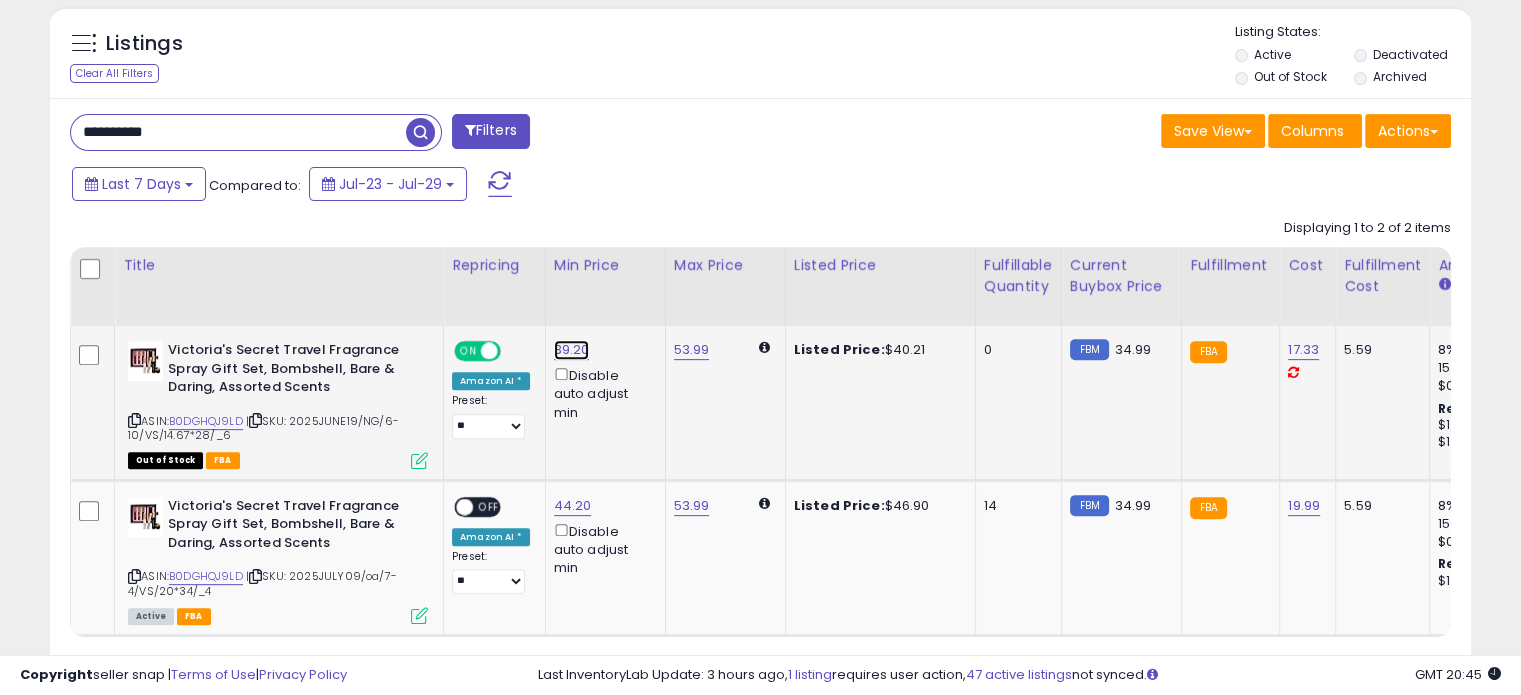 click on "39.20" at bounding box center (572, 350) 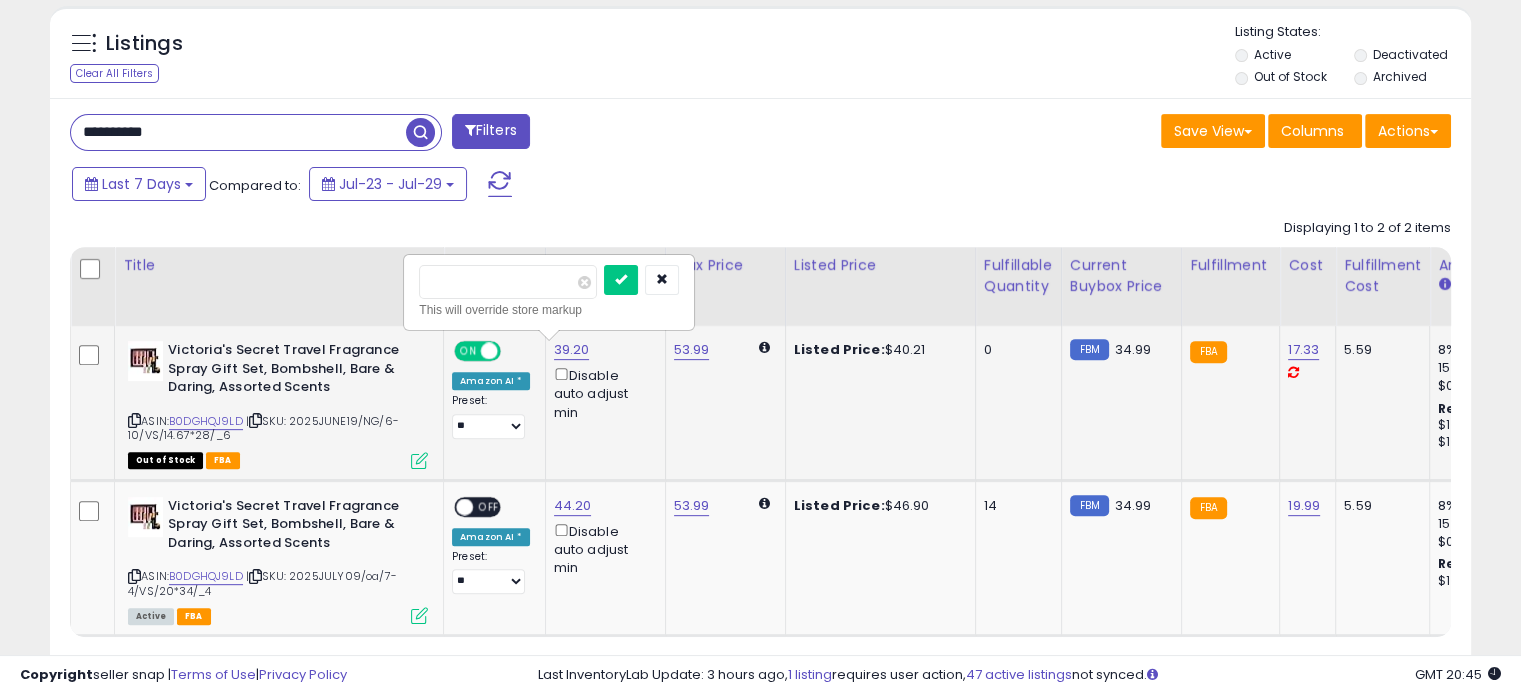 click on "*****" at bounding box center (508, 282) 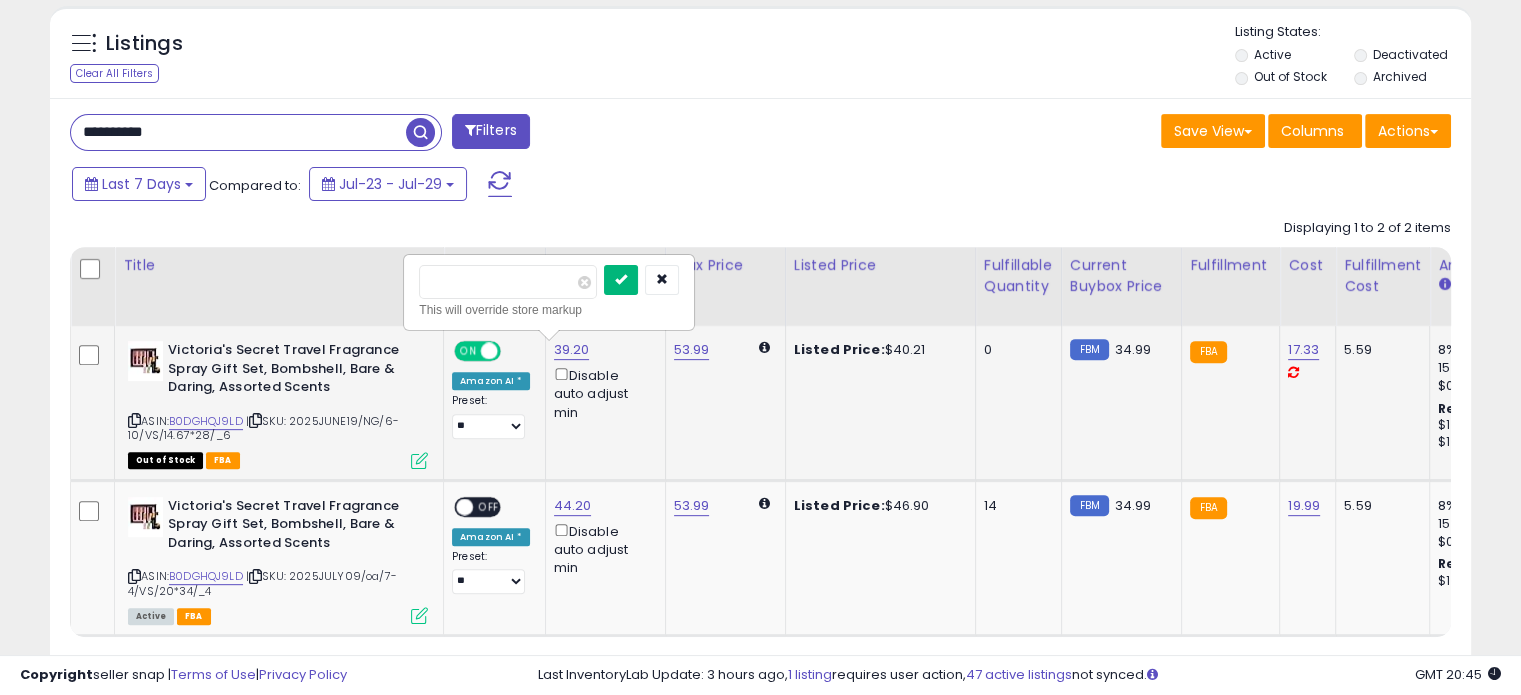 type on "*****" 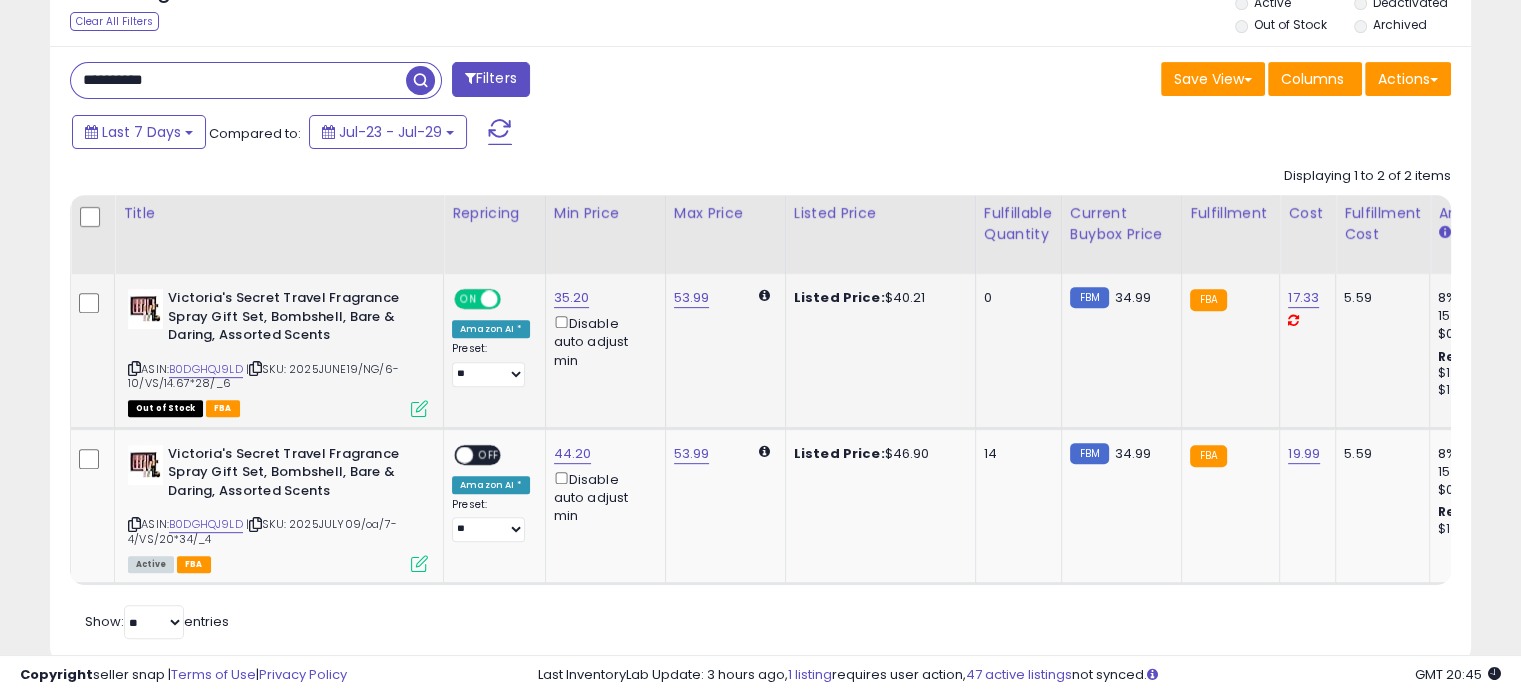 scroll, scrollTop: 824, scrollLeft: 0, axis: vertical 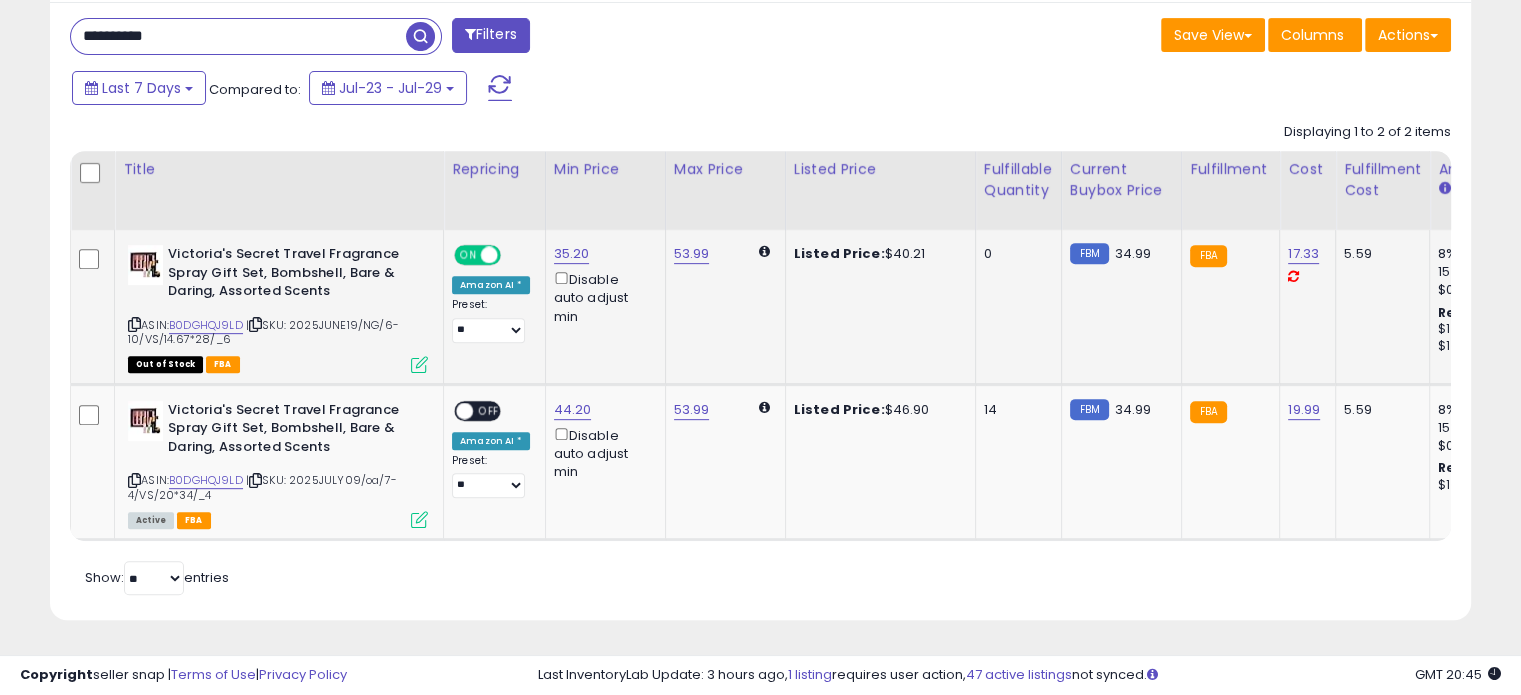 click on "ON" at bounding box center [468, 255] 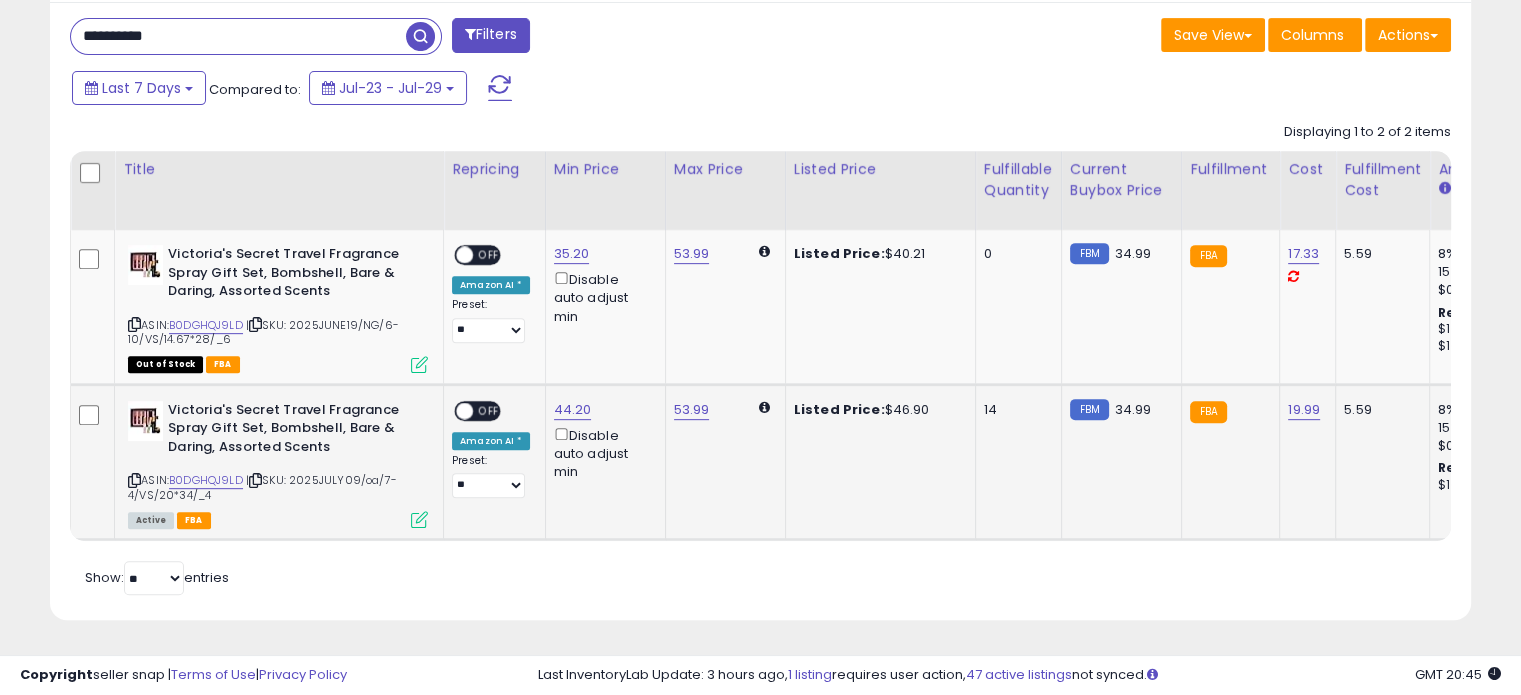 click on "OFF" at bounding box center [489, 410] 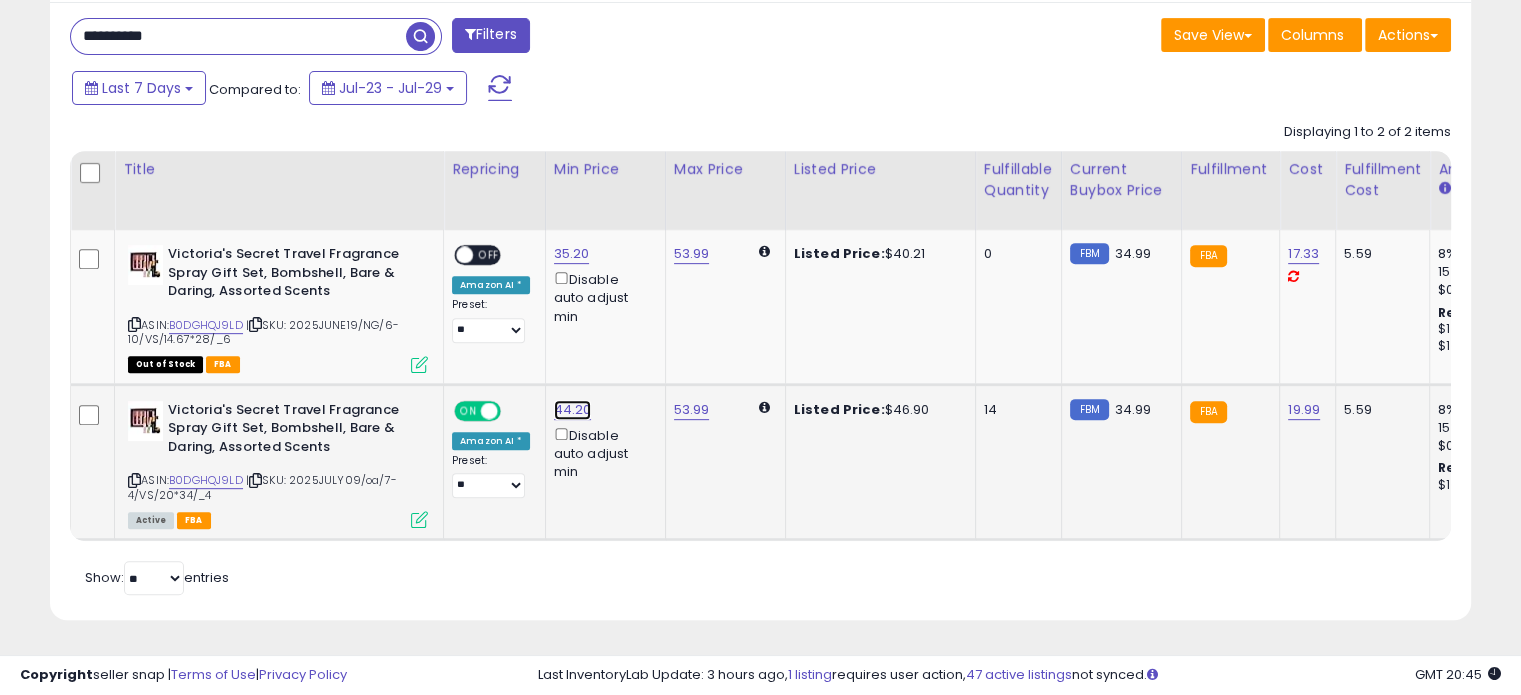 click on "44.20" at bounding box center (572, 254) 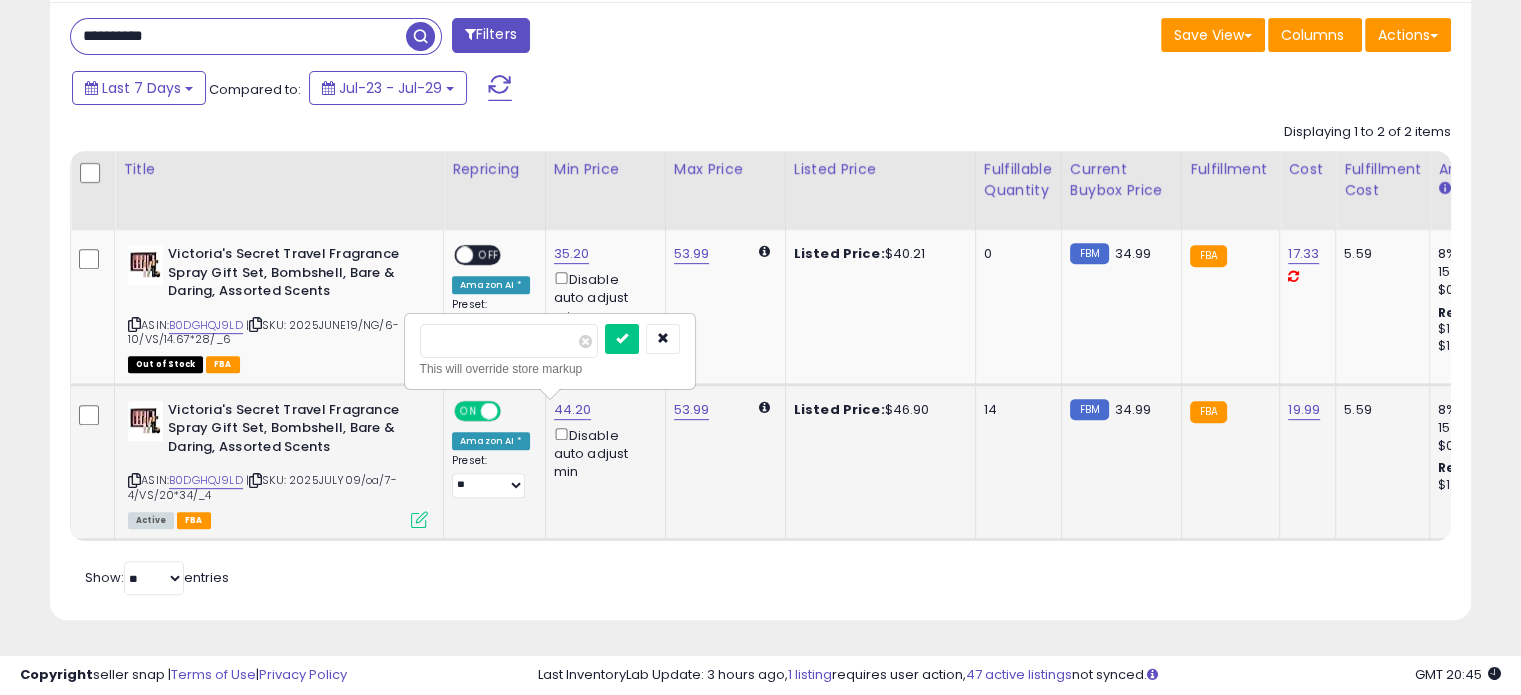 drag, startPoint x: 446, startPoint y: 335, endPoint x: 406, endPoint y: 325, distance: 41.231056 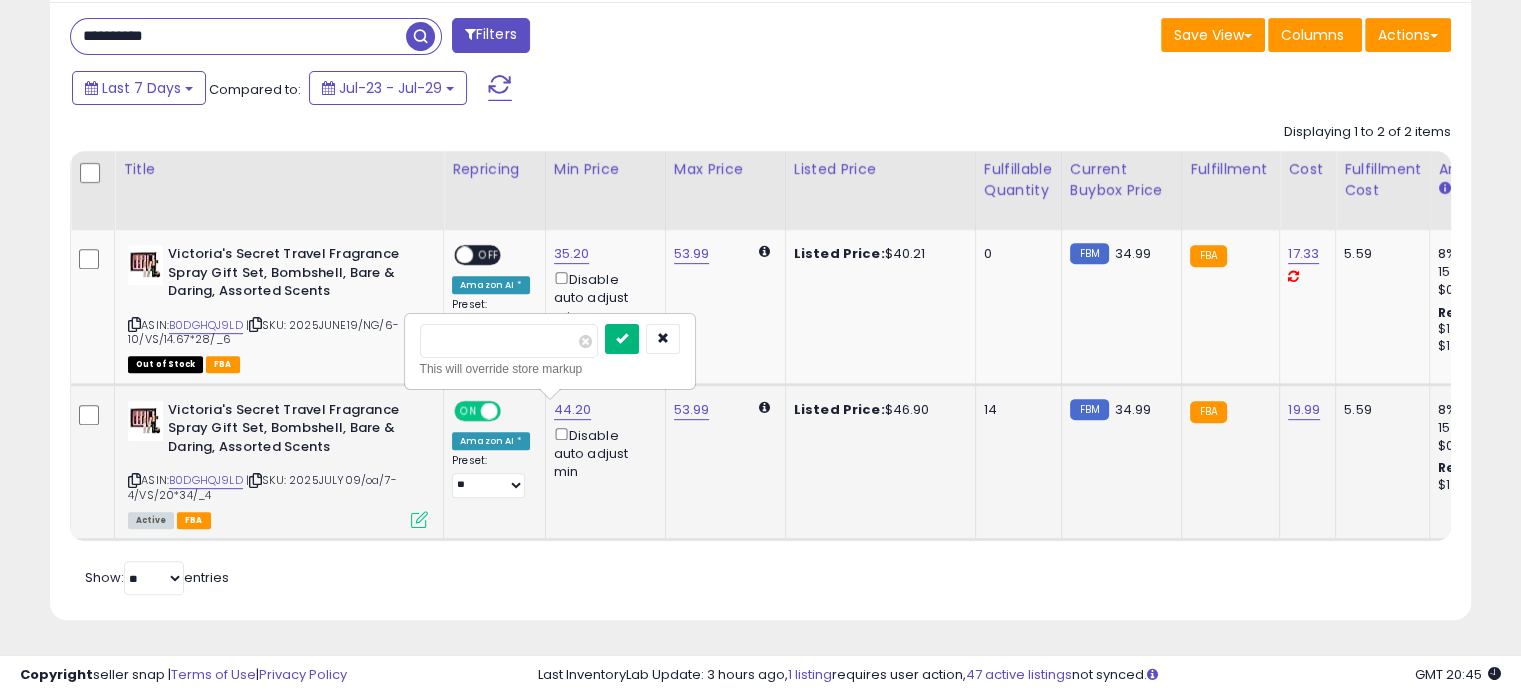 type on "*****" 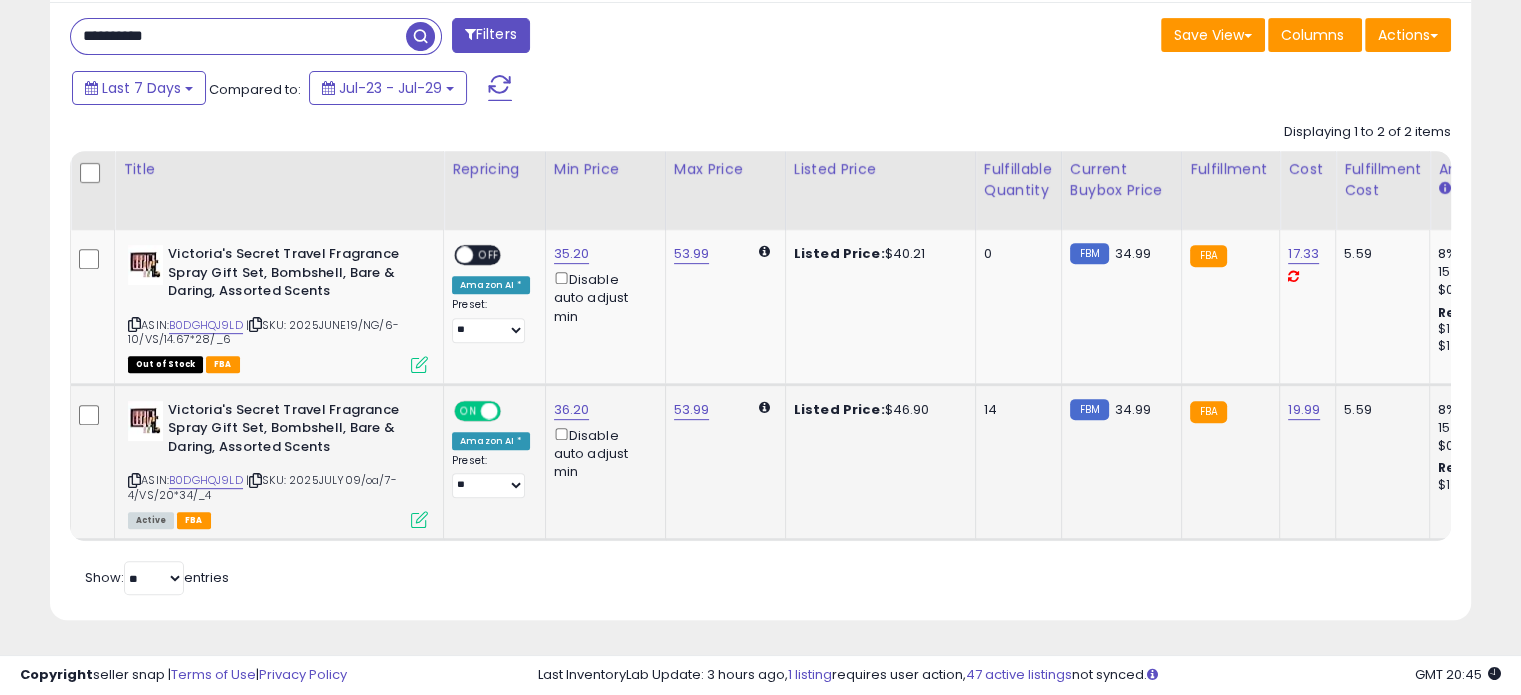 click on "**********" at bounding box center (238, 36) 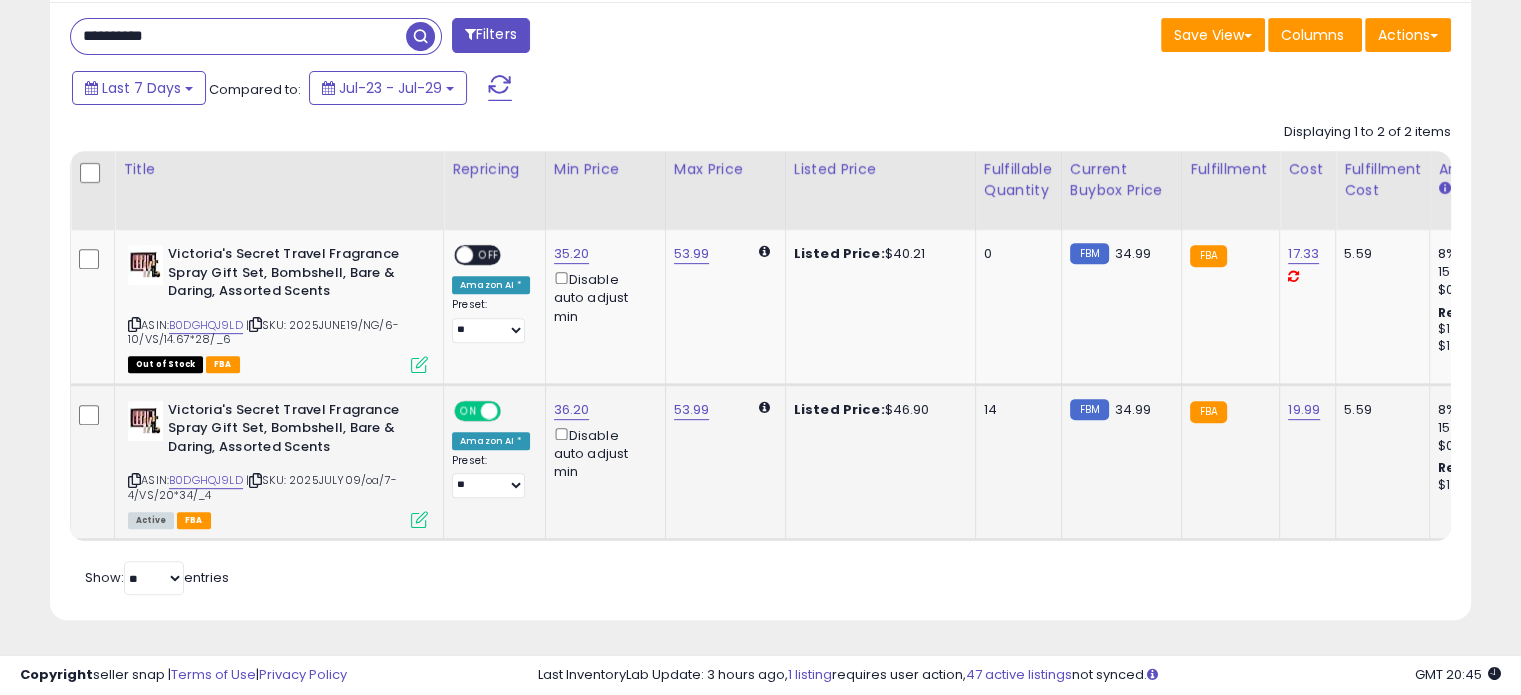 click on "**********" at bounding box center [238, 36] 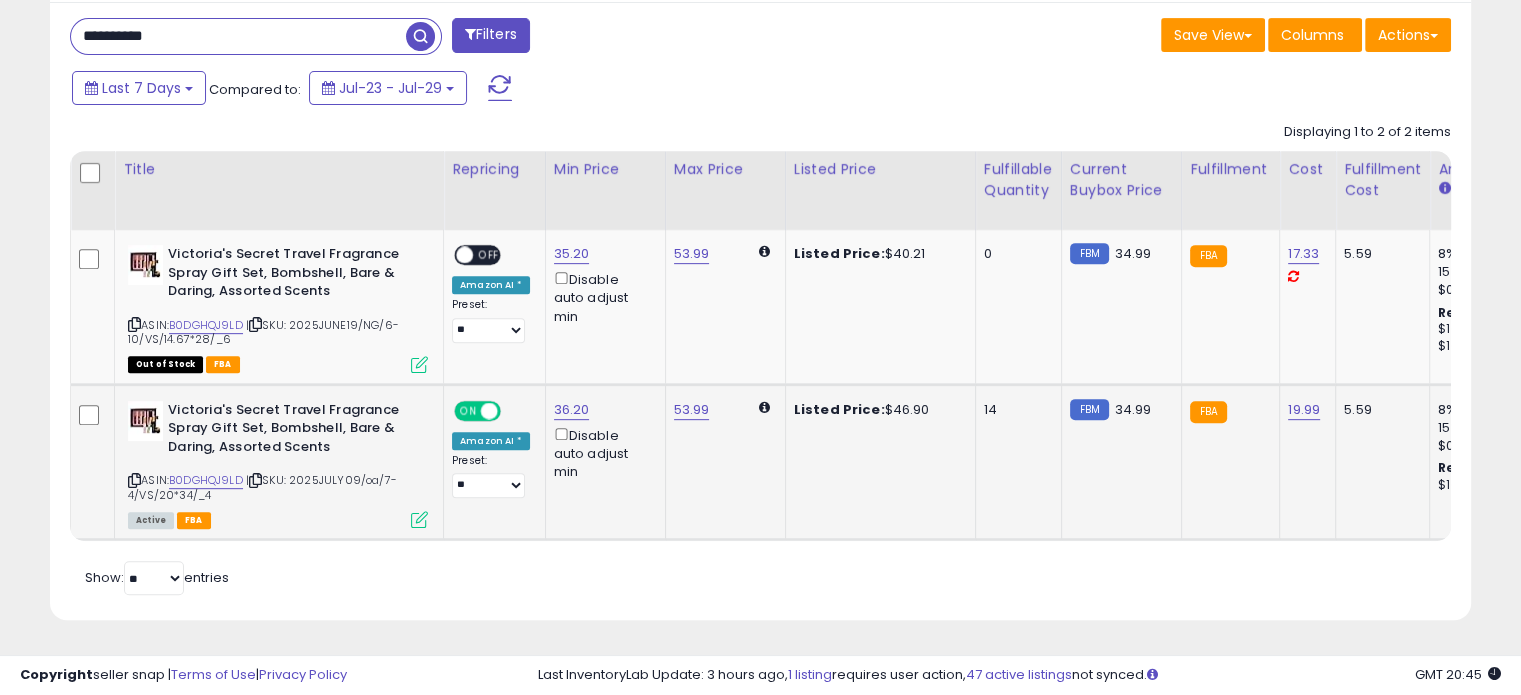 paste 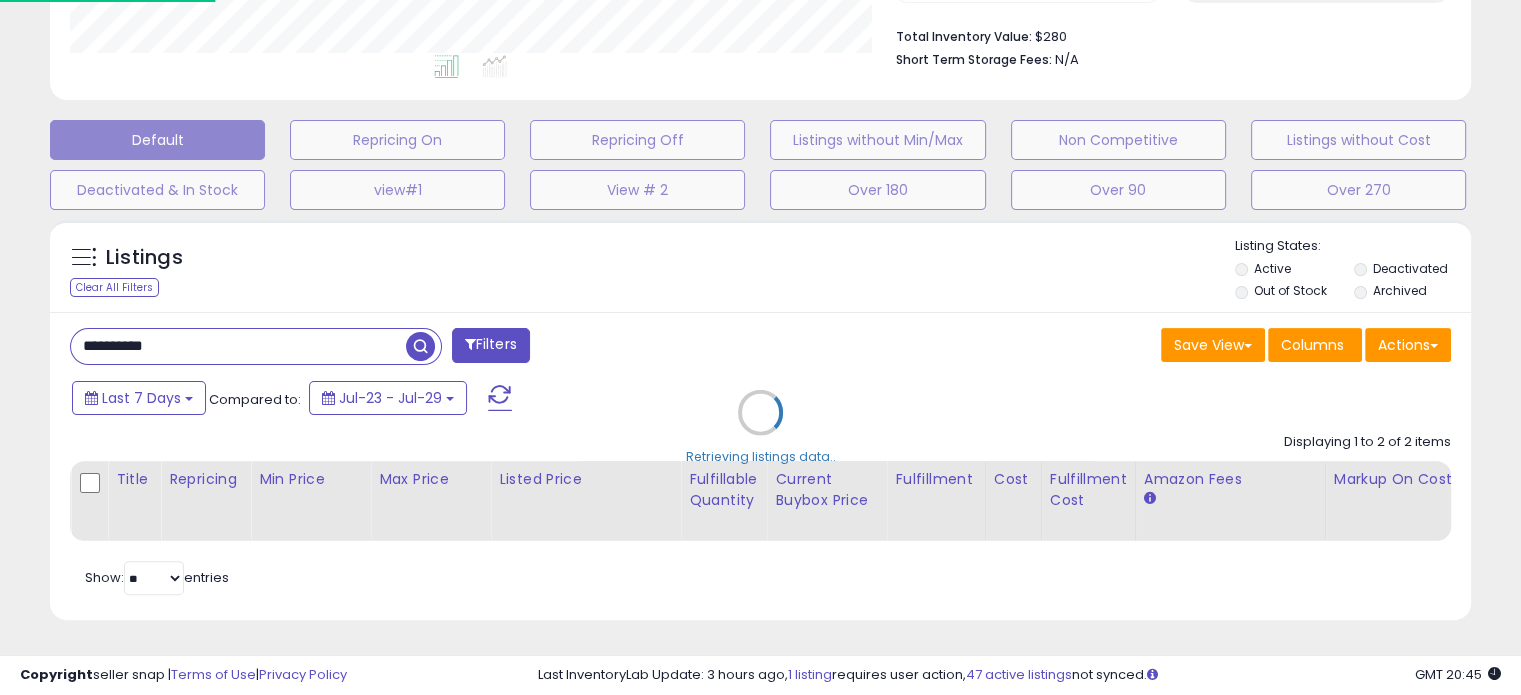 scroll, scrollTop: 999589, scrollLeft: 999168, axis: both 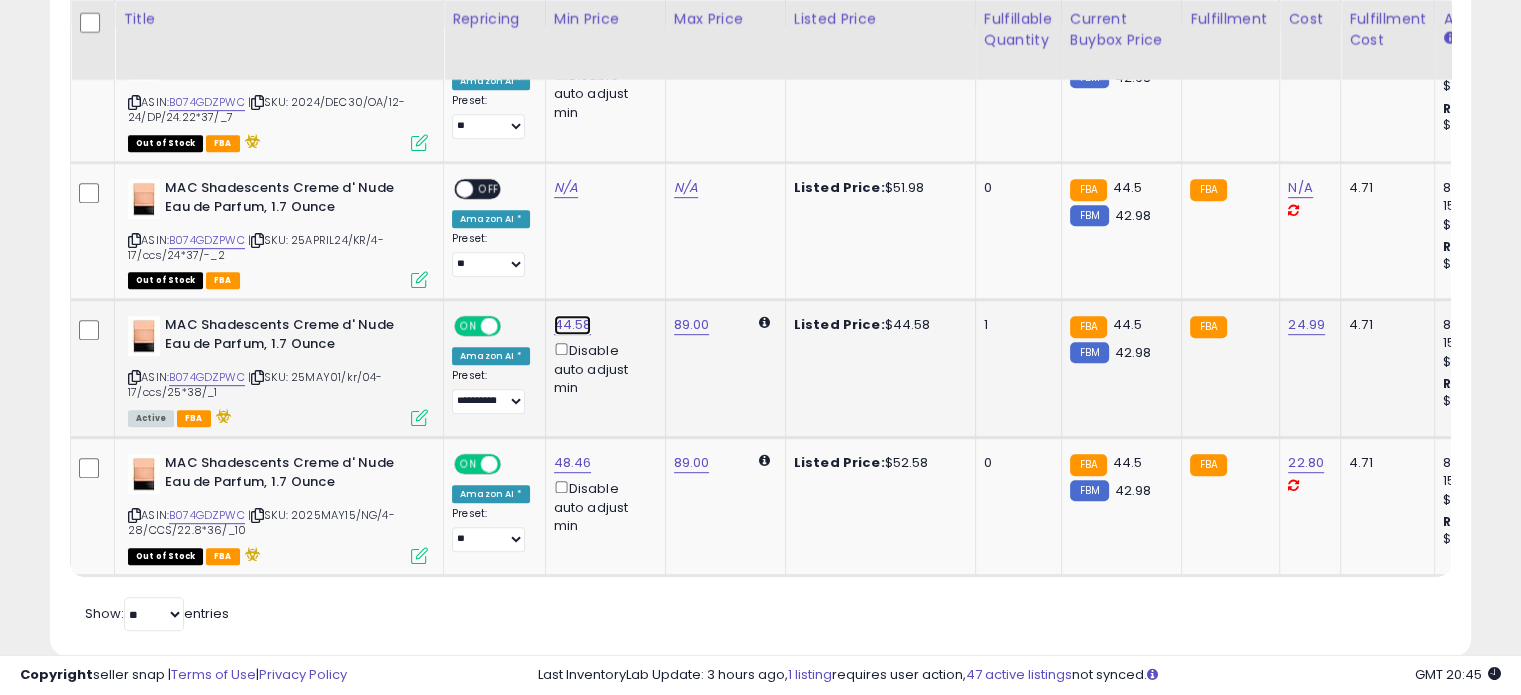 click on "44.58" at bounding box center [568, 50] 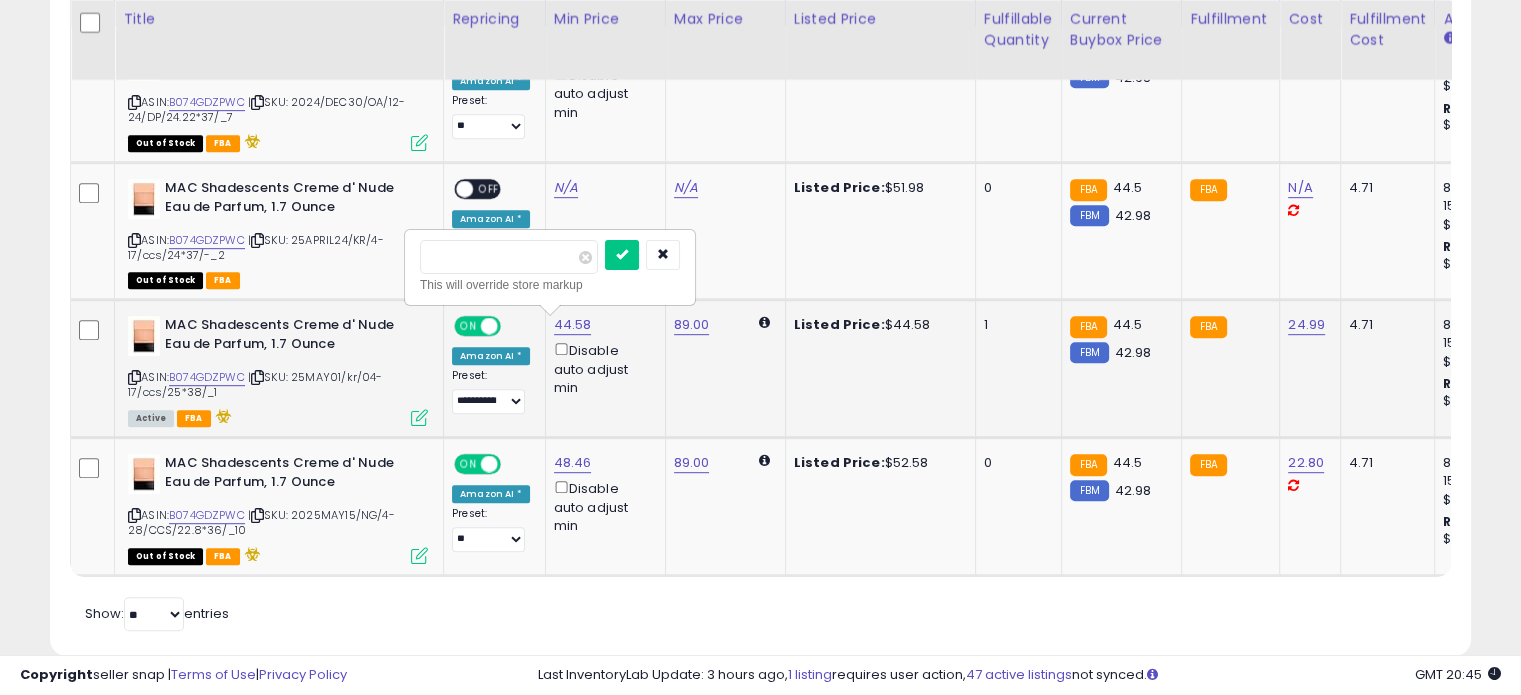 click on "*****" at bounding box center (509, 257) 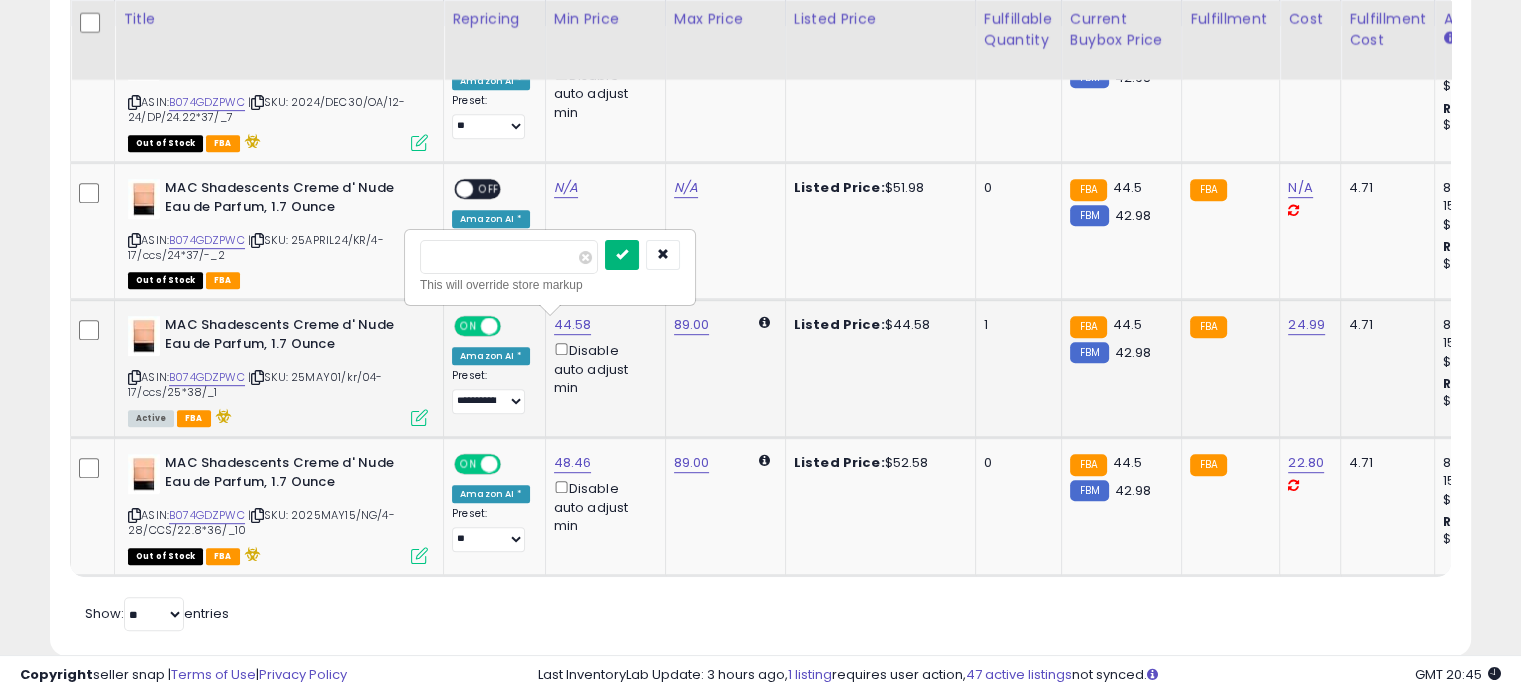type on "*****" 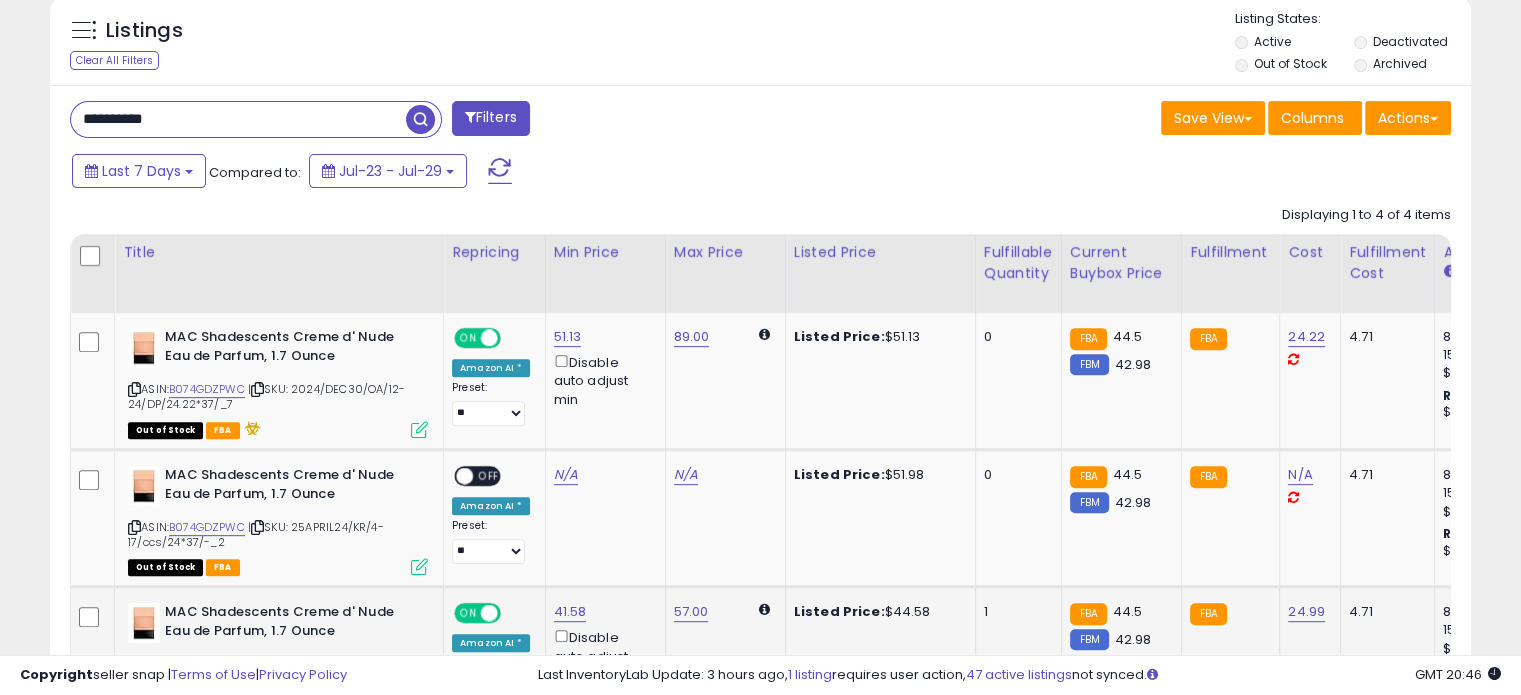 scroll, scrollTop: 573, scrollLeft: 0, axis: vertical 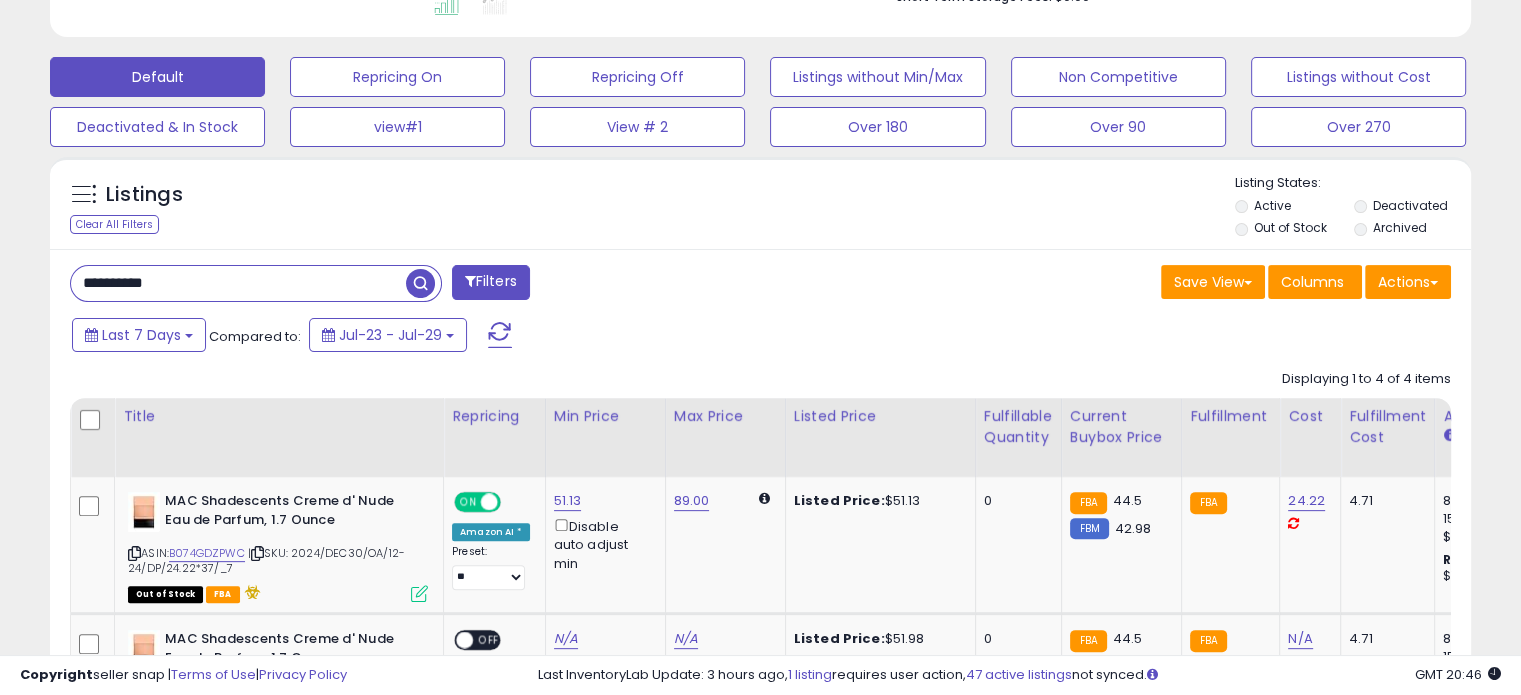click on "**********" at bounding box center (238, 283) 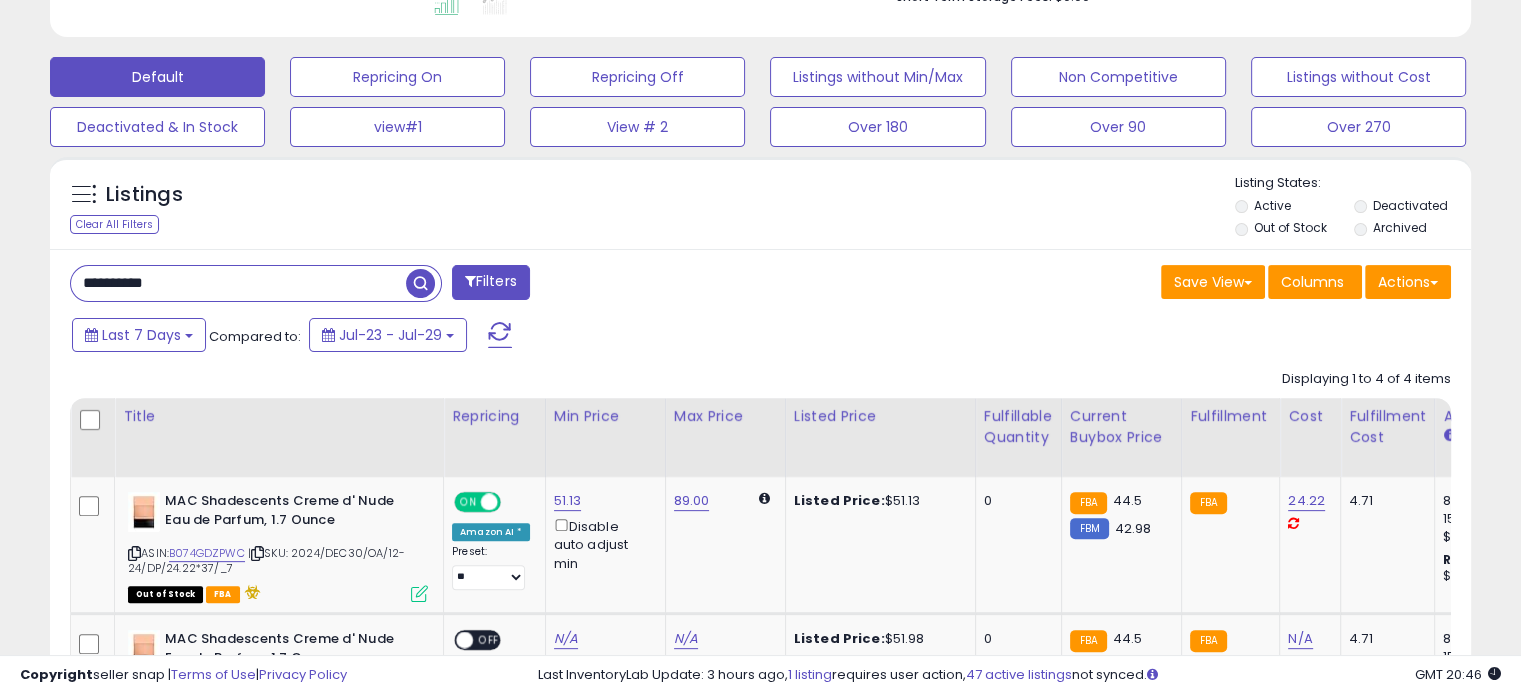 click on "**********" at bounding box center (238, 283) 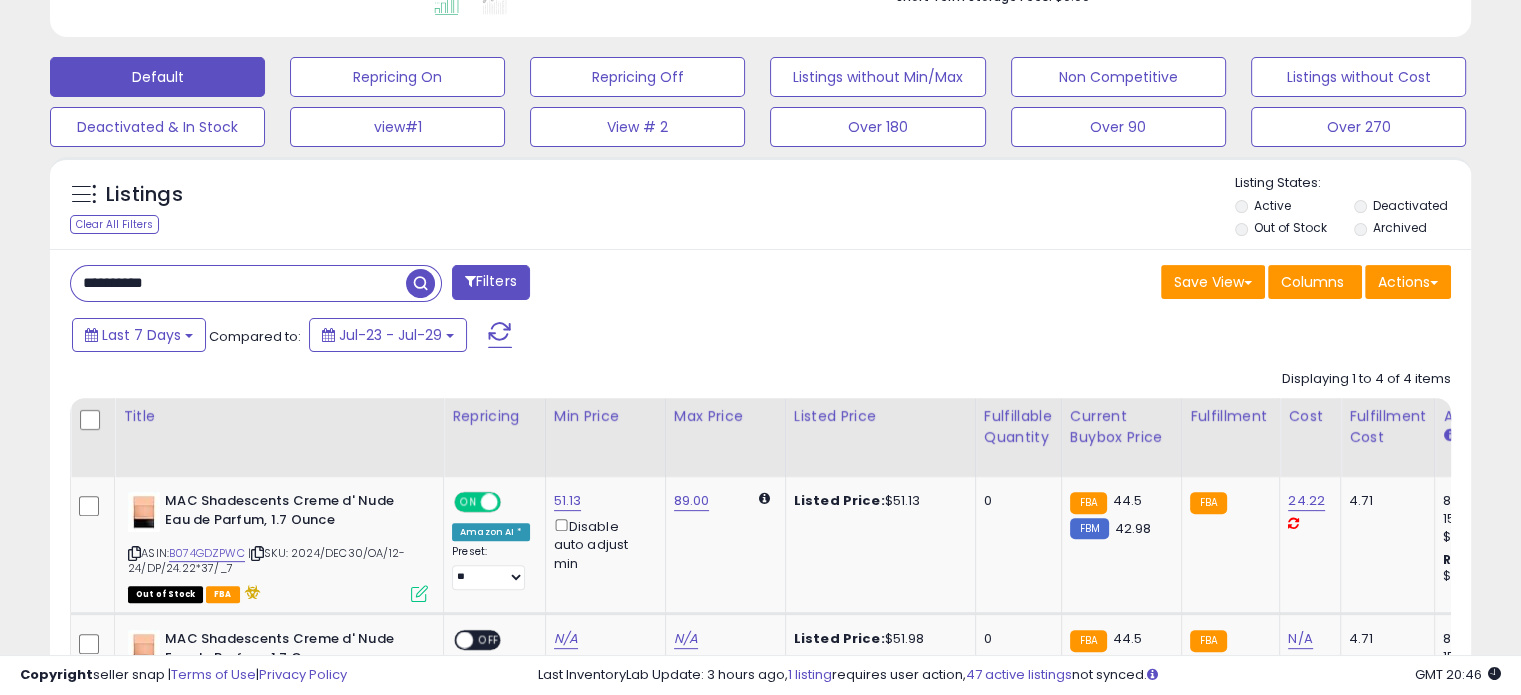 paste 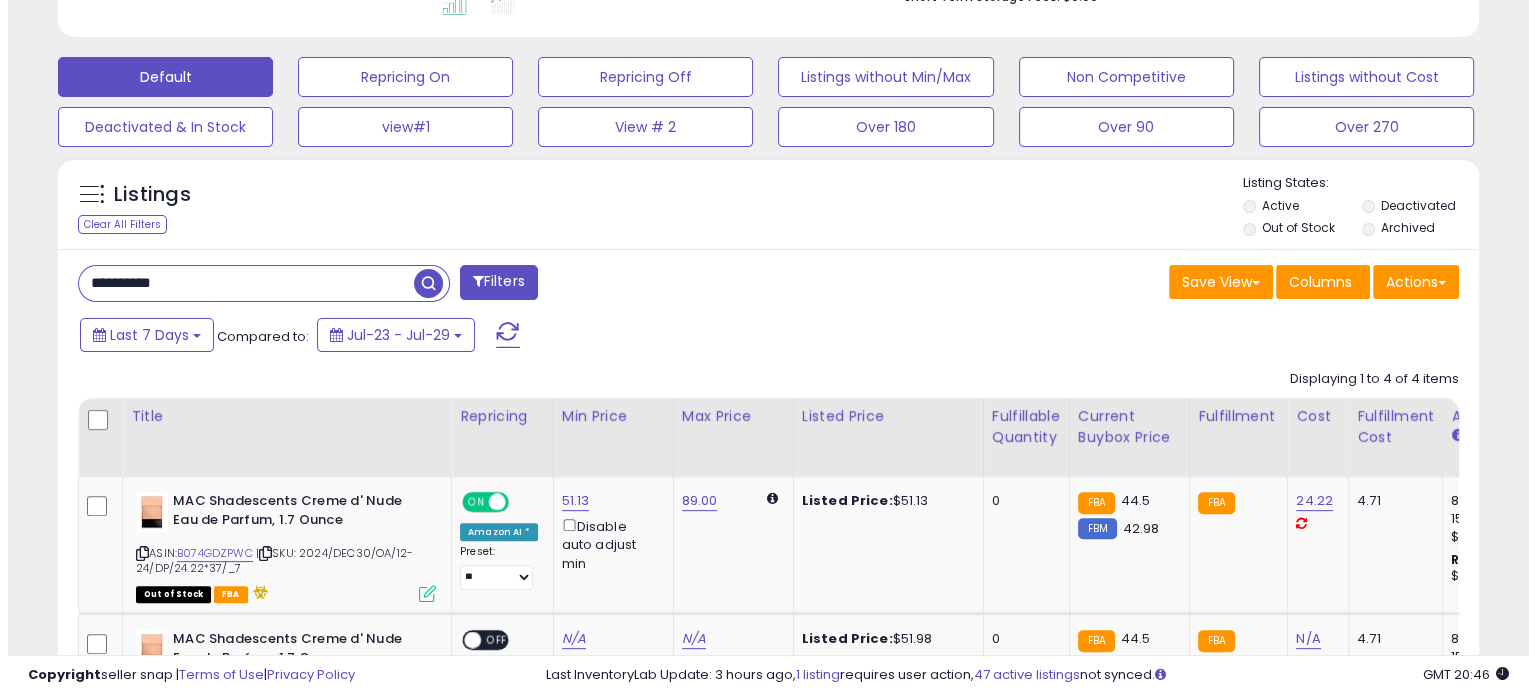 scroll, scrollTop: 524, scrollLeft: 0, axis: vertical 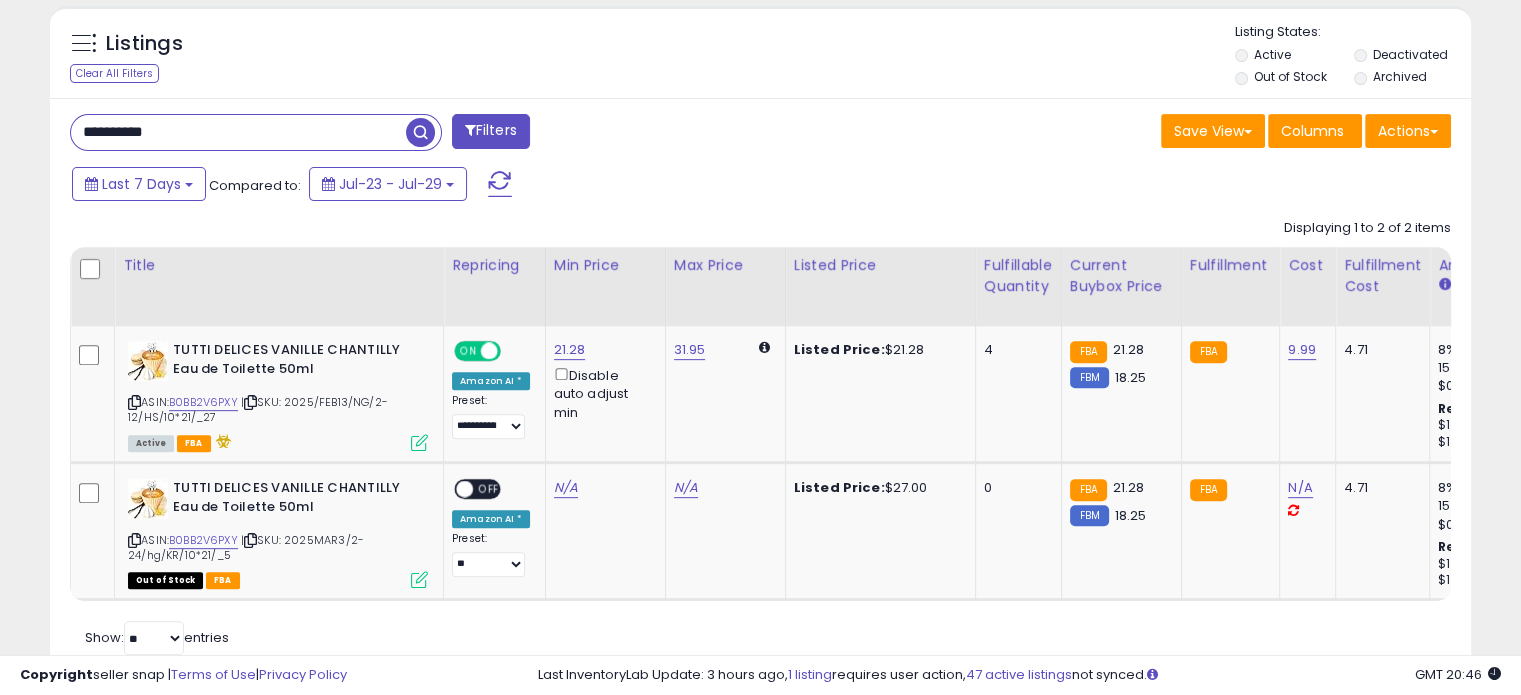 click on "**********" at bounding box center (238, 132) 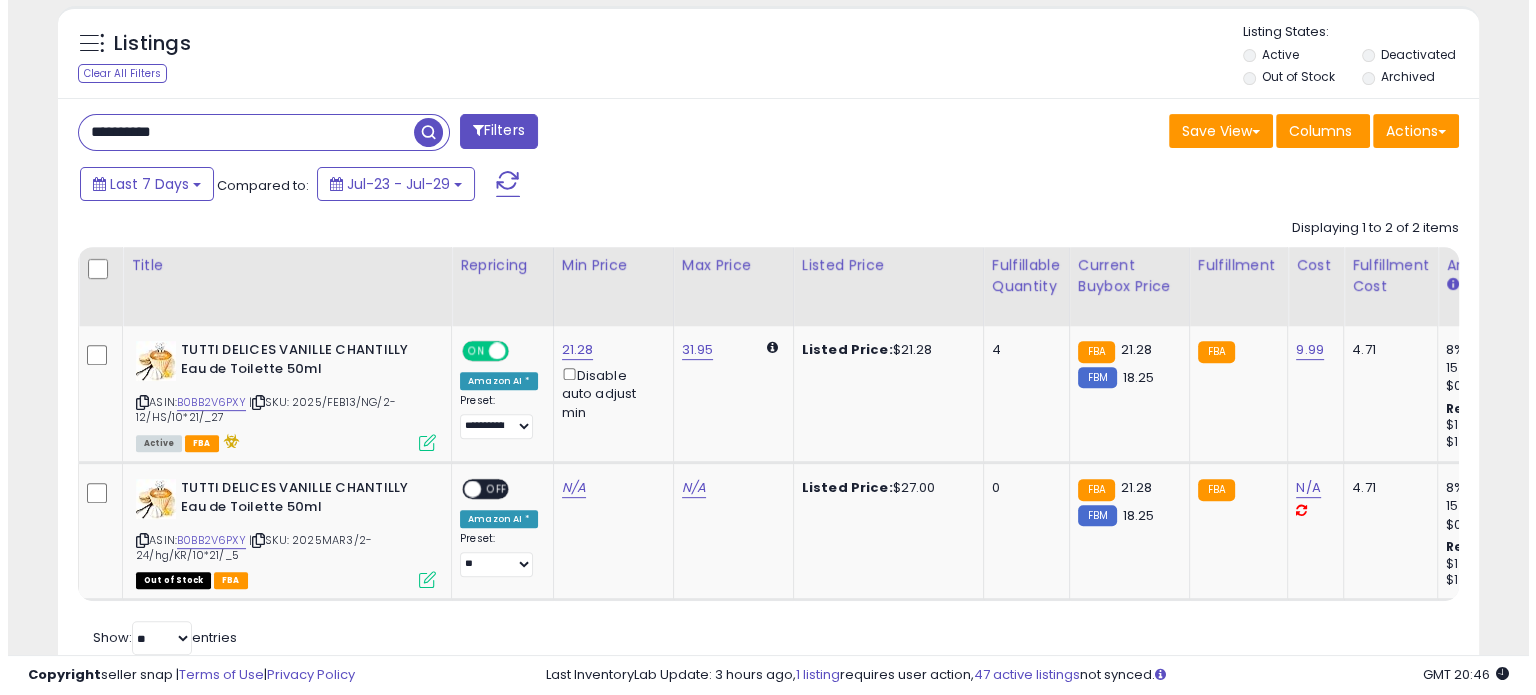 scroll, scrollTop: 524, scrollLeft: 0, axis: vertical 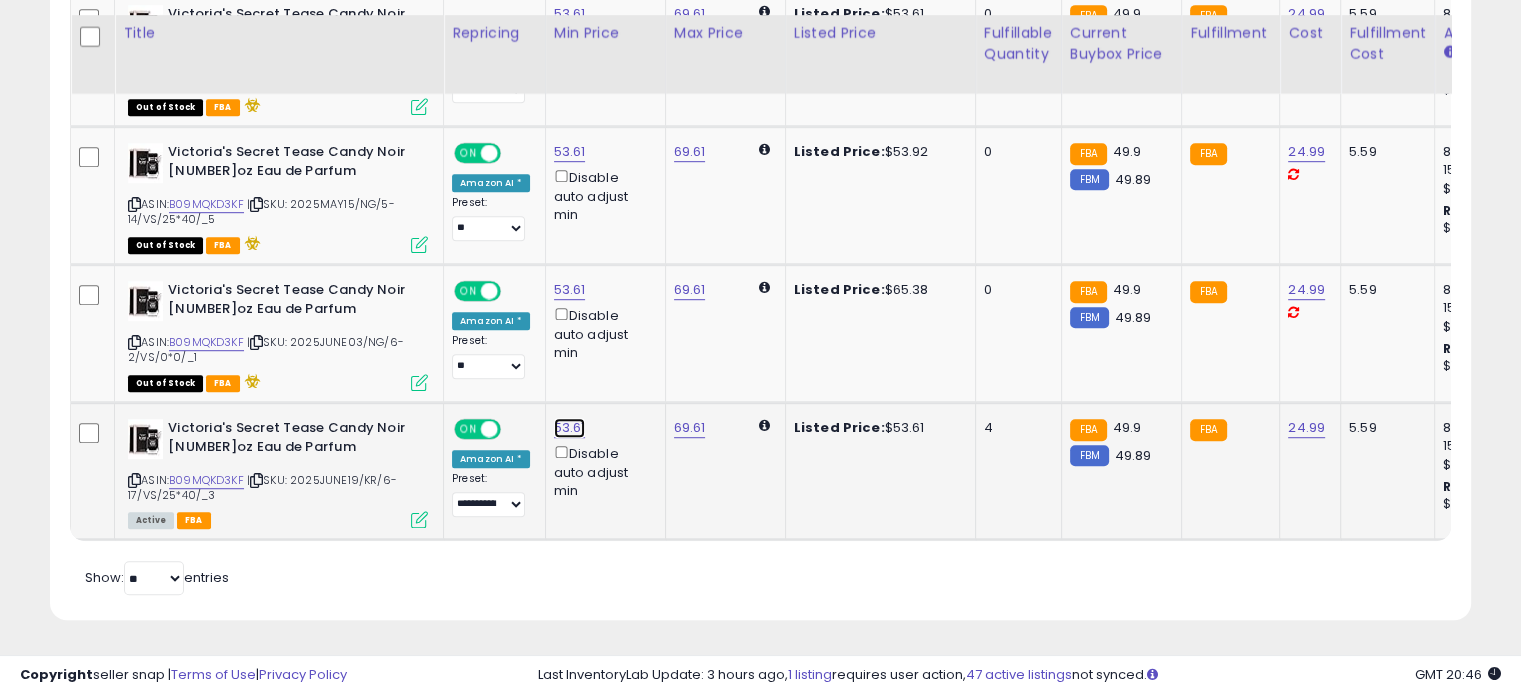 click on "53.61" at bounding box center (570, -124) 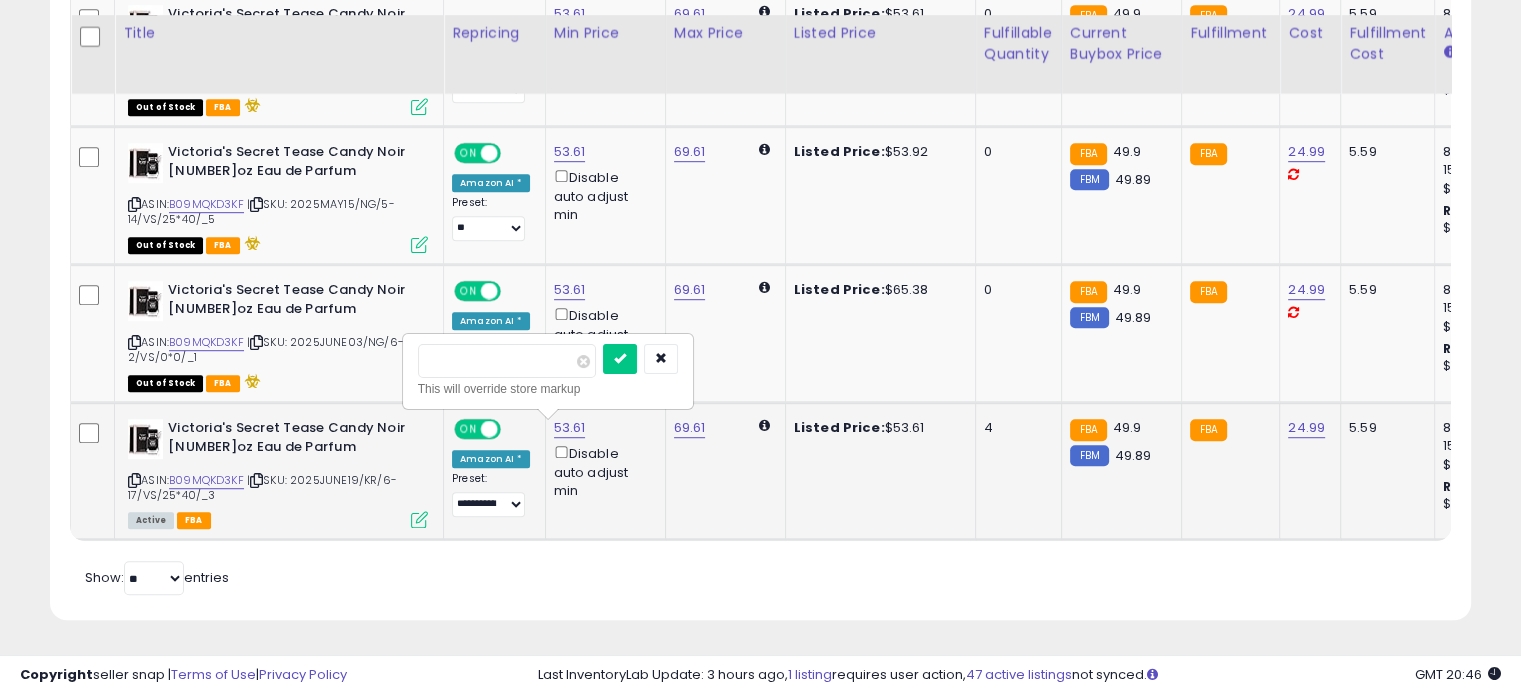 drag, startPoint x: 443, startPoint y: 352, endPoint x: 404, endPoint y: 339, distance: 41.109608 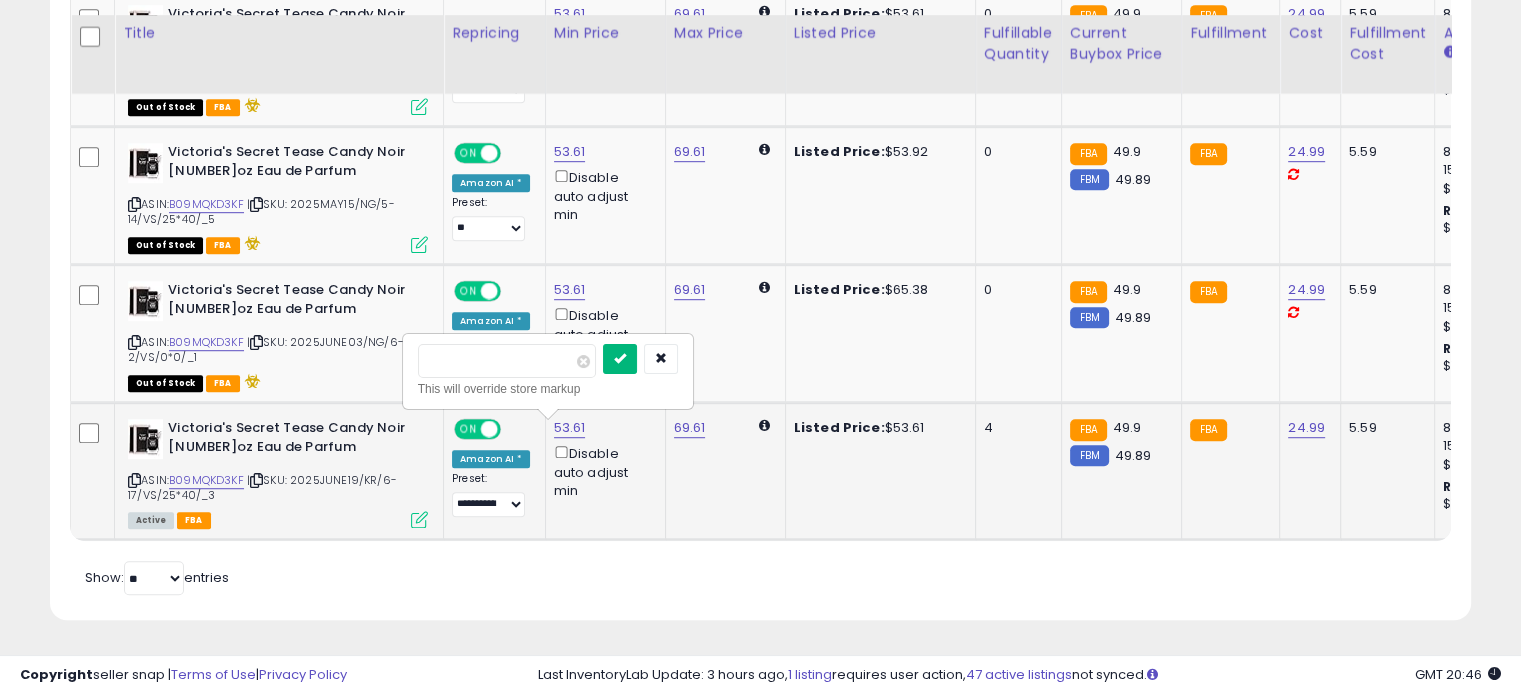 type on "*****" 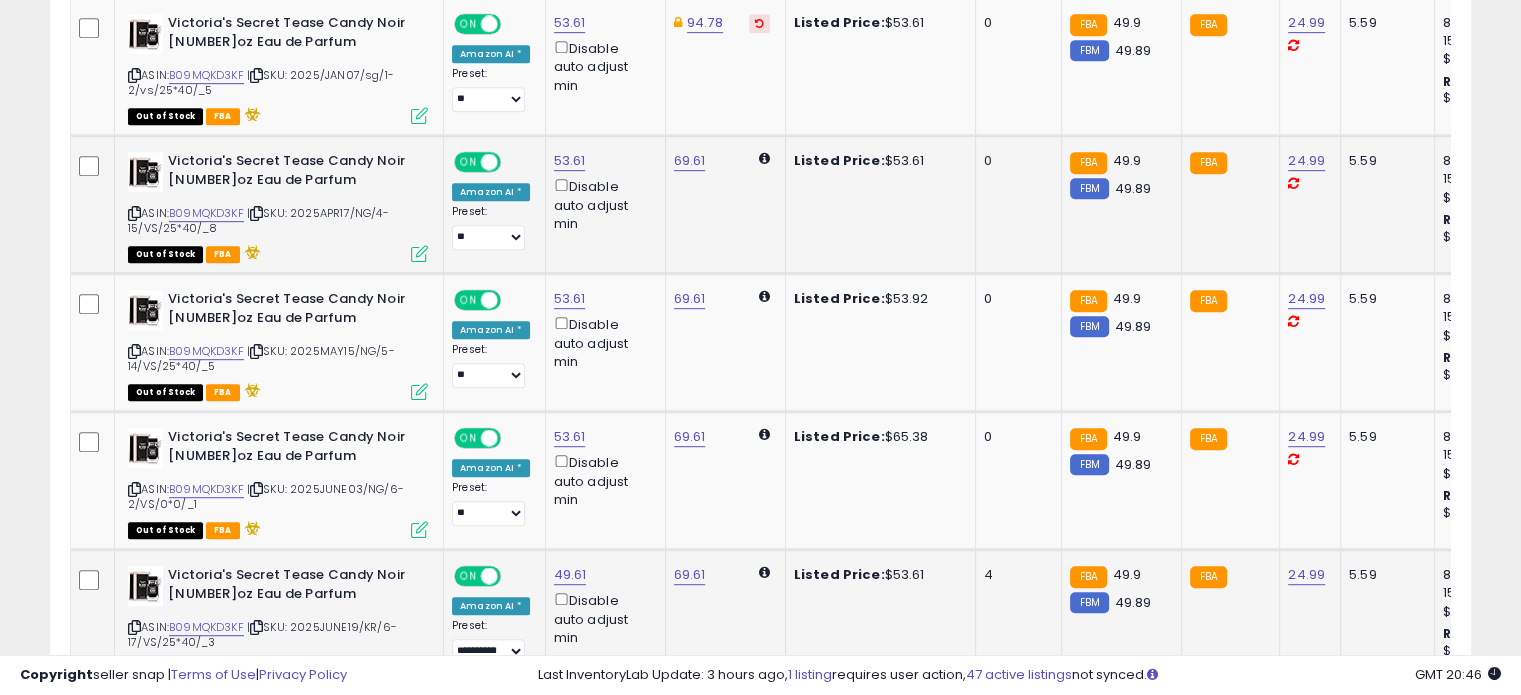 scroll, scrollTop: 812, scrollLeft: 0, axis: vertical 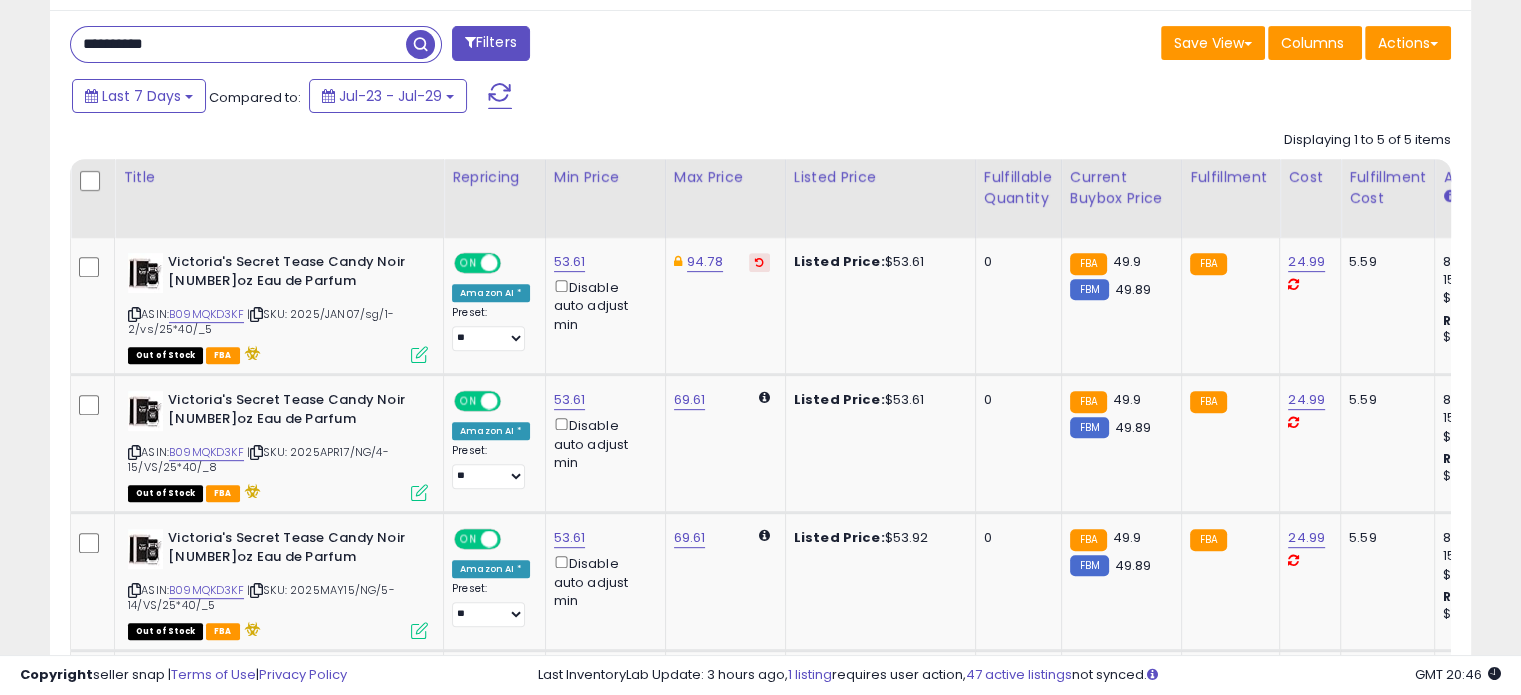 click on "**********" at bounding box center [238, 44] 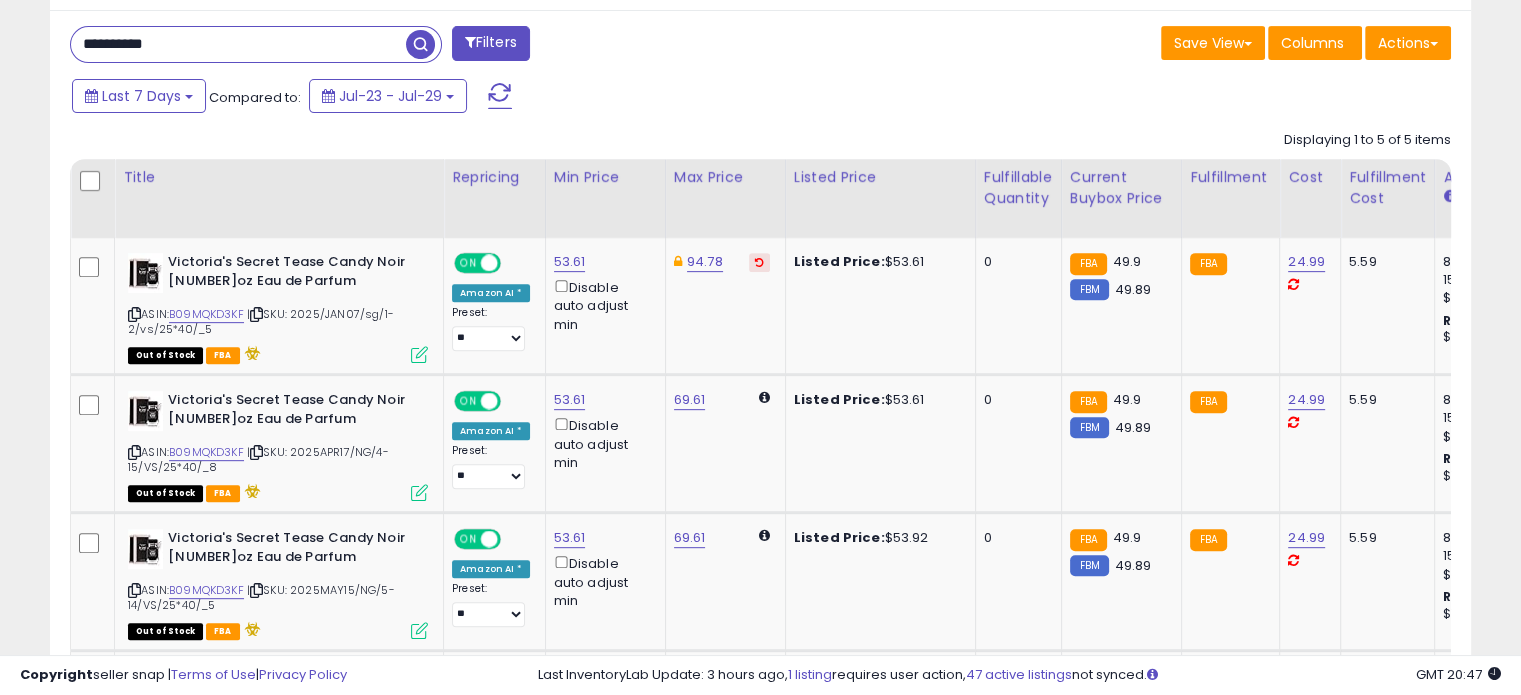 paste 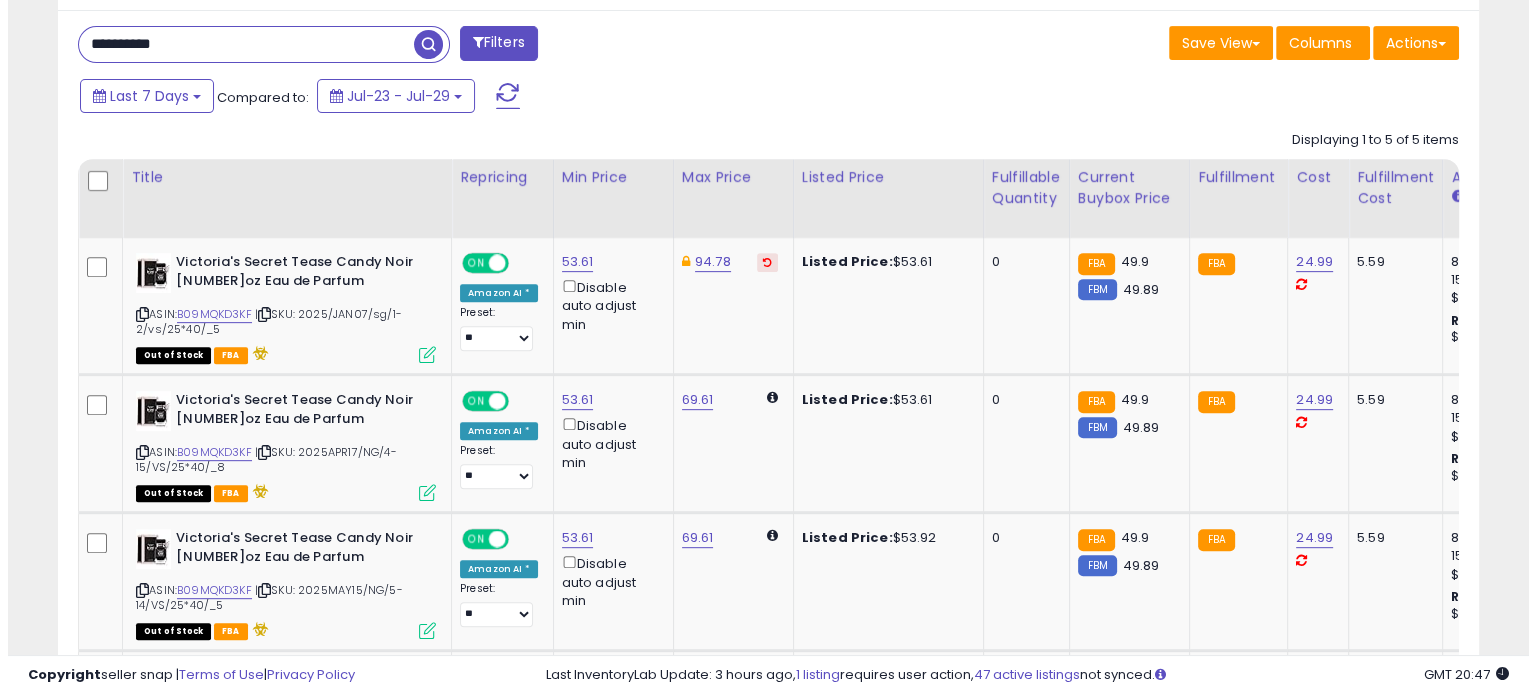 scroll, scrollTop: 524, scrollLeft: 0, axis: vertical 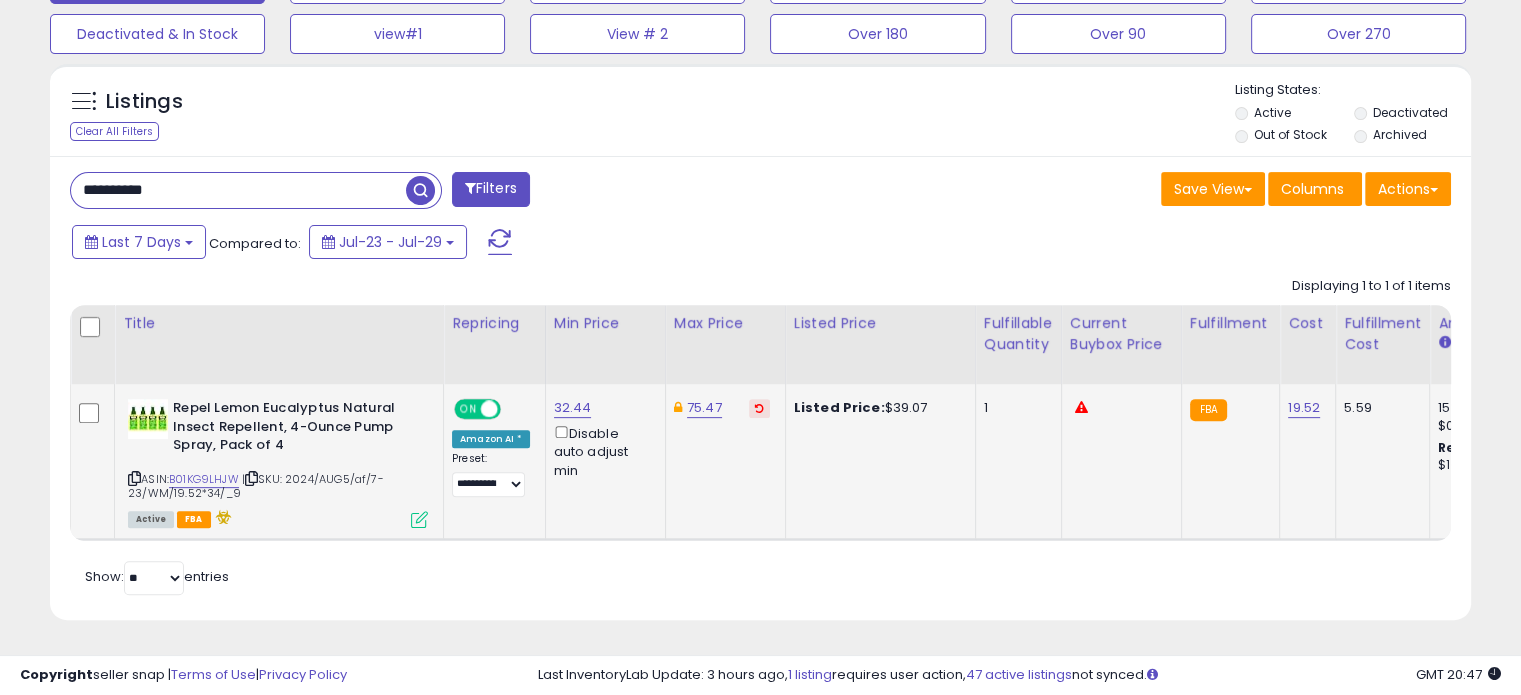 click at bounding box center [759, 408] 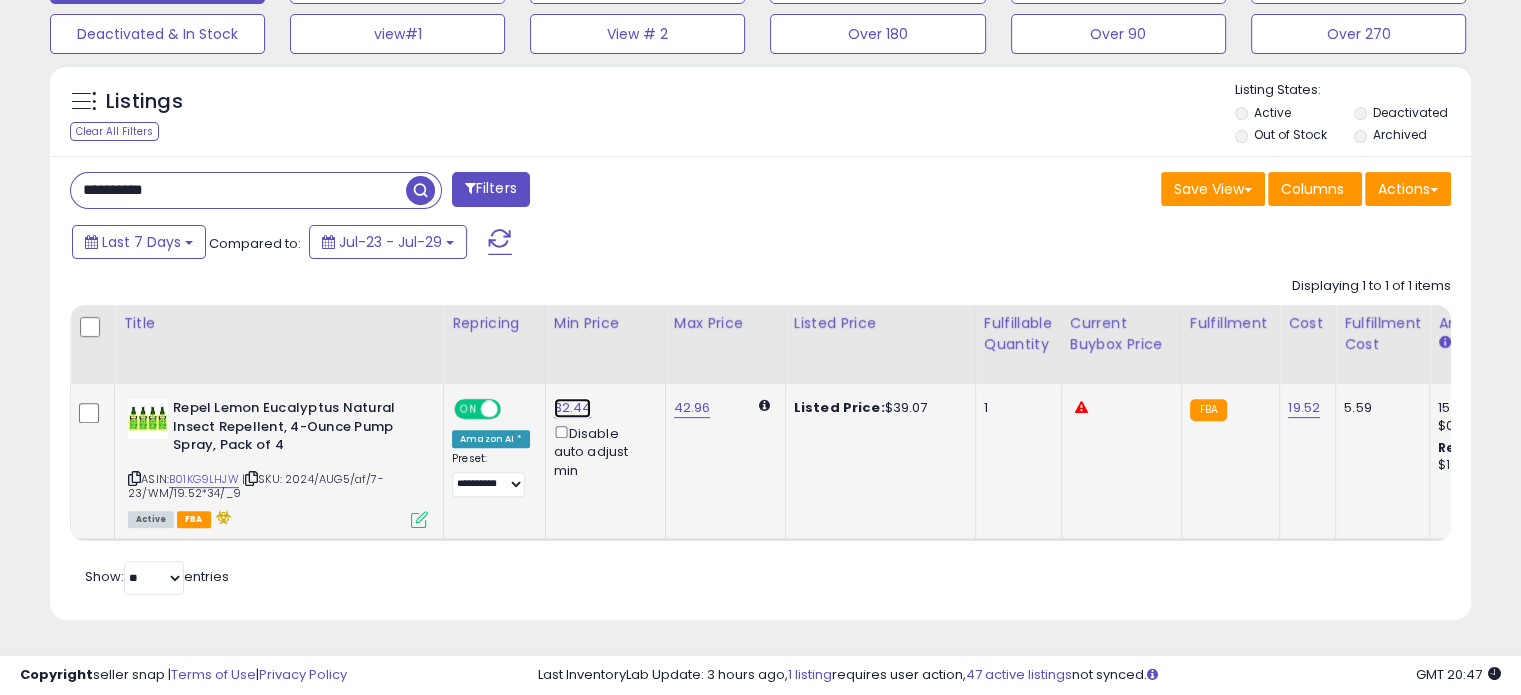 click on "32.44" at bounding box center (573, 408) 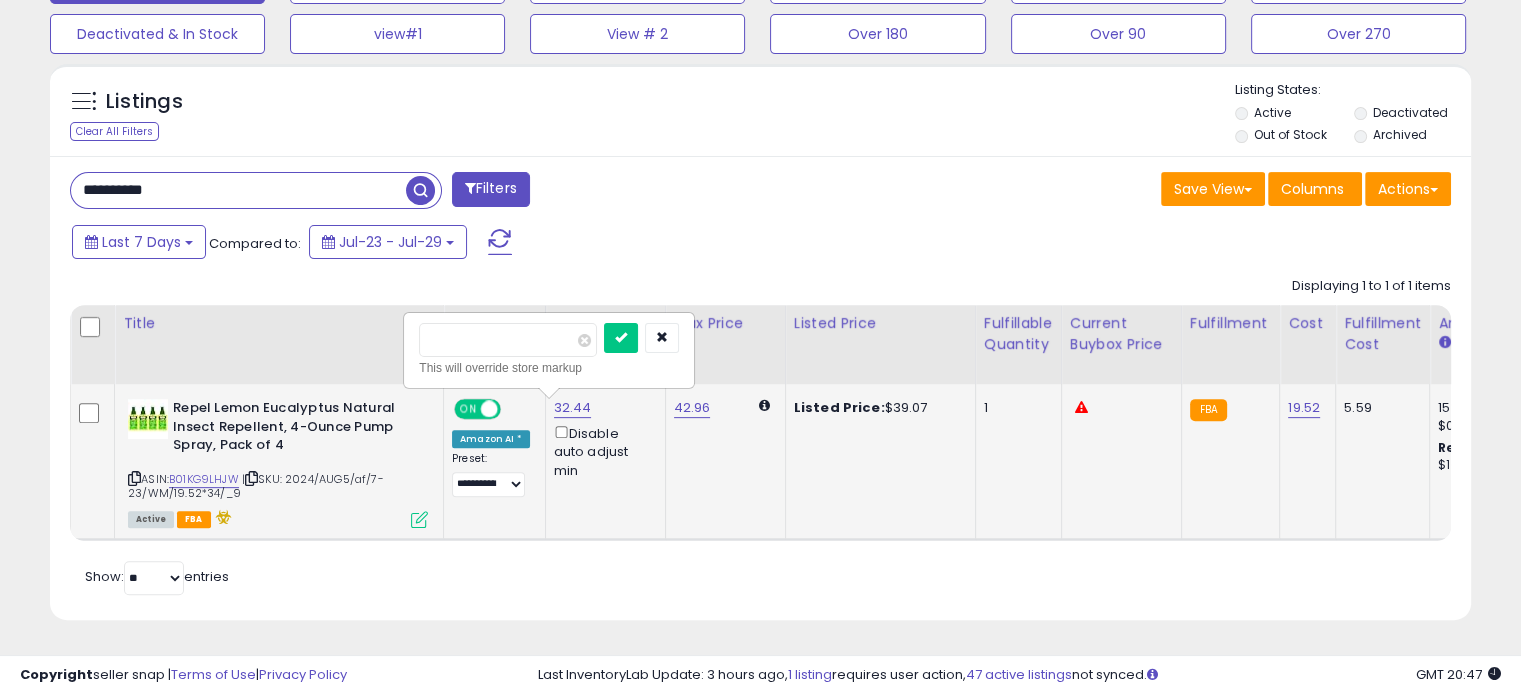 drag, startPoint x: 446, startPoint y: 327, endPoint x: 422, endPoint y: 329, distance: 24.083189 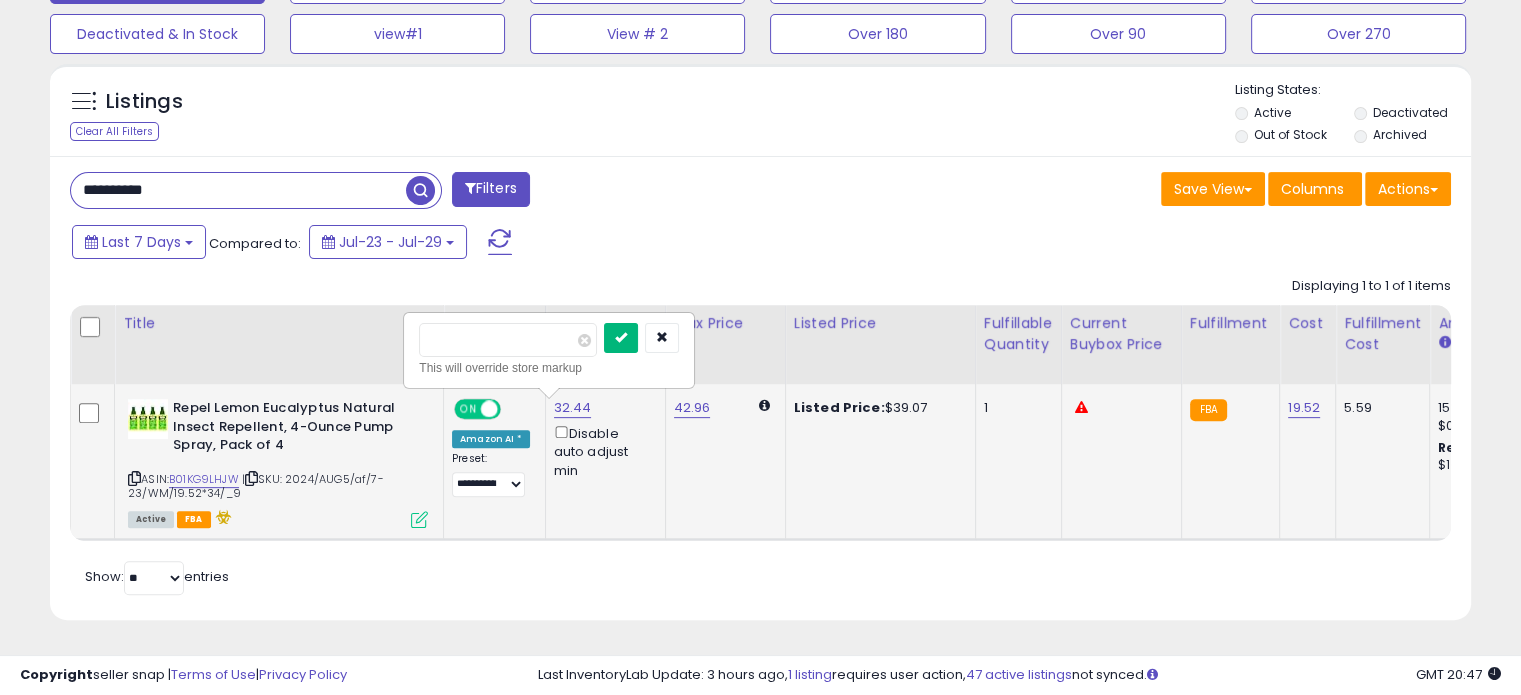 type on "*****" 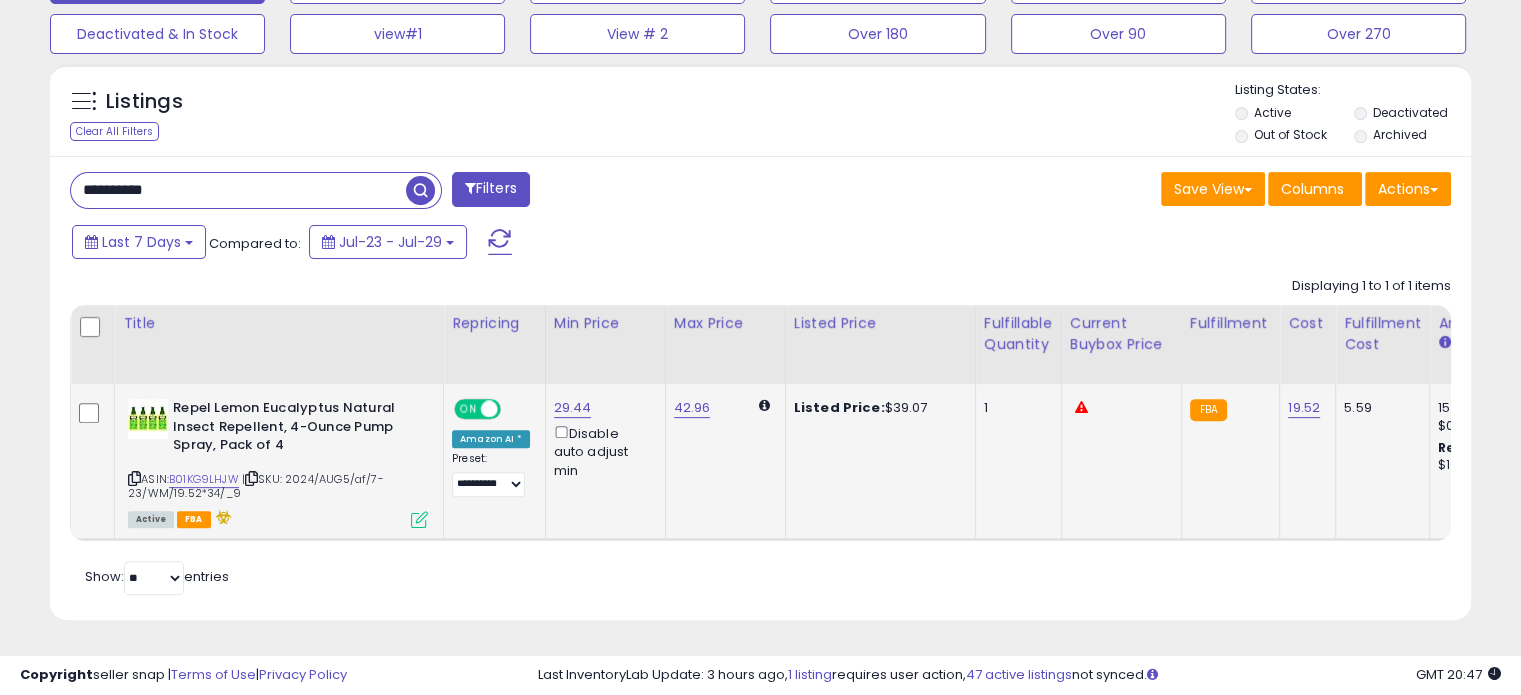 click on "**********" at bounding box center [238, 190] 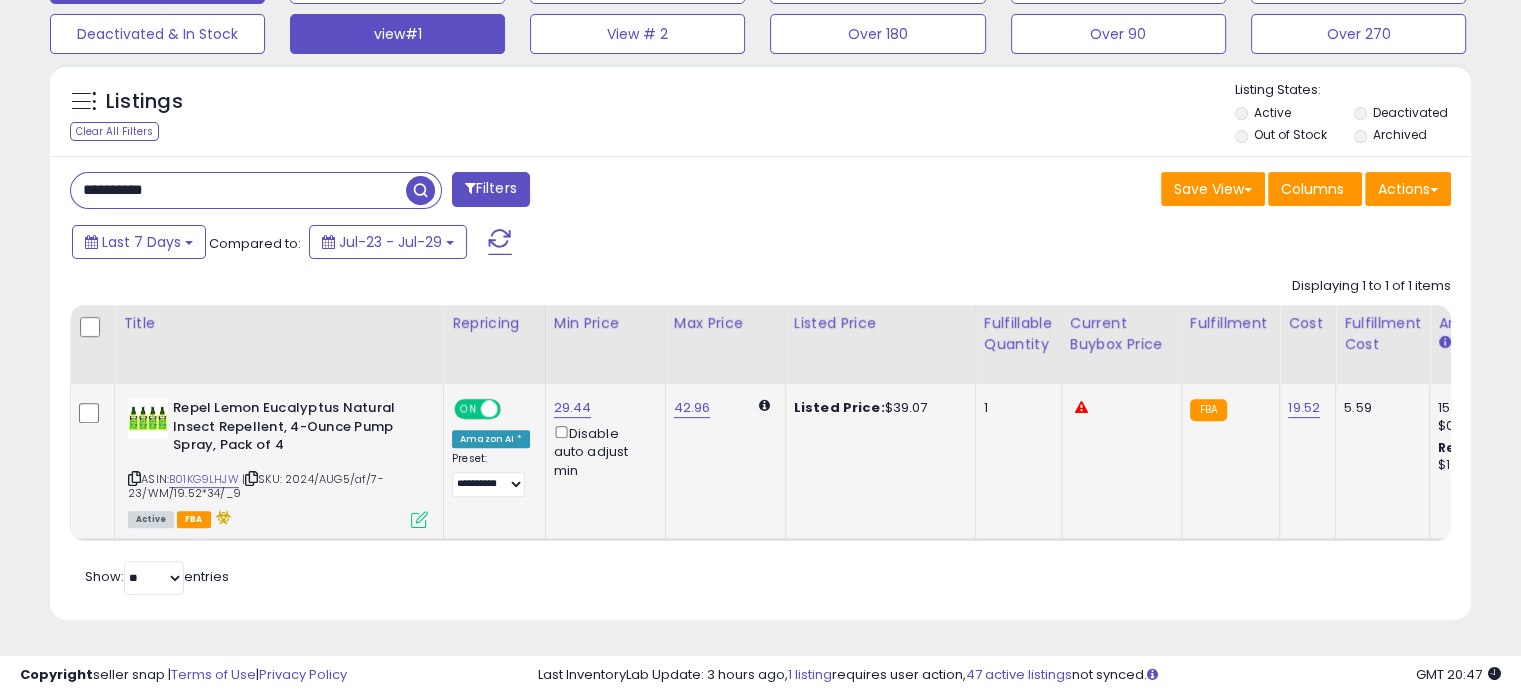 scroll, scrollTop: 999589, scrollLeft: 999168, axis: both 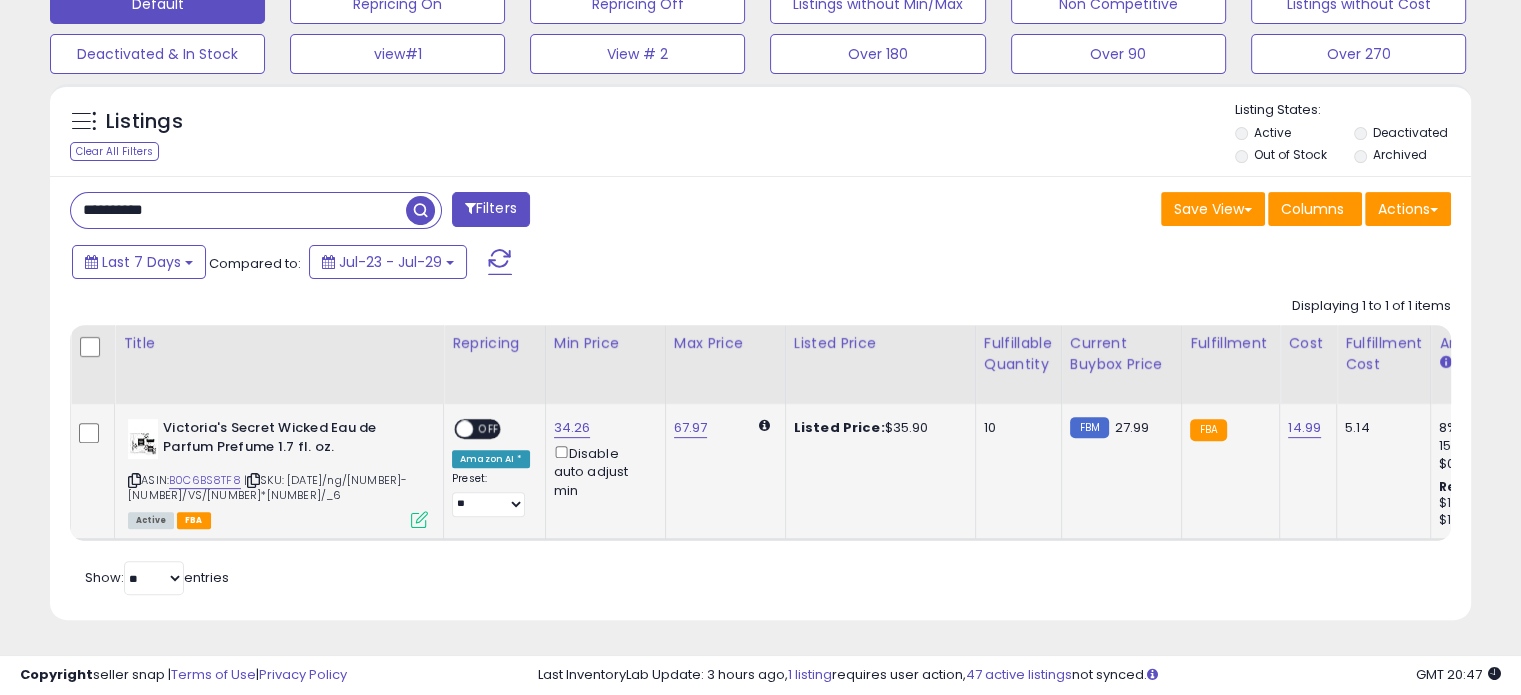 click on "OFF" at bounding box center [489, 429] 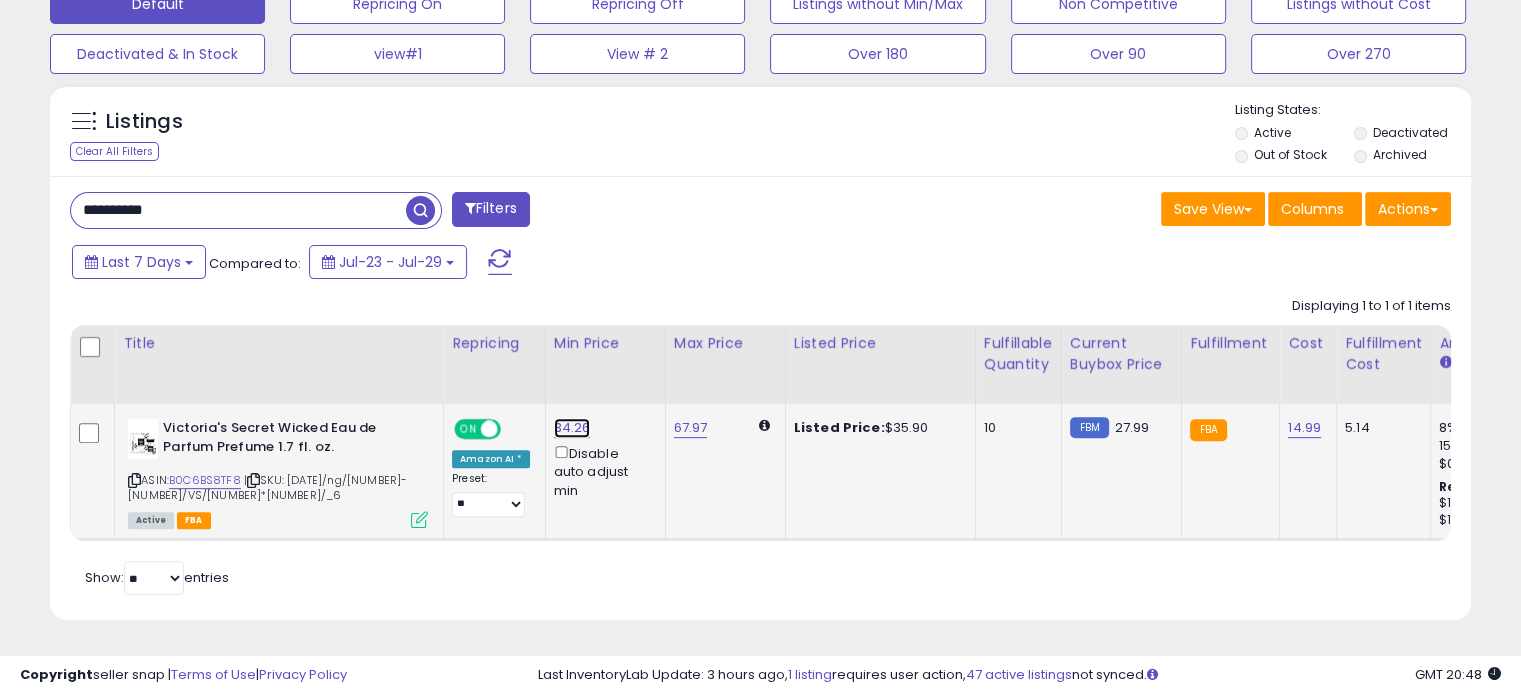 click on "34.26" at bounding box center (572, 428) 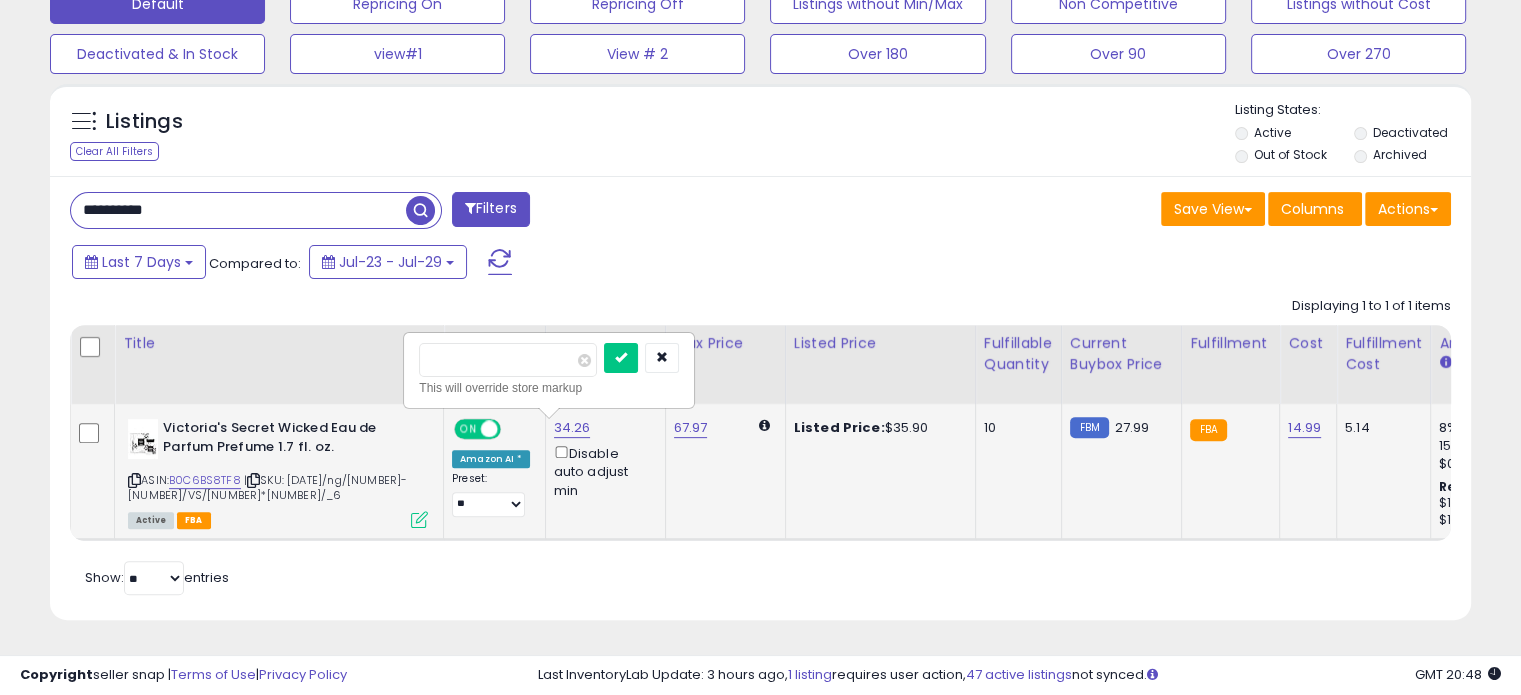 click on "*****" at bounding box center [508, 360] 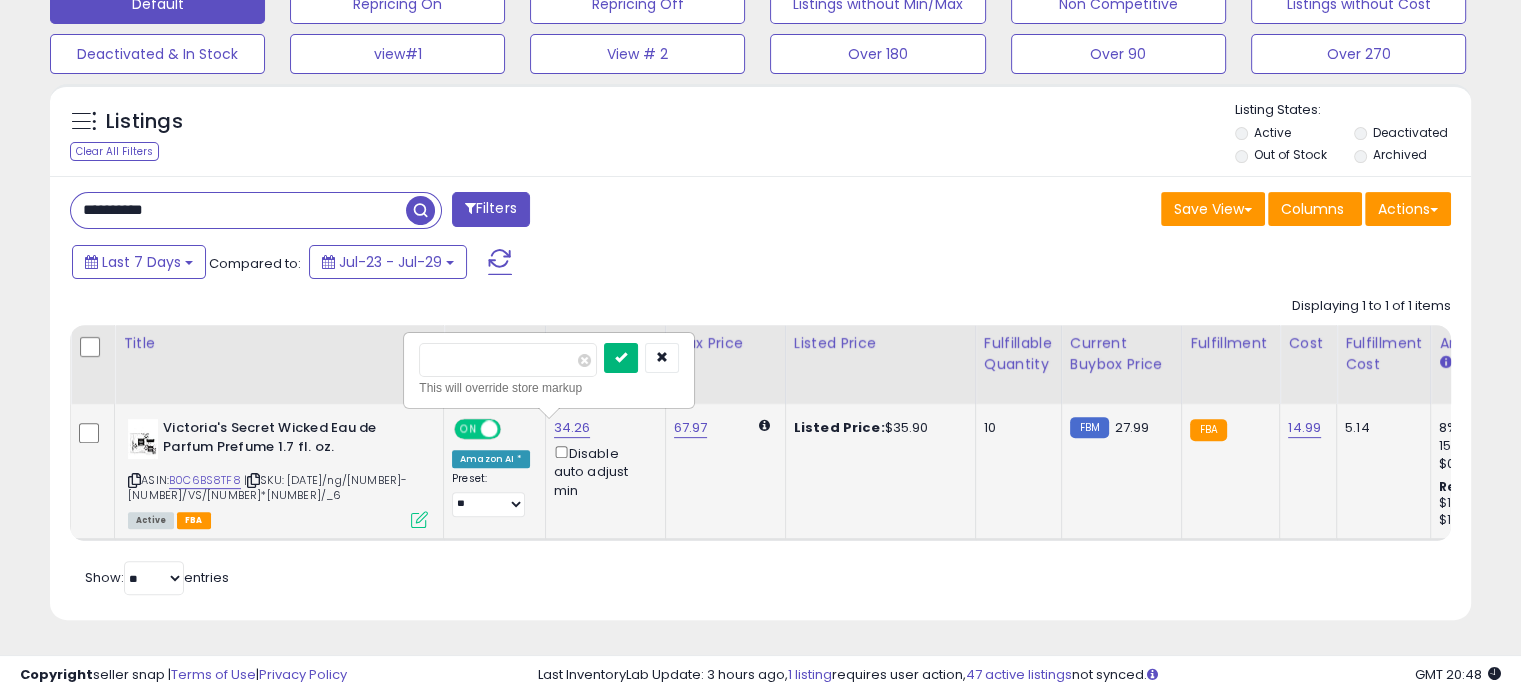 type on "*****" 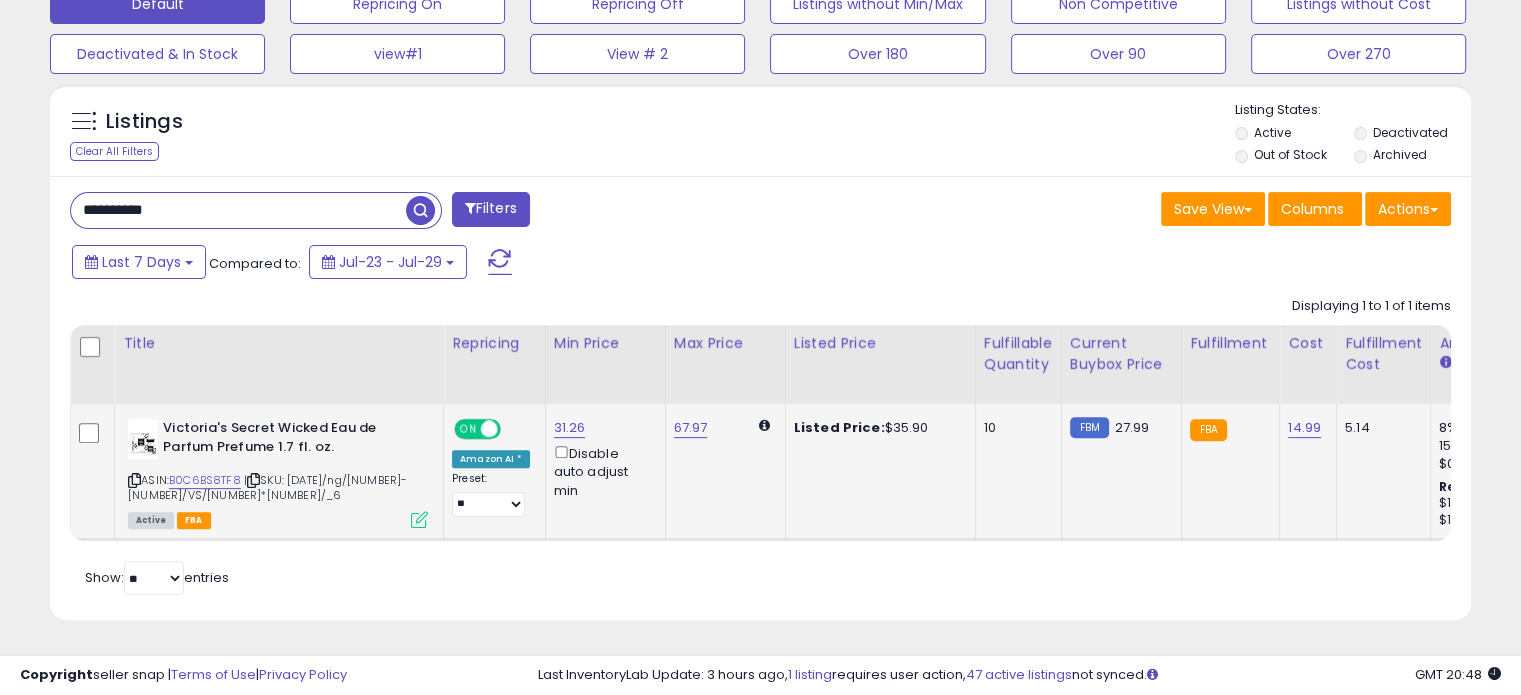 click on "**********" at bounding box center [238, 210] 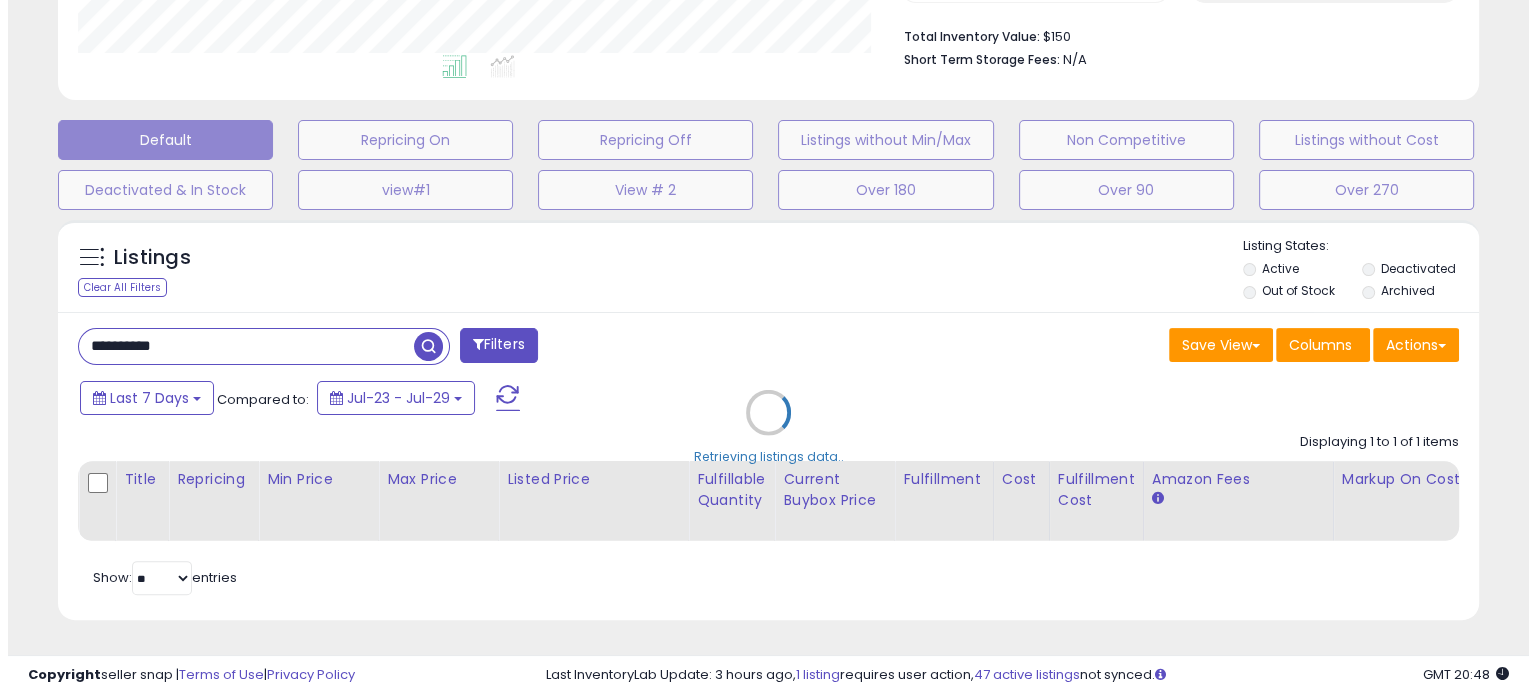 scroll, scrollTop: 524, scrollLeft: 0, axis: vertical 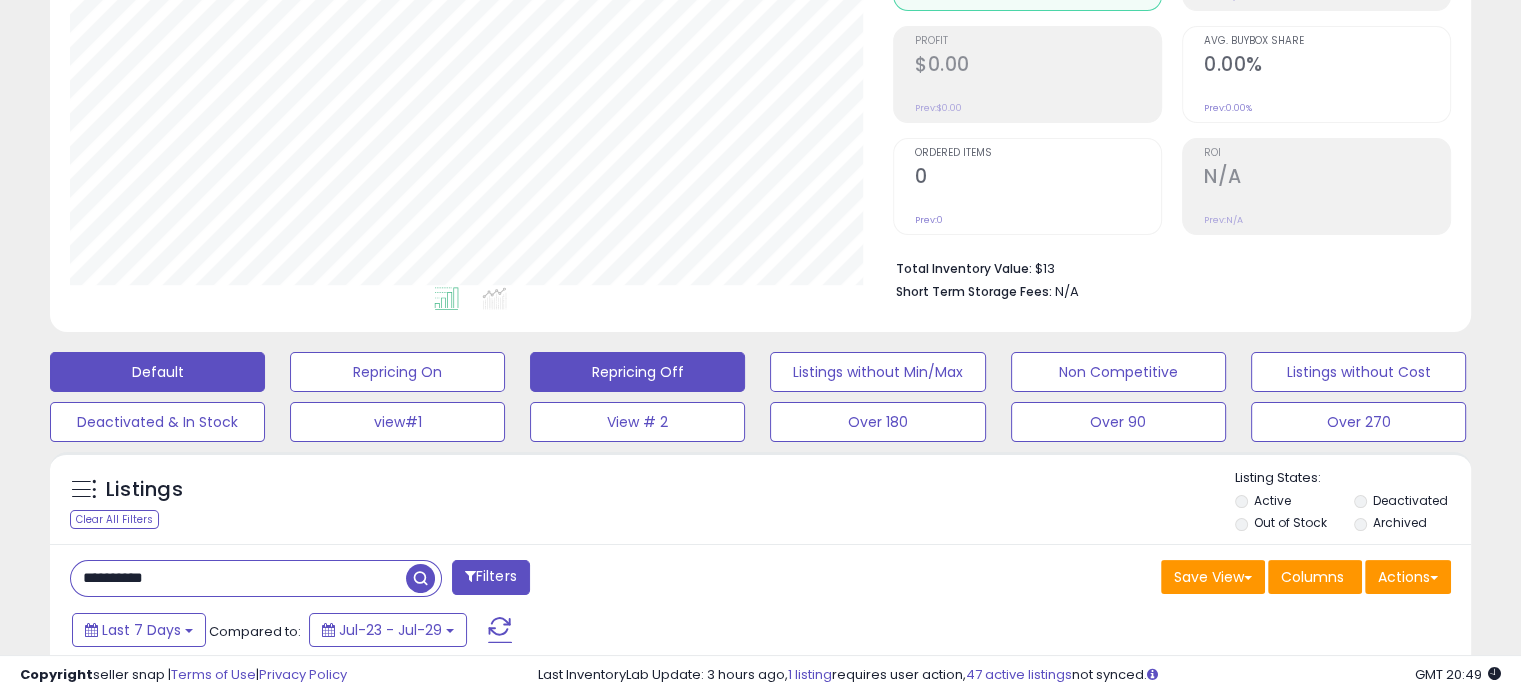click on "Repricing Off" at bounding box center (397, 372) 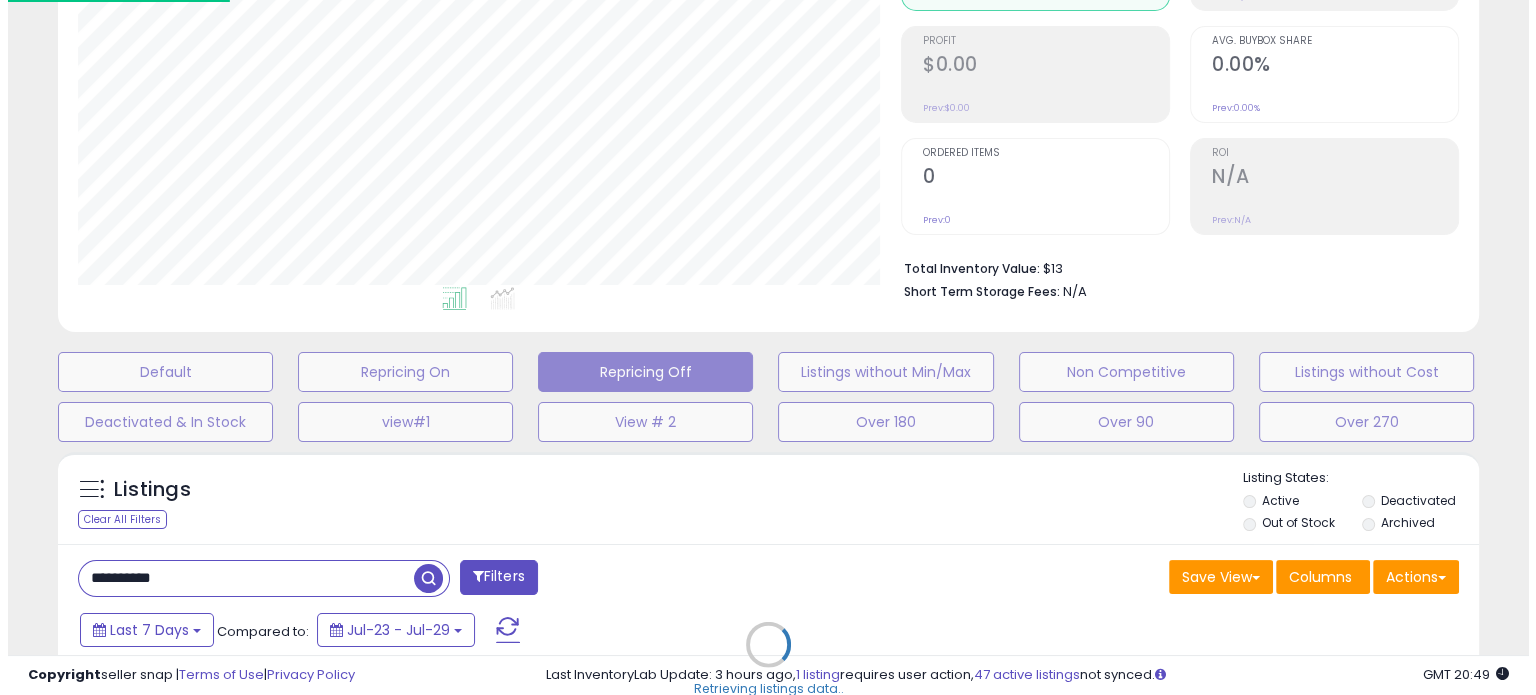 scroll, scrollTop: 999589, scrollLeft: 999168, axis: both 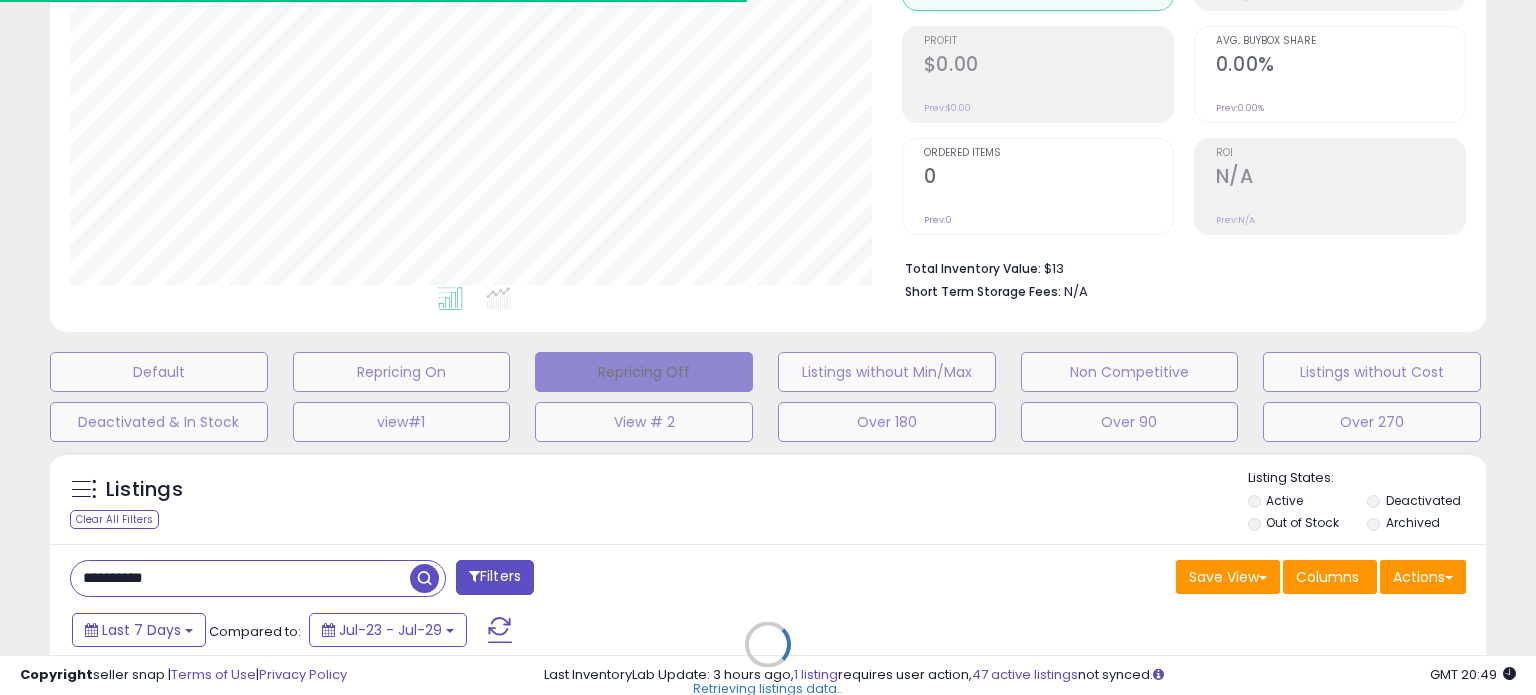 type 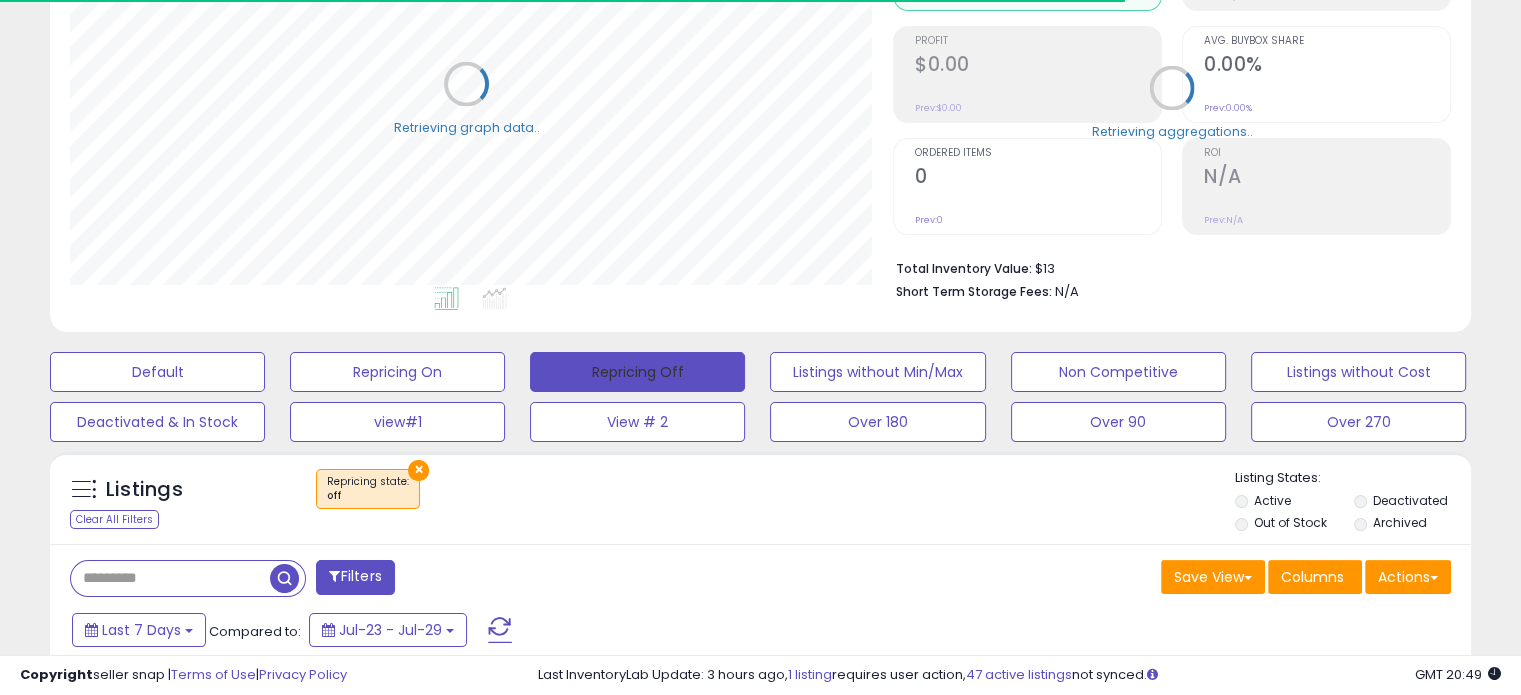 scroll, scrollTop: 409, scrollLeft: 822, axis: both 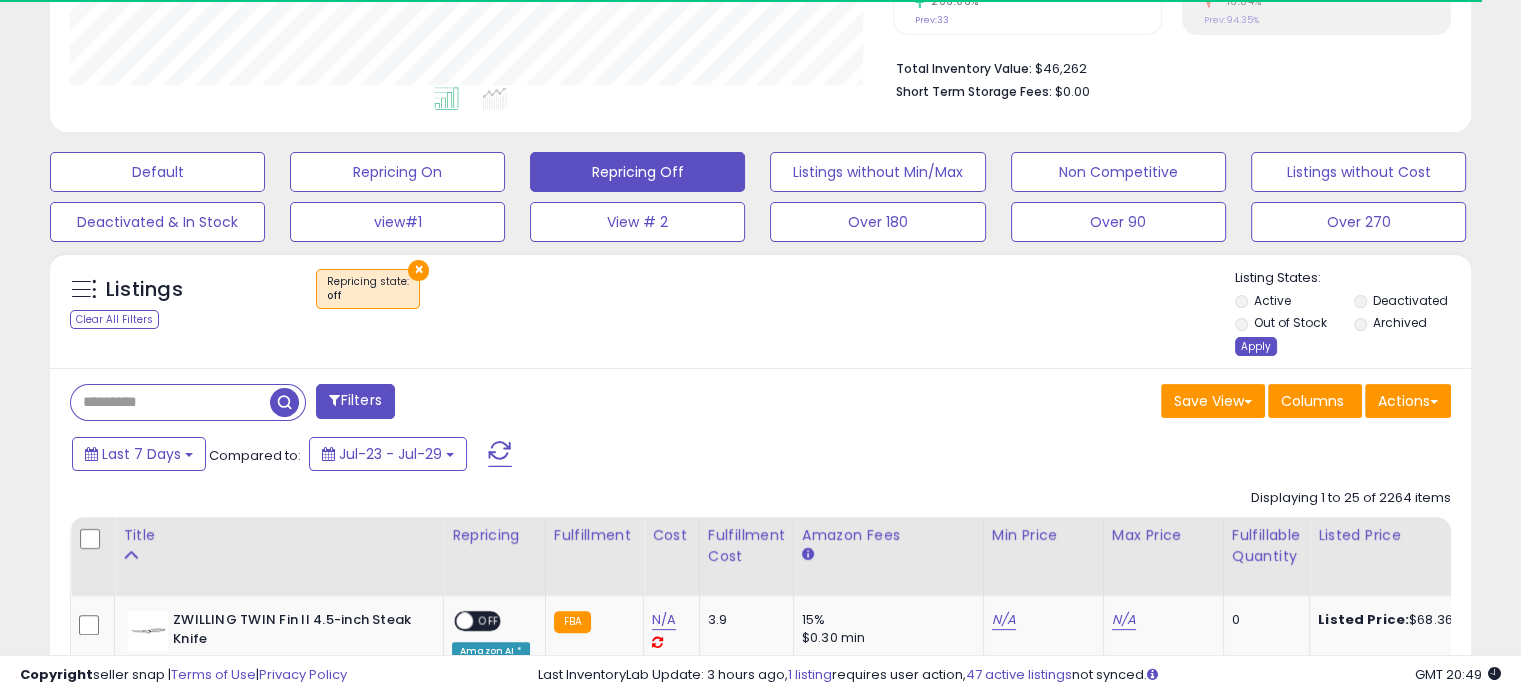 click on "Apply" at bounding box center (1256, 346) 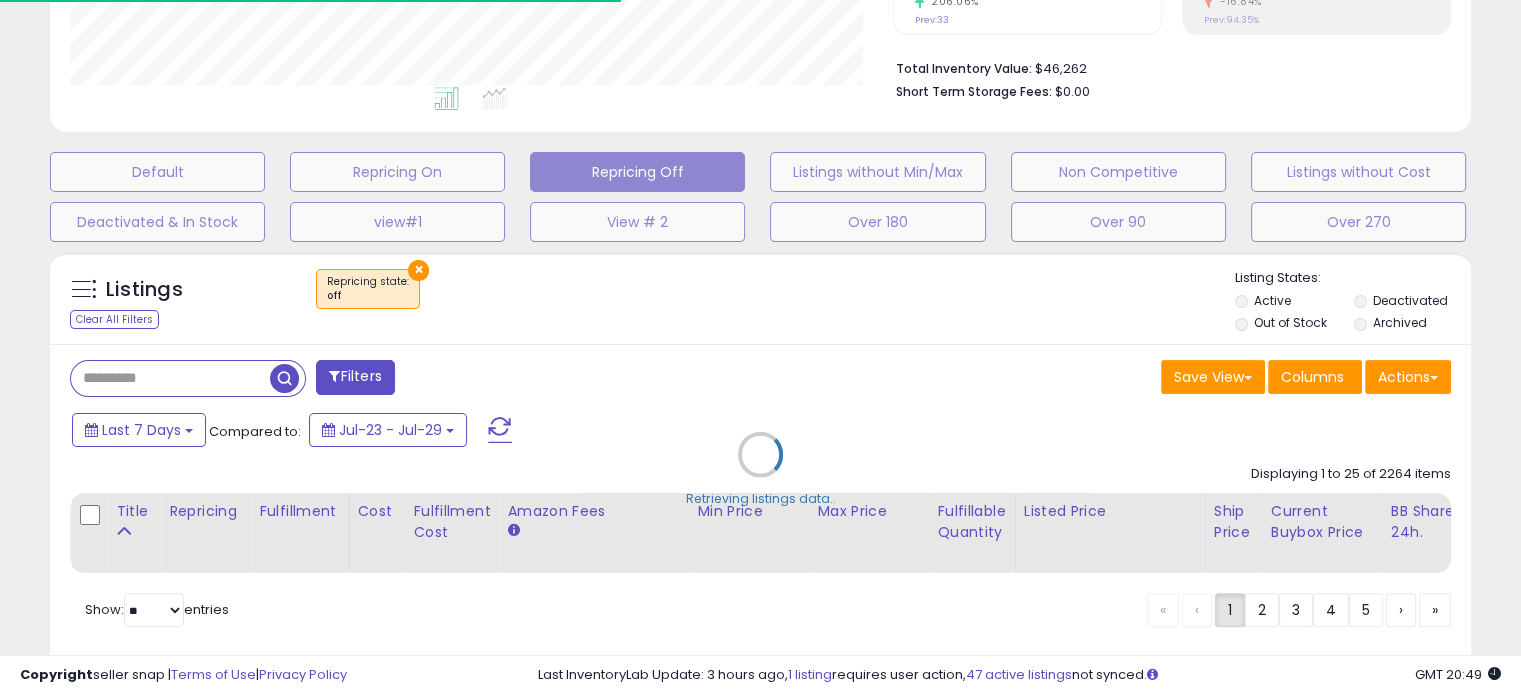 scroll, scrollTop: 999589, scrollLeft: 999176, axis: both 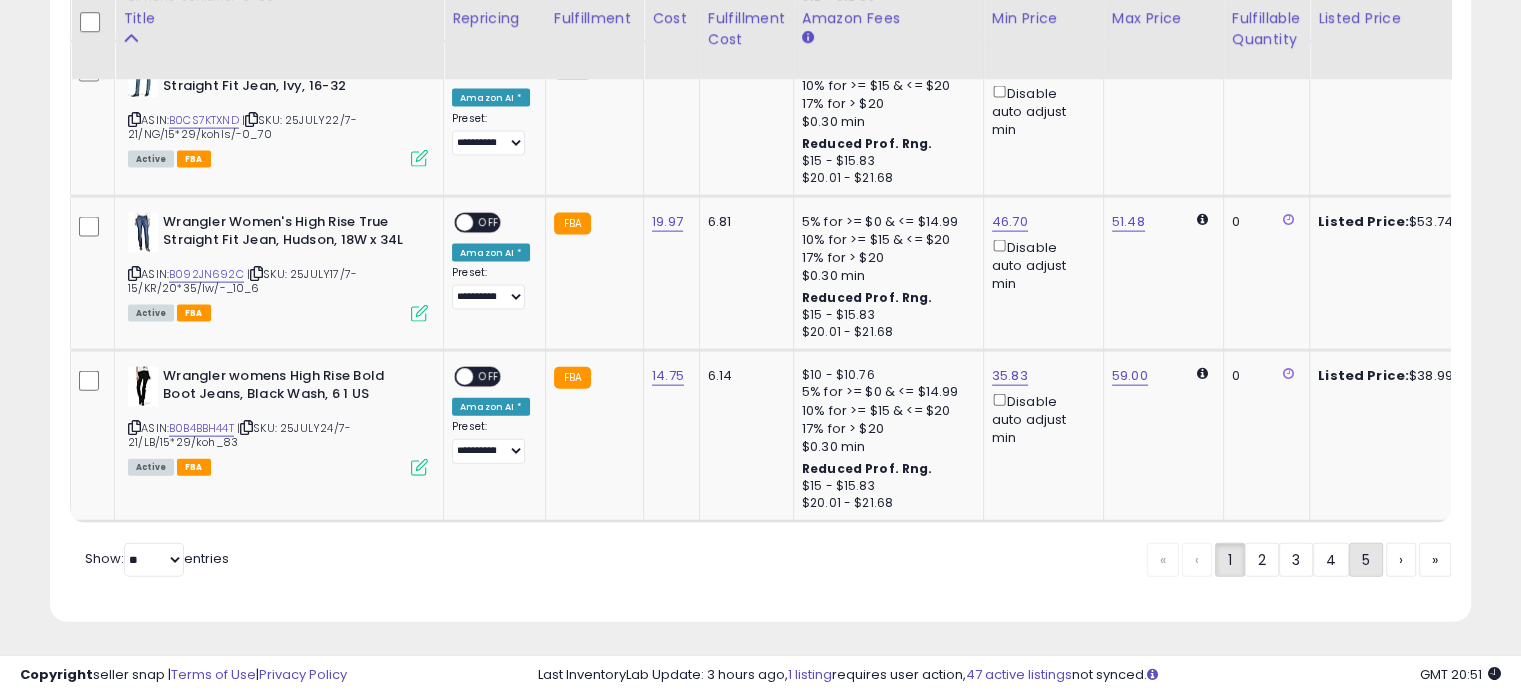 click on "5" 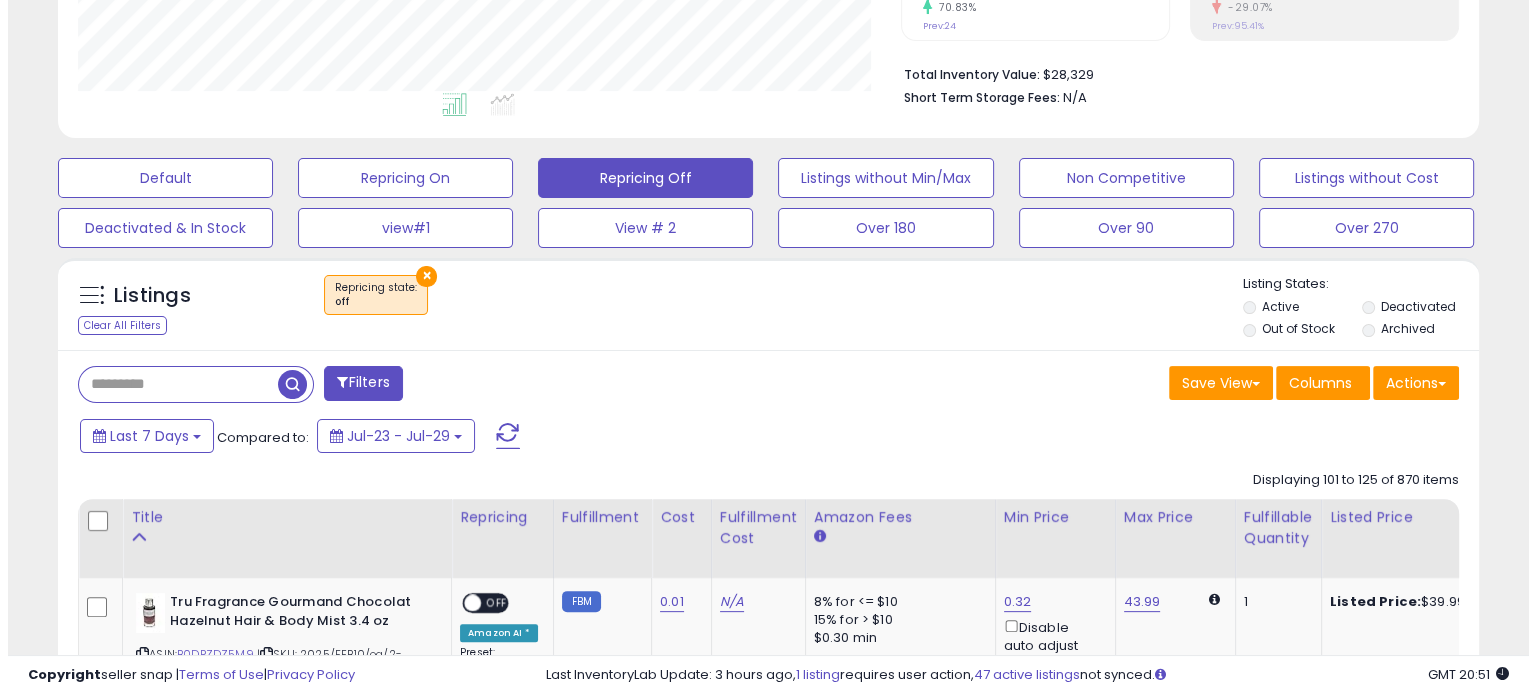 scroll, scrollTop: 444, scrollLeft: 0, axis: vertical 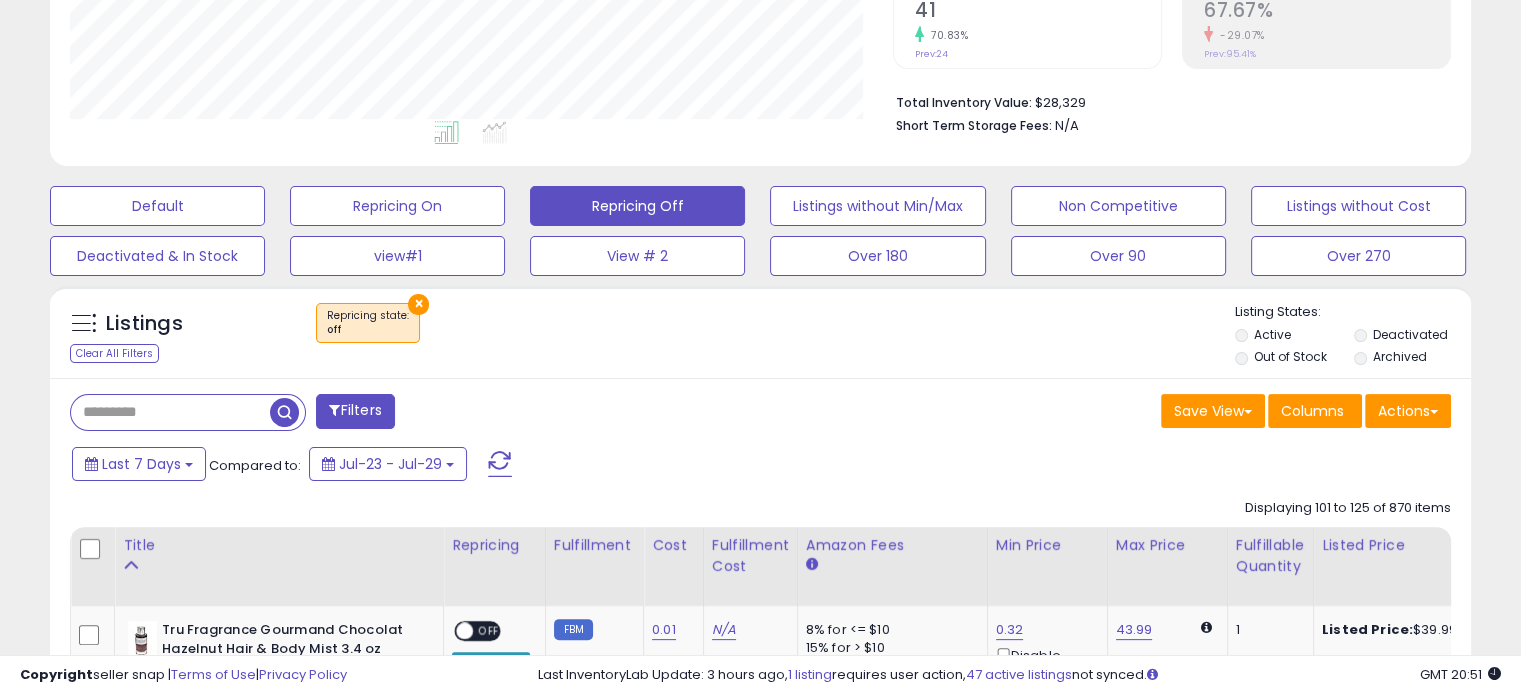 click on "Filters" at bounding box center (355, 411) 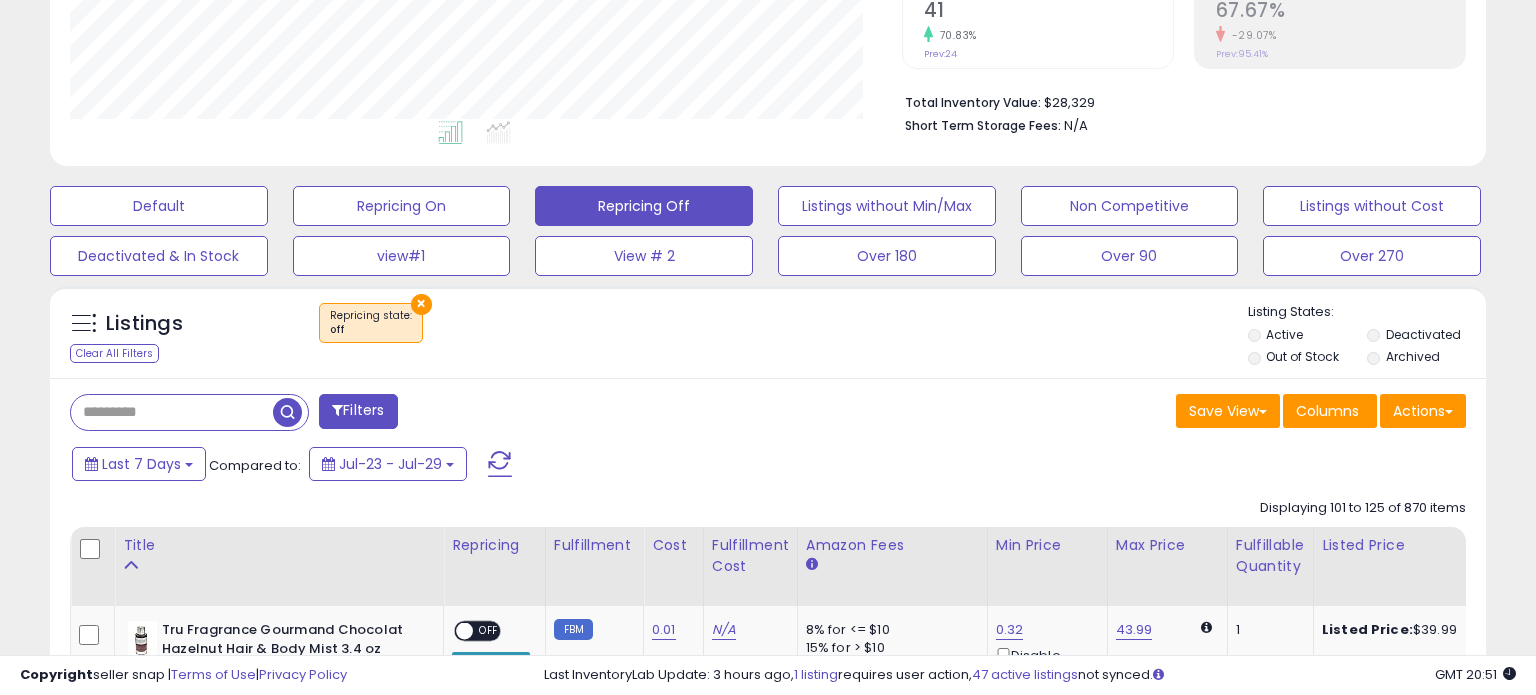 scroll, scrollTop: 999589, scrollLeft: 999168, axis: both 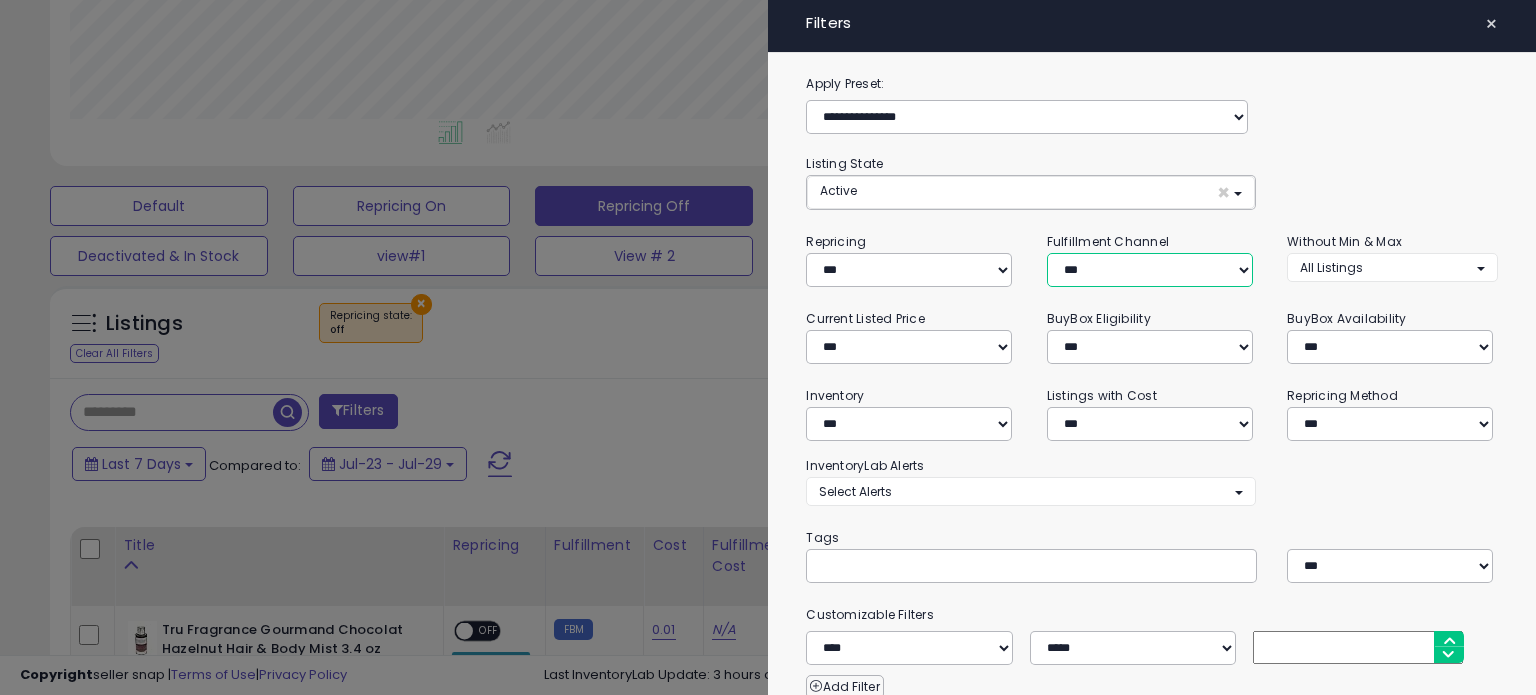 click on "***
***
***
***" at bounding box center [1150, 270] 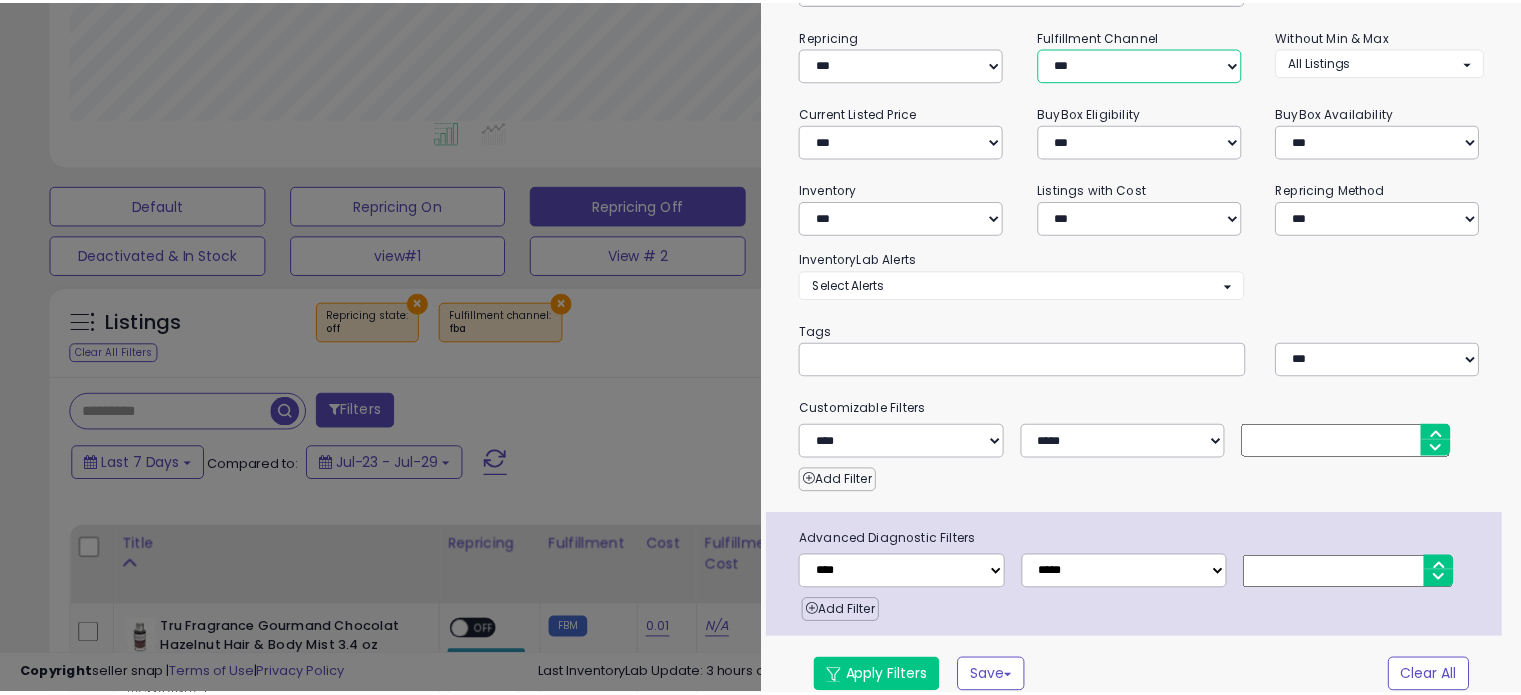 scroll, scrollTop: 219, scrollLeft: 0, axis: vertical 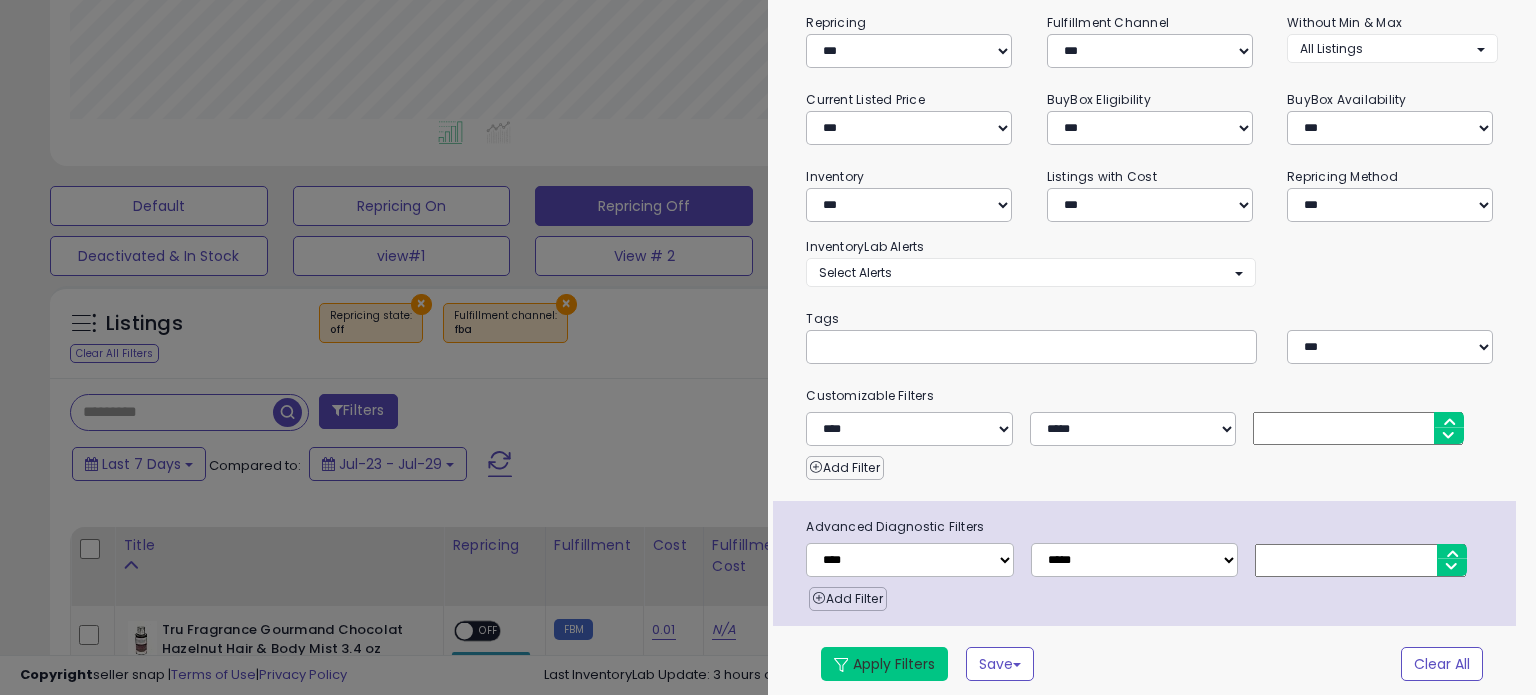 click on "Apply Filters" at bounding box center [884, 664] 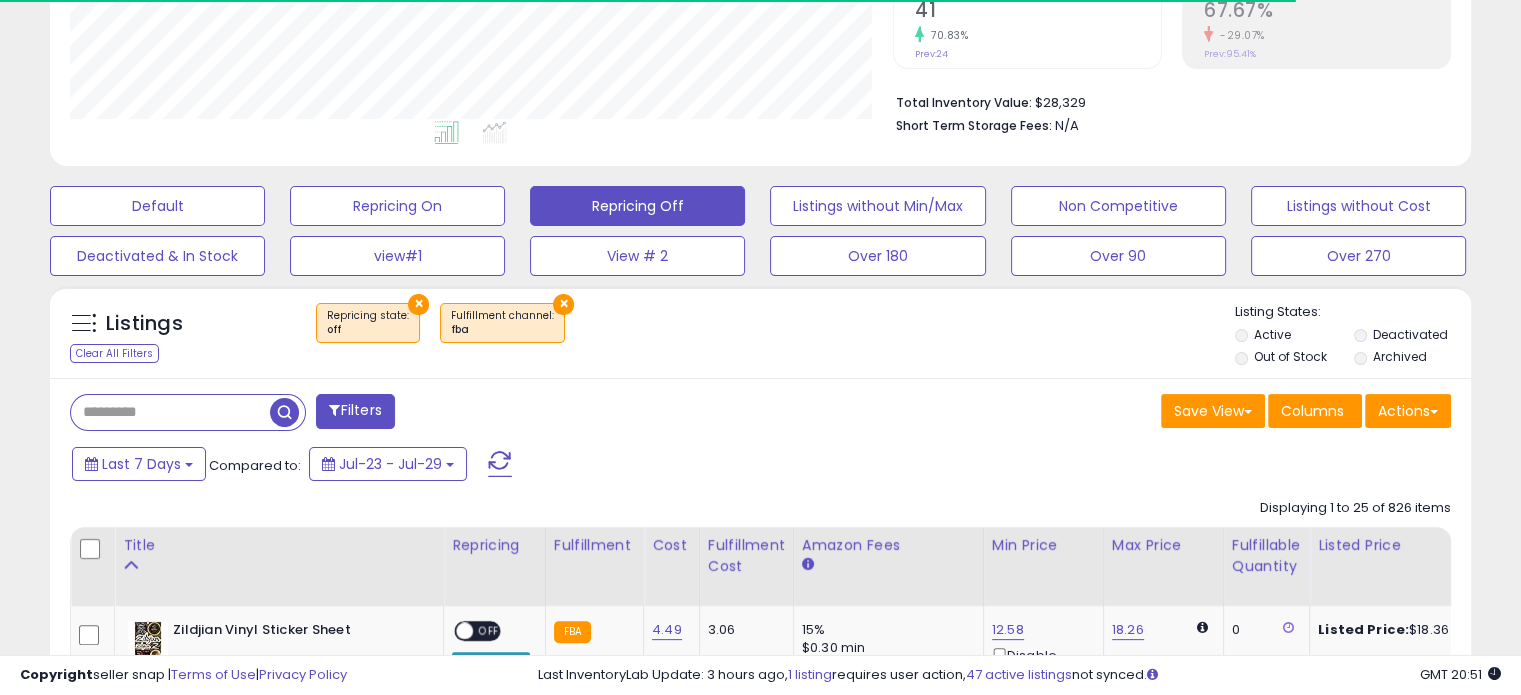 scroll, scrollTop: 409, scrollLeft: 822, axis: both 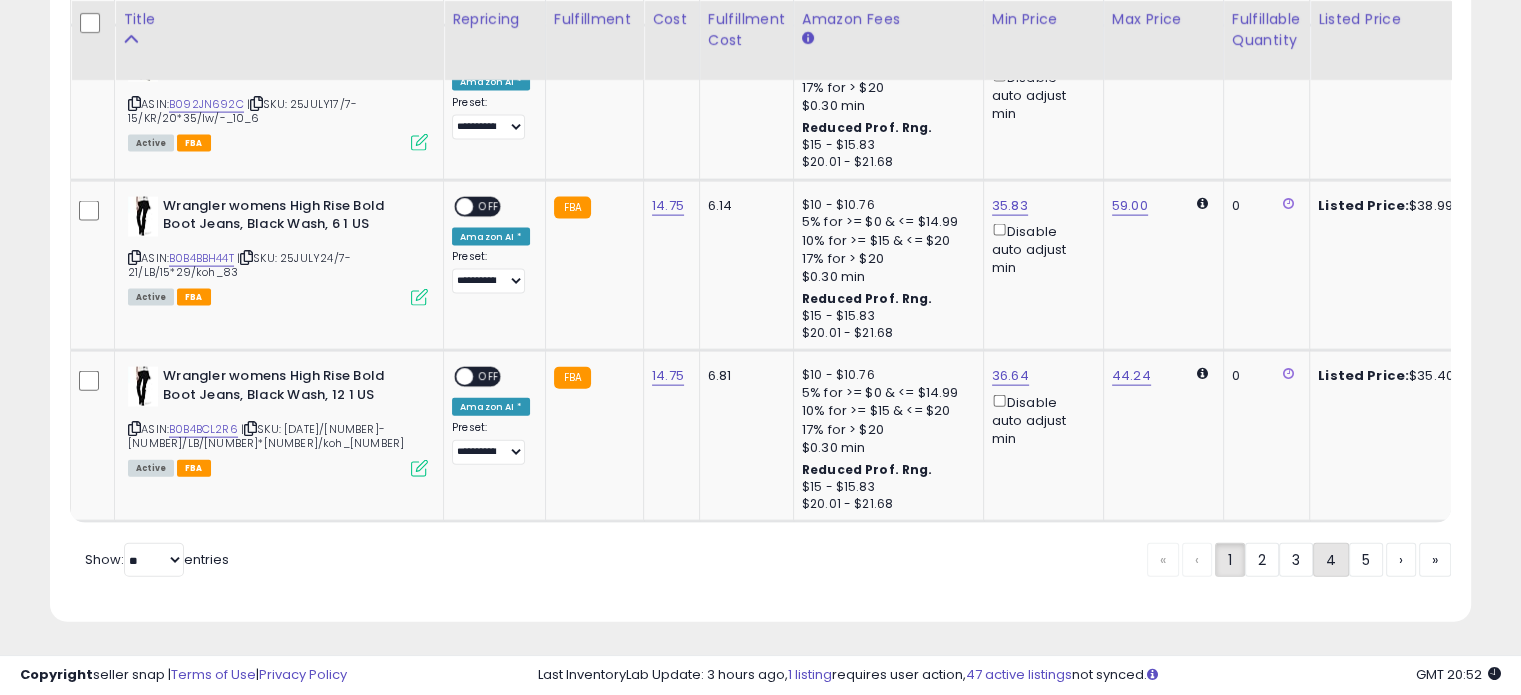 click on "4" 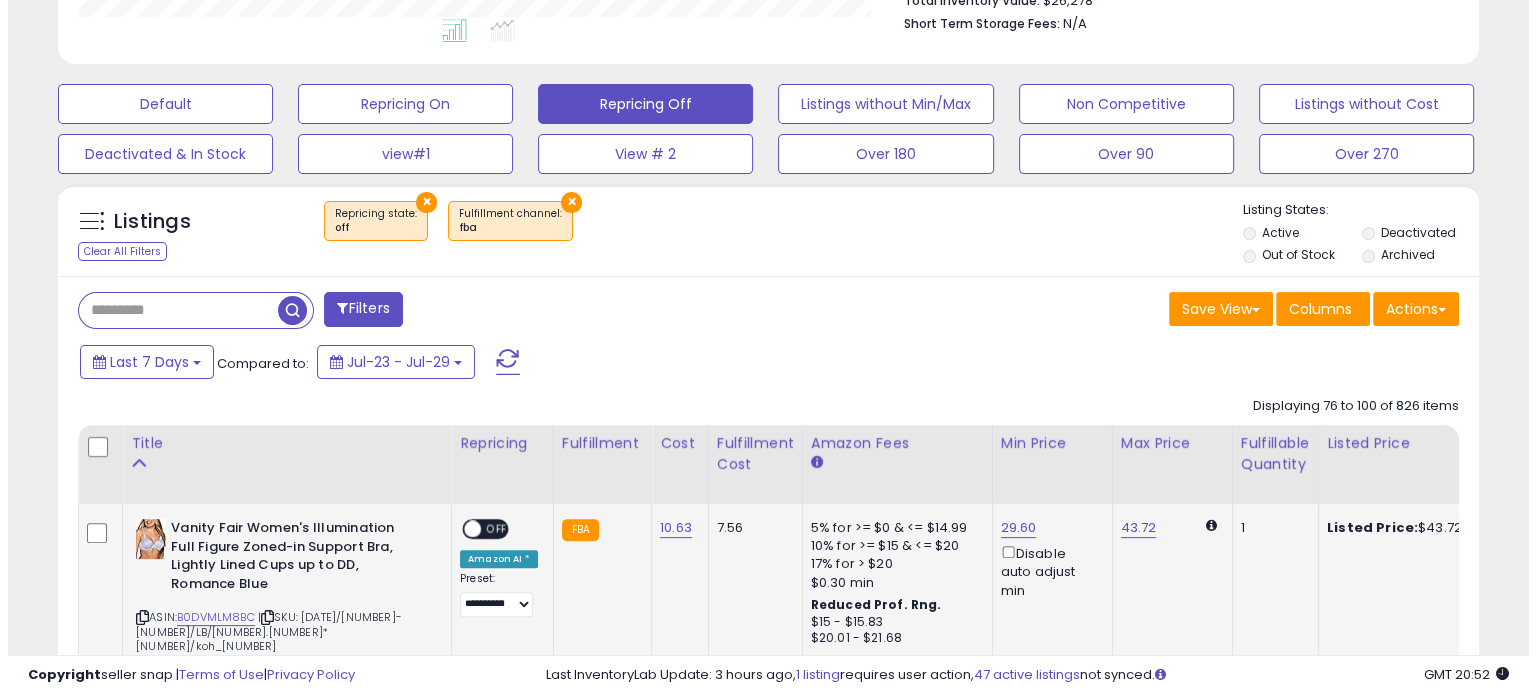 scroll, scrollTop: 544, scrollLeft: 0, axis: vertical 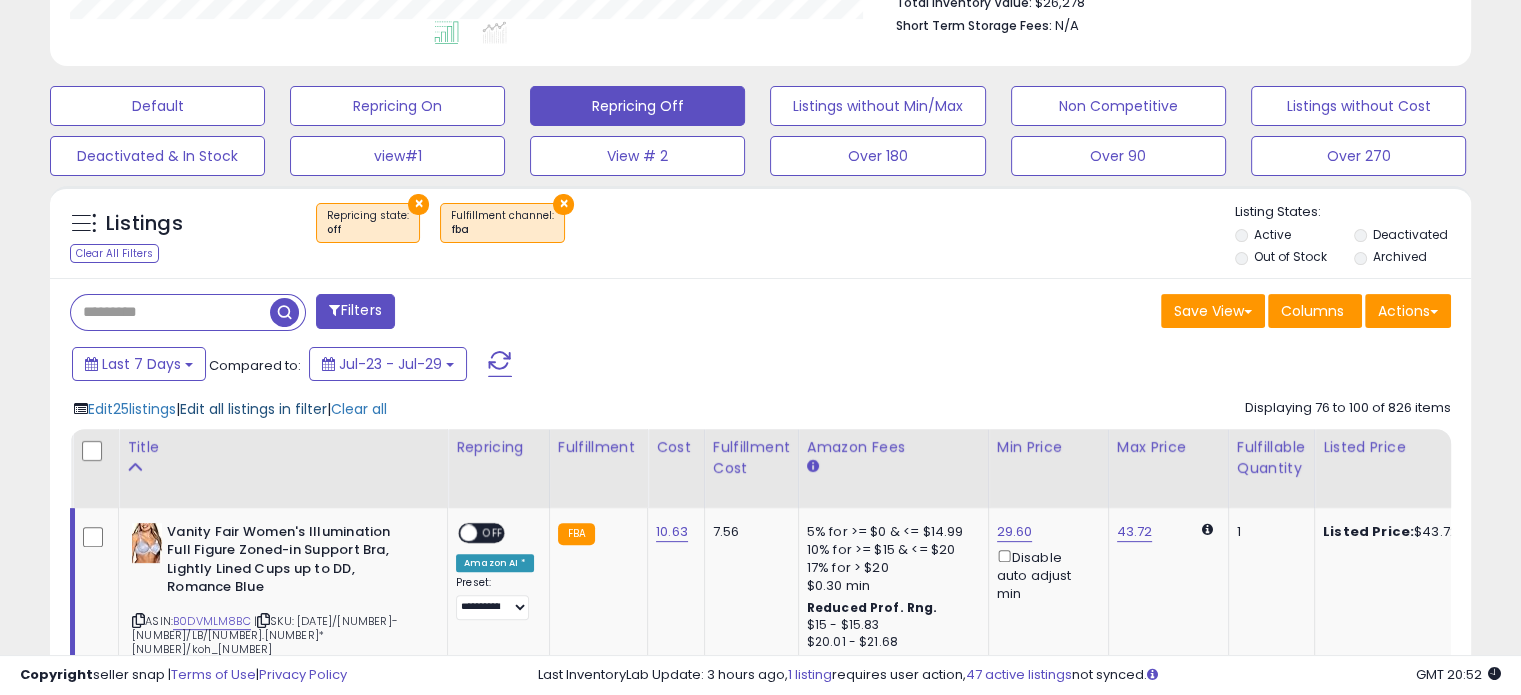 click on "Edit all listings in filter" at bounding box center (253, 409) 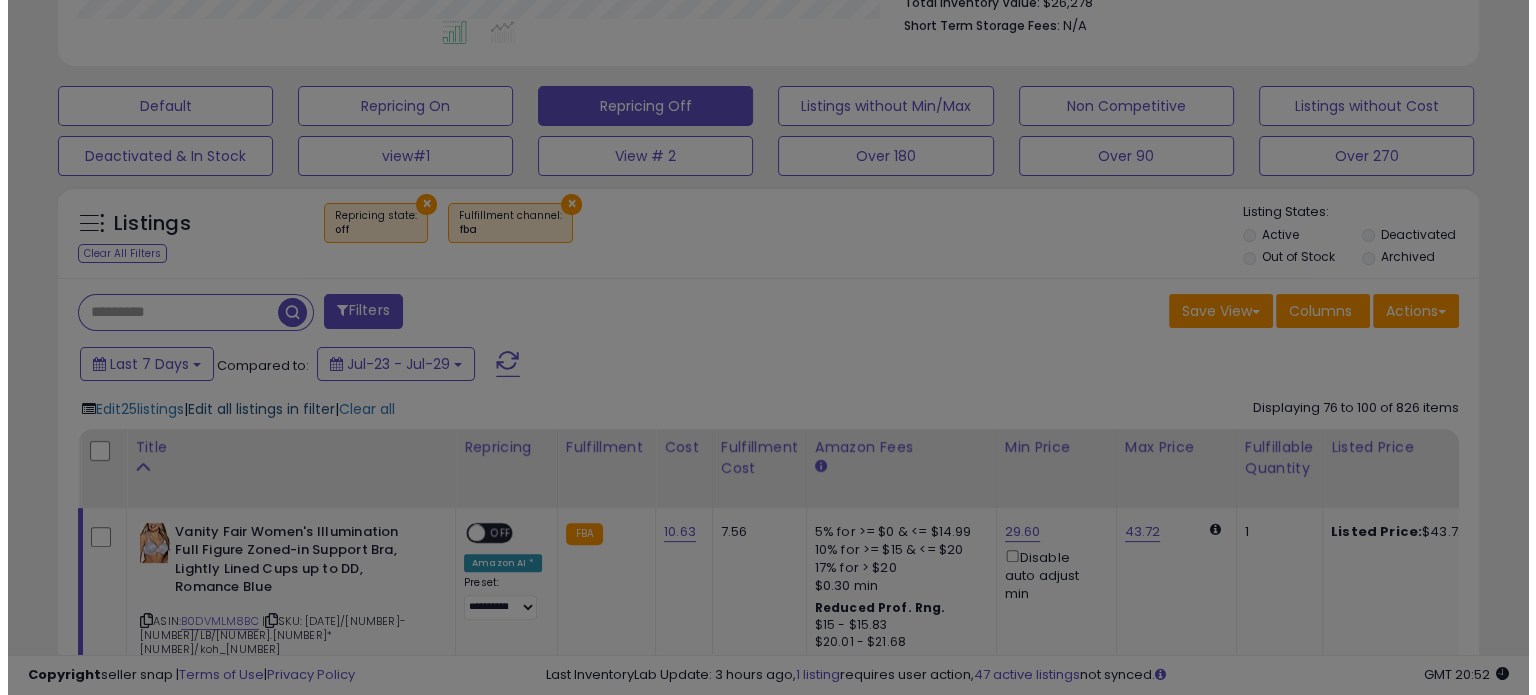 scroll, scrollTop: 999589, scrollLeft: 999168, axis: both 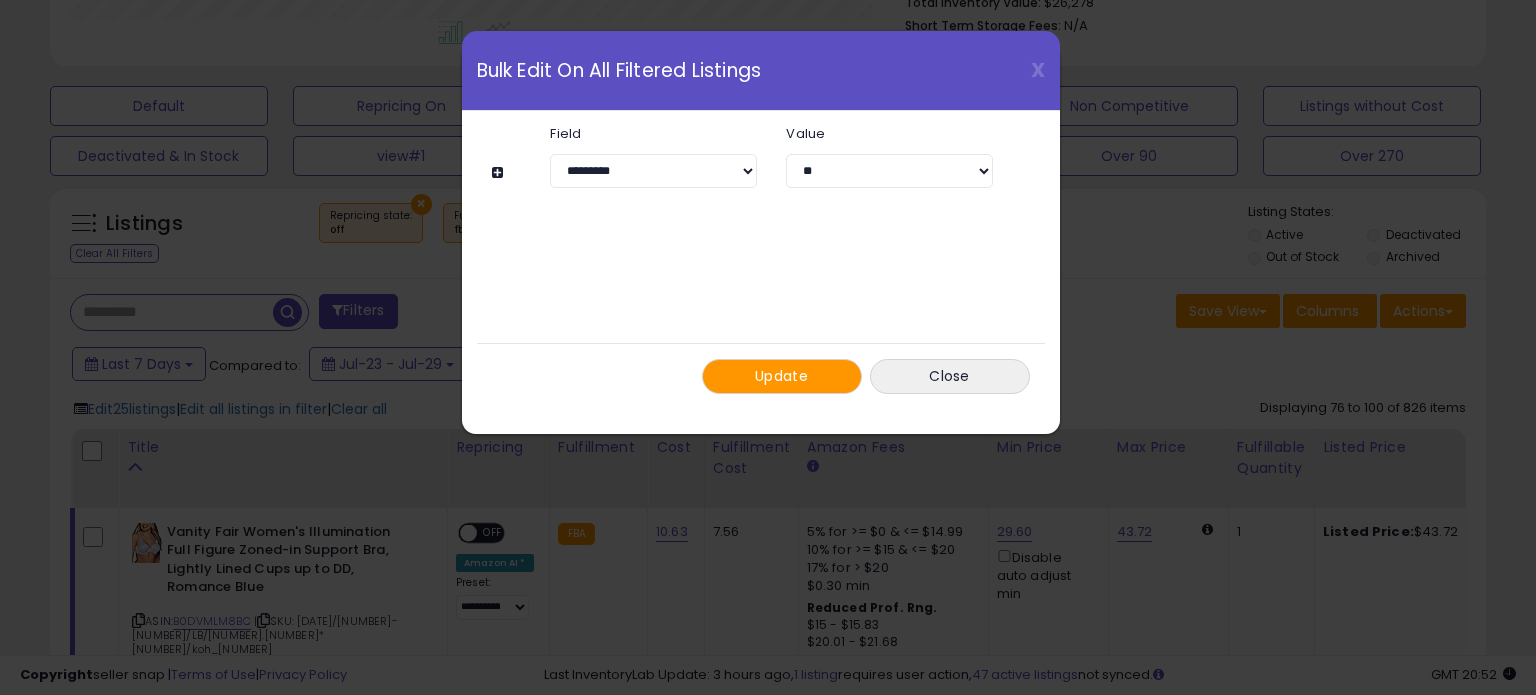 click on "Update" at bounding box center [781, 376] 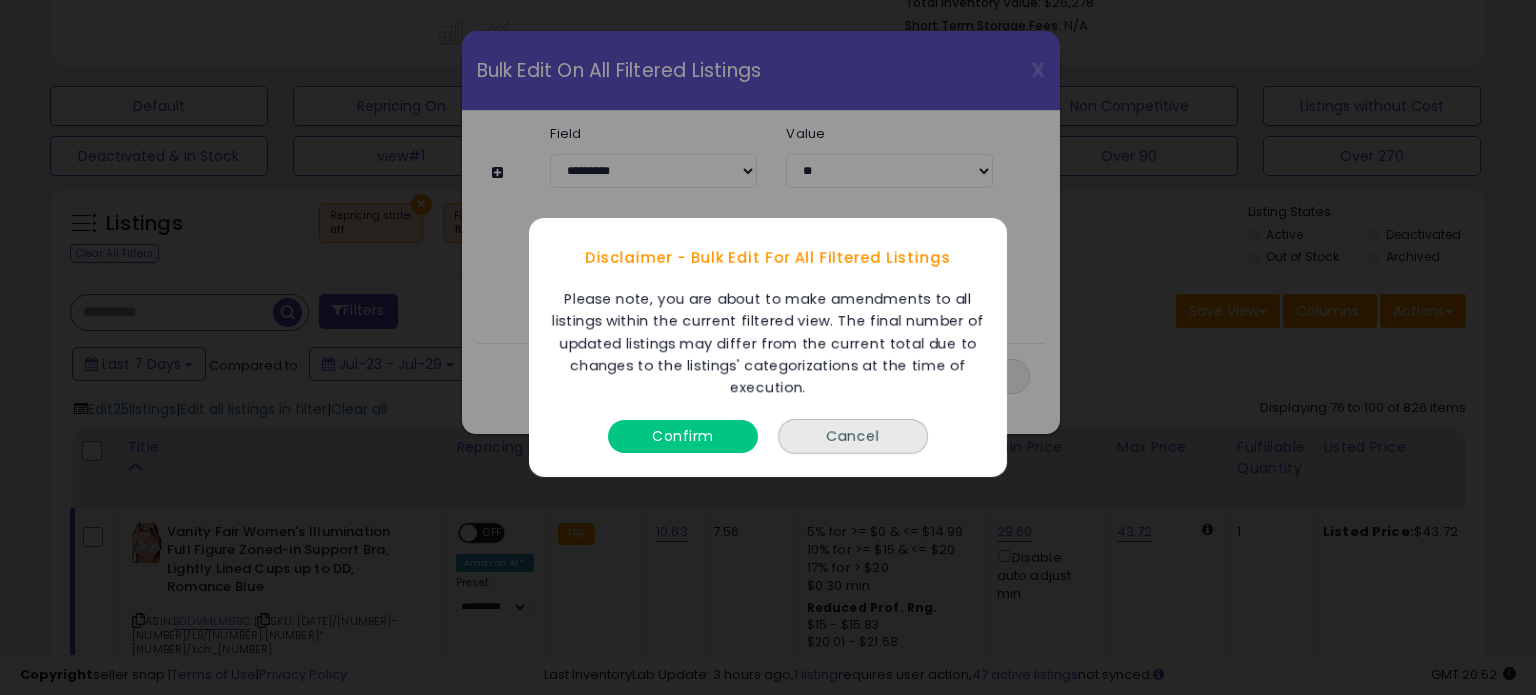 click on "Confirm" at bounding box center [683, 436] 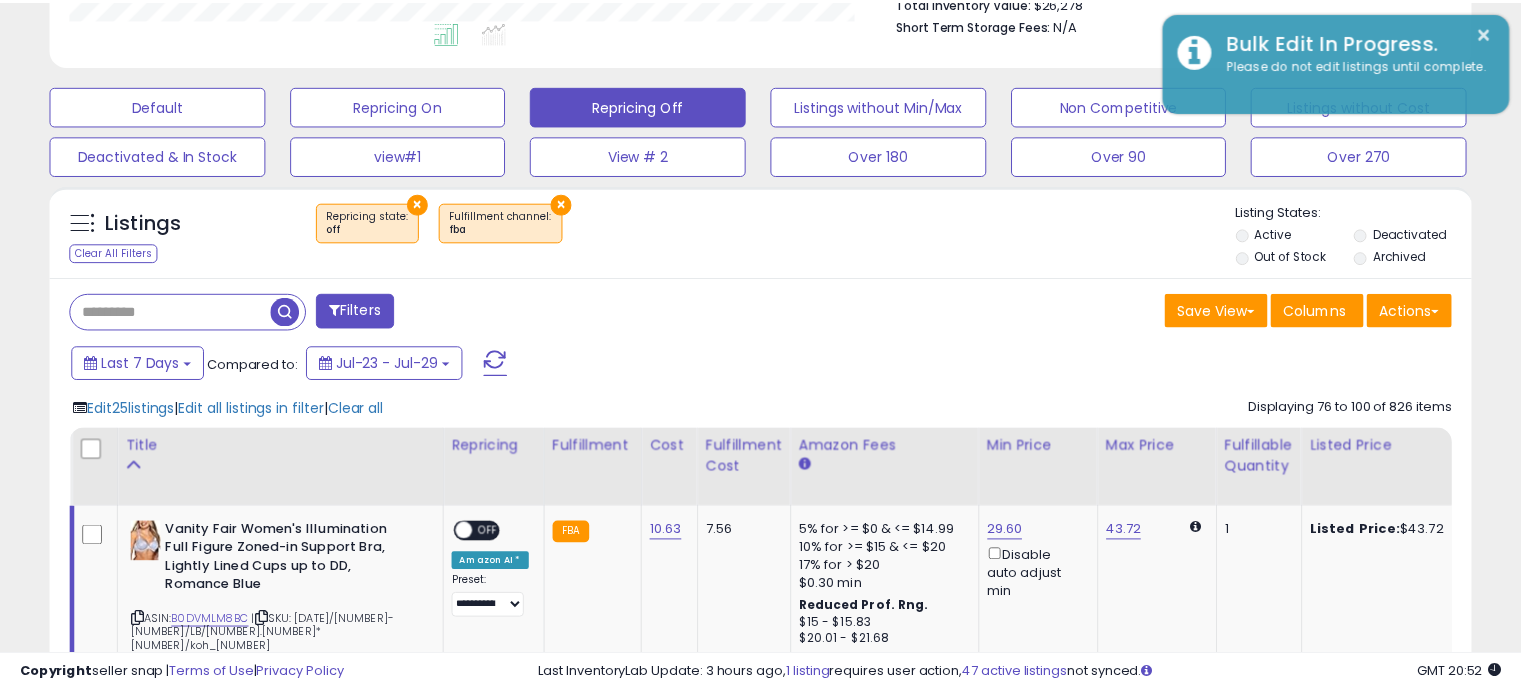 scroll, scrollTop: 409, scrollLeft: 822, axis: both 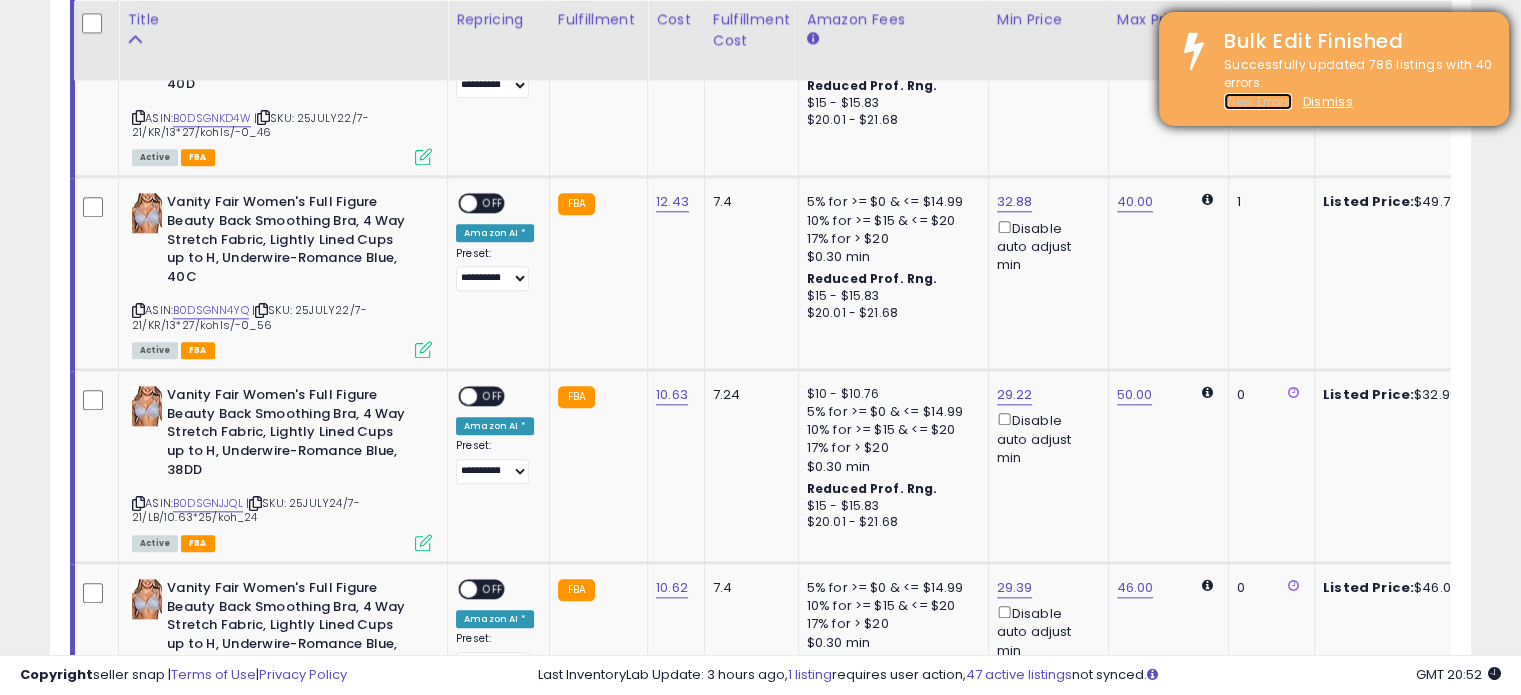 click on "View Errors" at bounding box center [1258, 101] 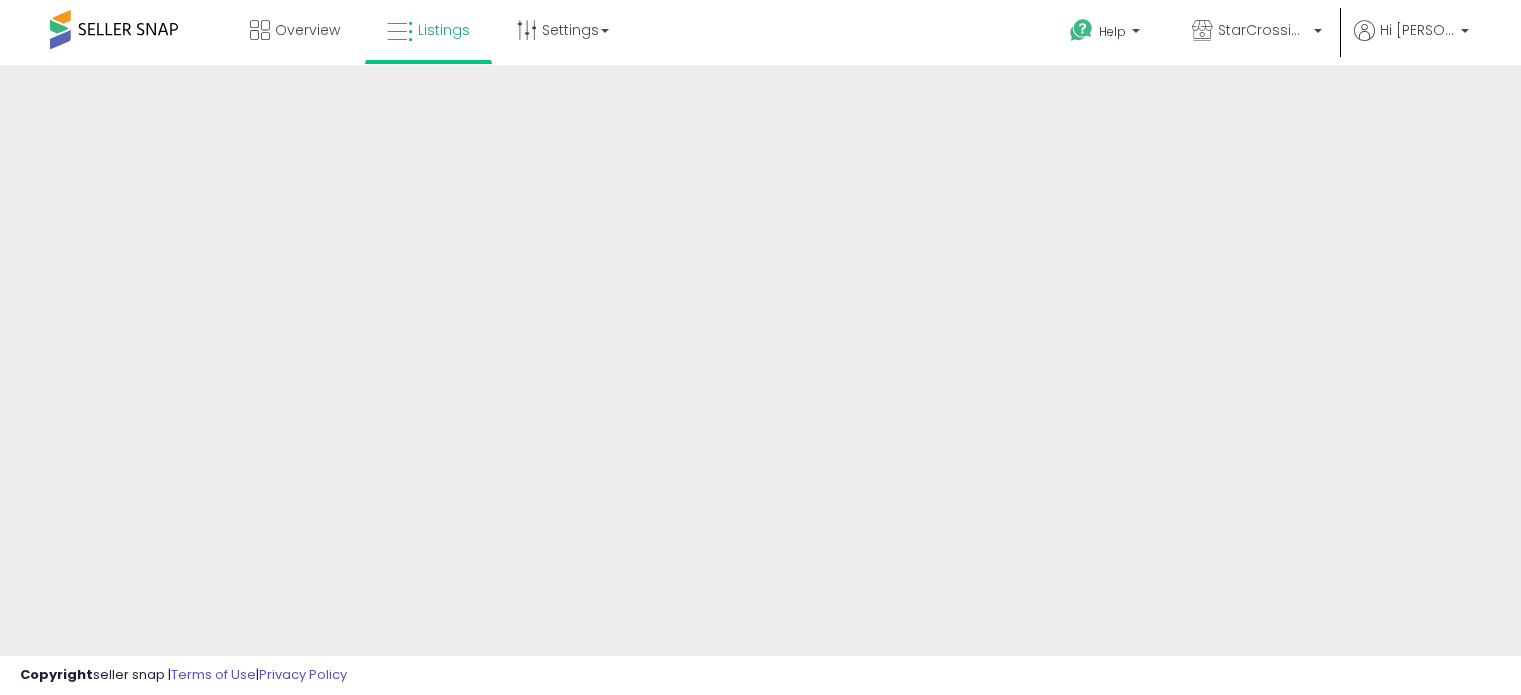 scroll, scrollTop: 0, scrollLeft: 0, axis: both 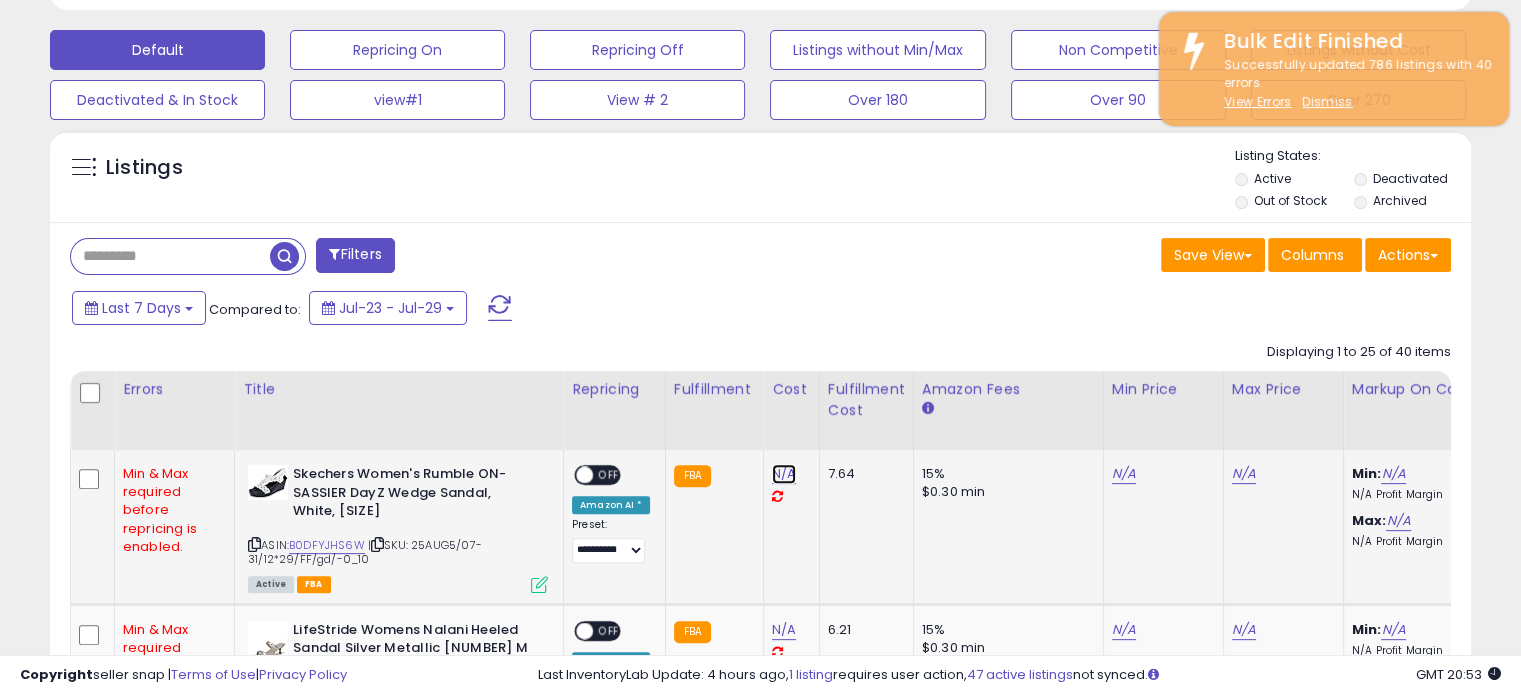 click on "N/A" at bounding box center [784, 474] 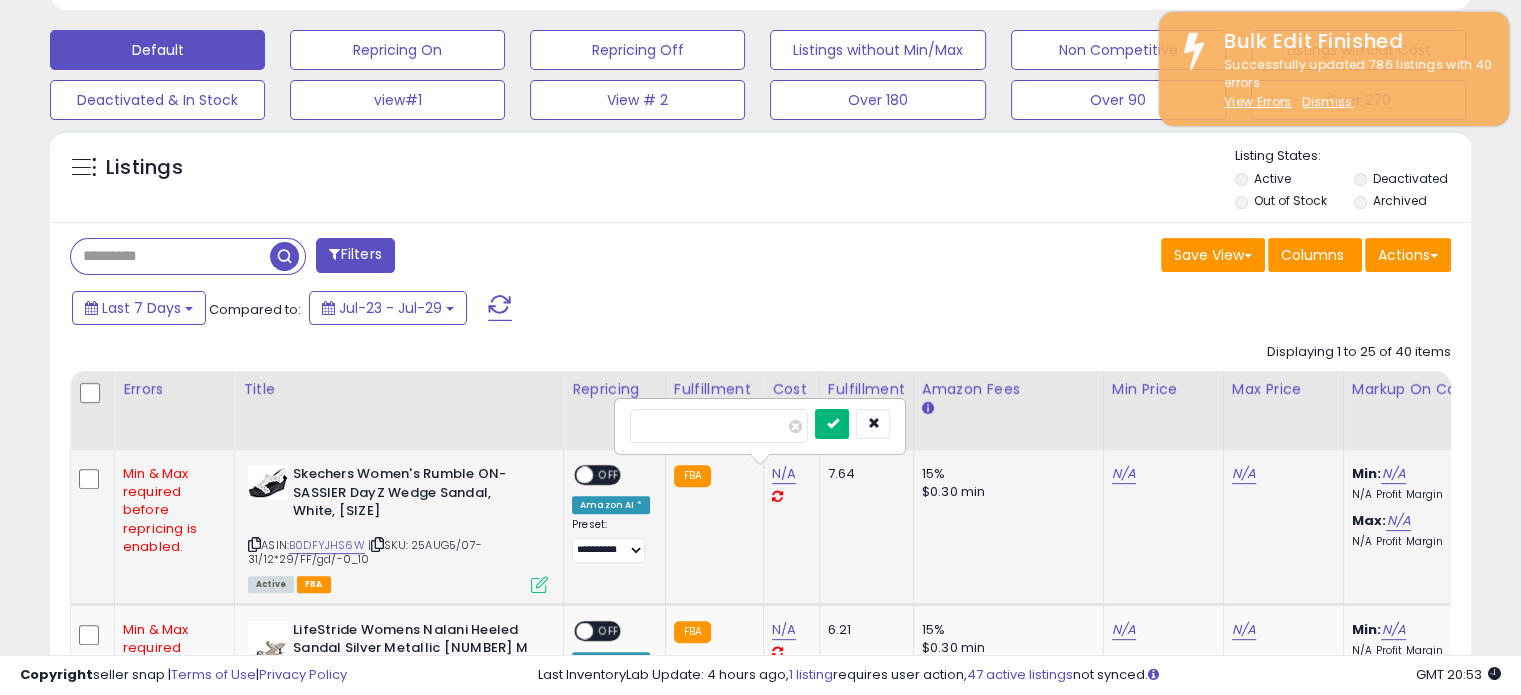 type on "*****" 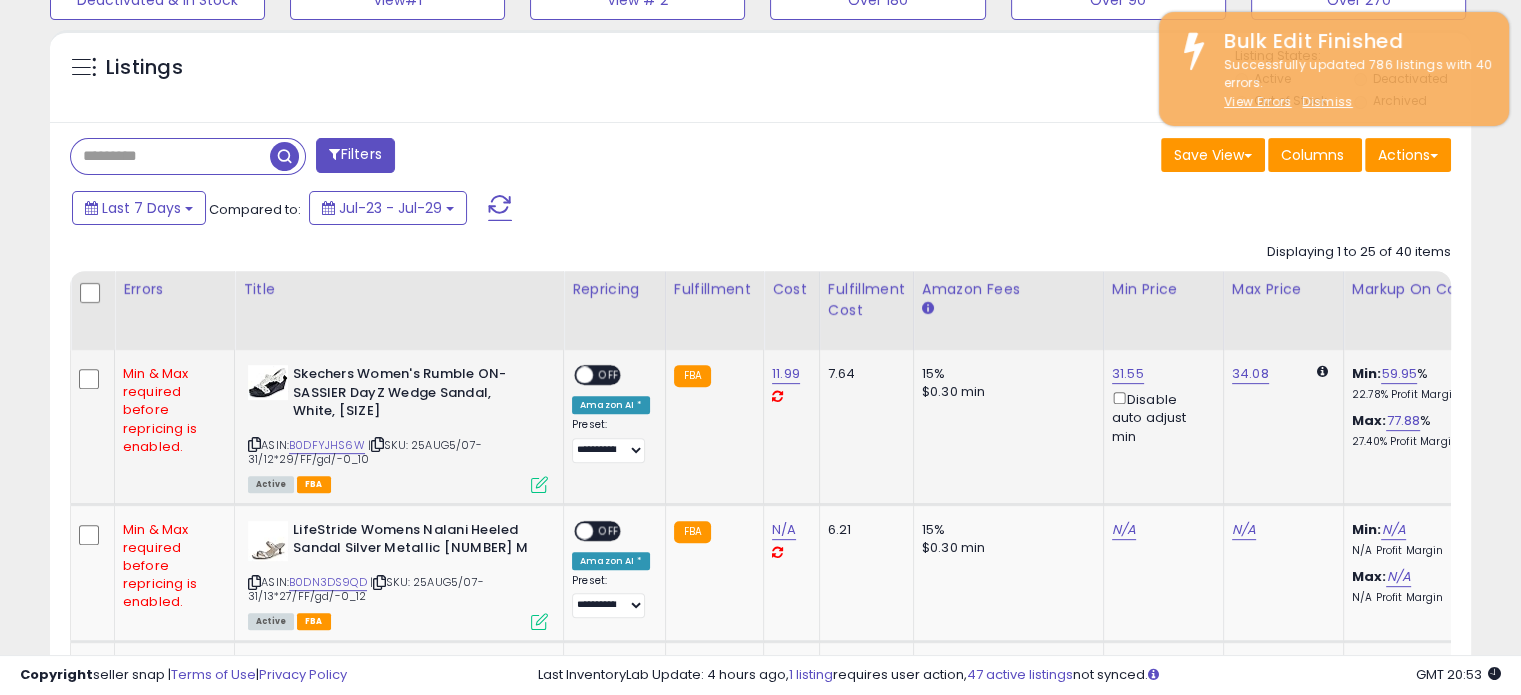 scroll, scrollTop: 800, scrollLeft: 0, axis: vertical 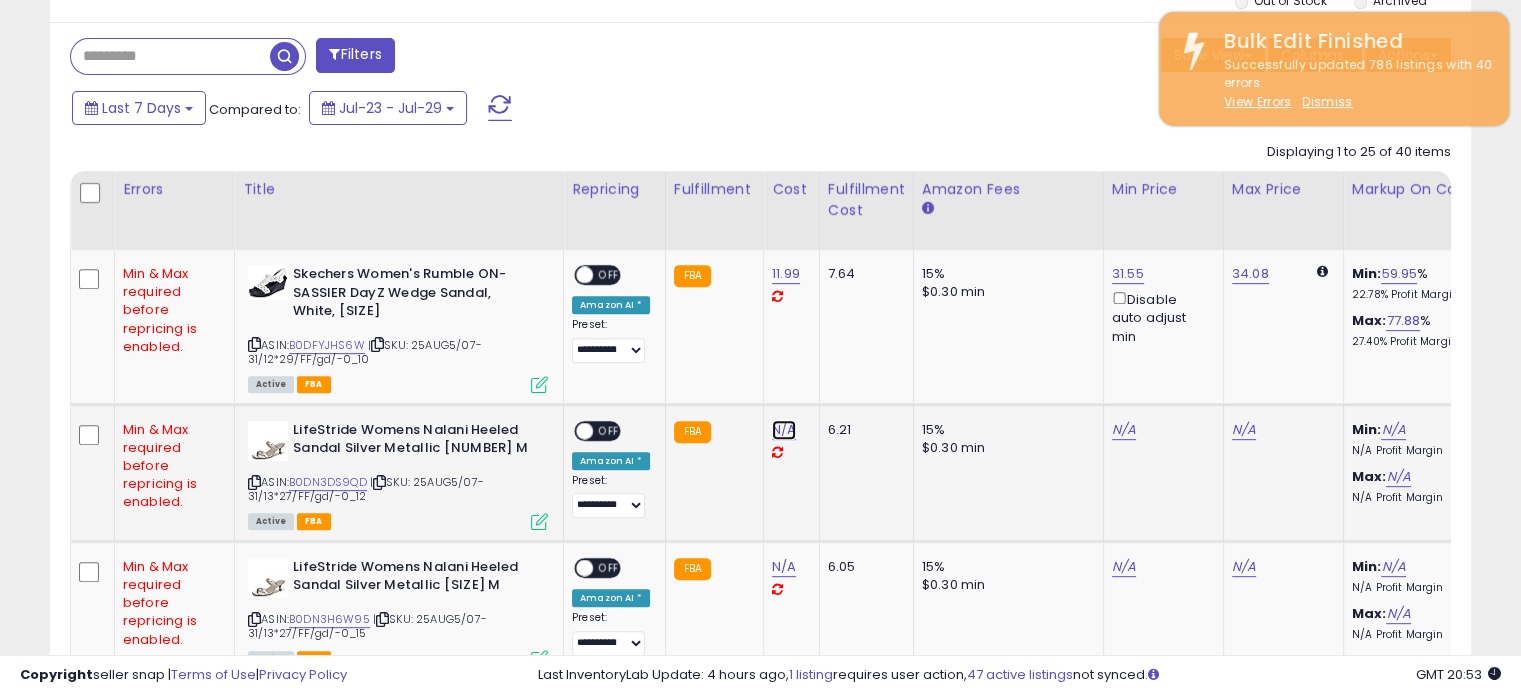 click on "N/A" at bounding box center (784, 430) 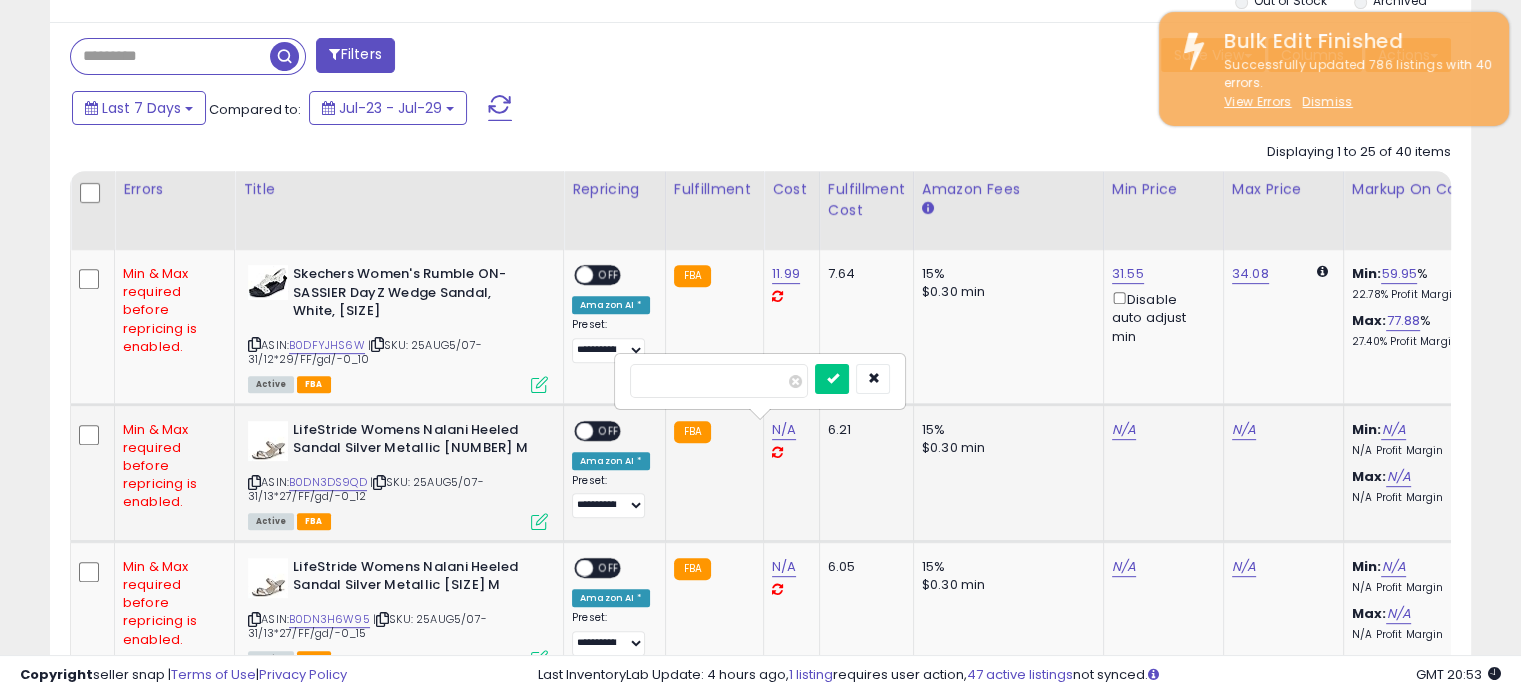 type on "*****" 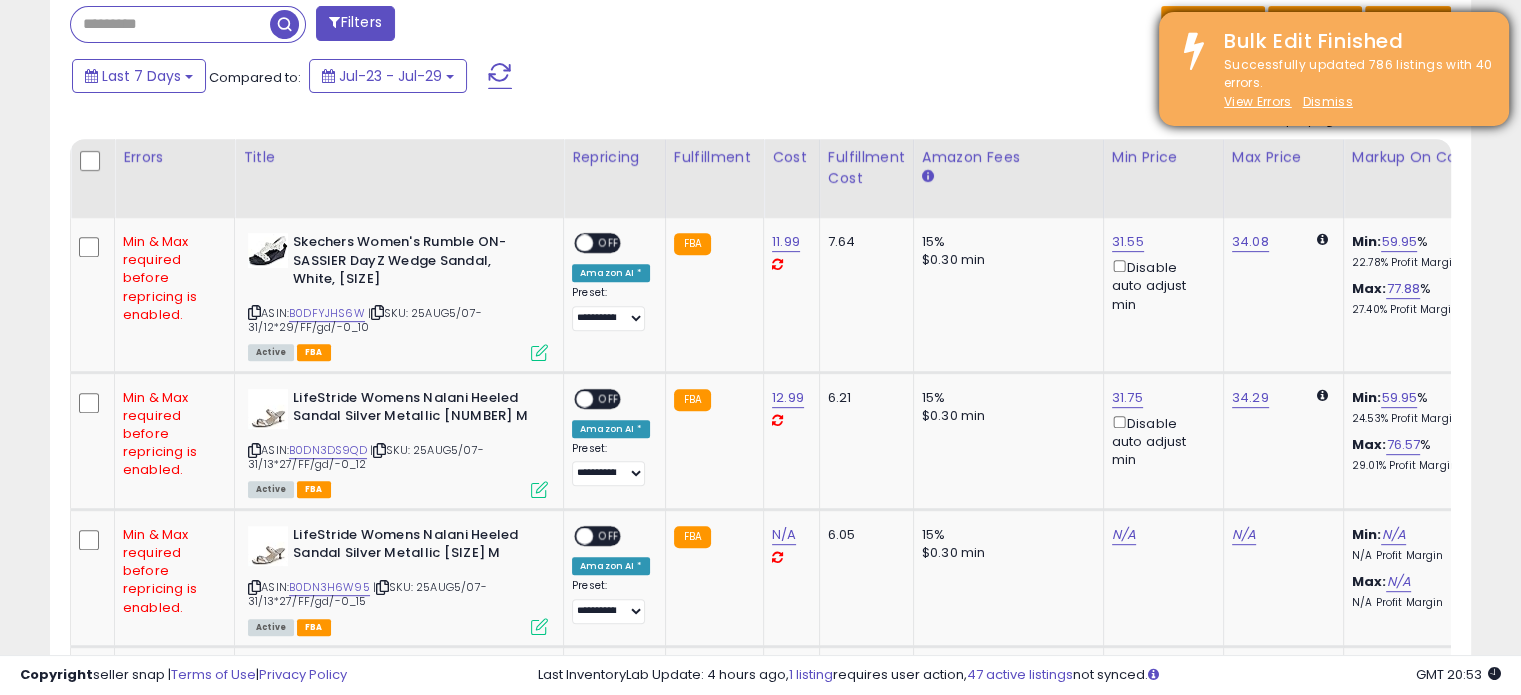 scroll, scrollTop: 800, scrollLeft: 0, axis: vertical 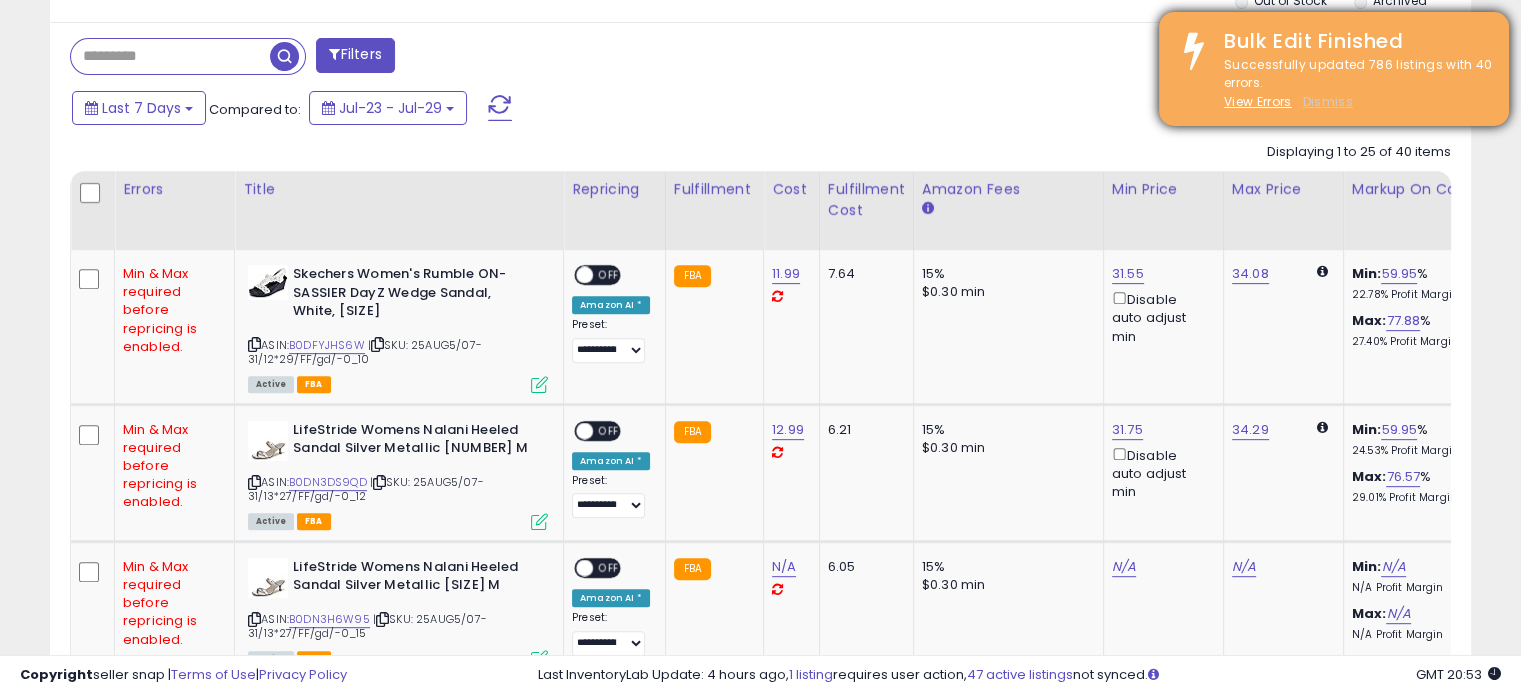 click on "Dismiss" at bounding box center (1327, 101) 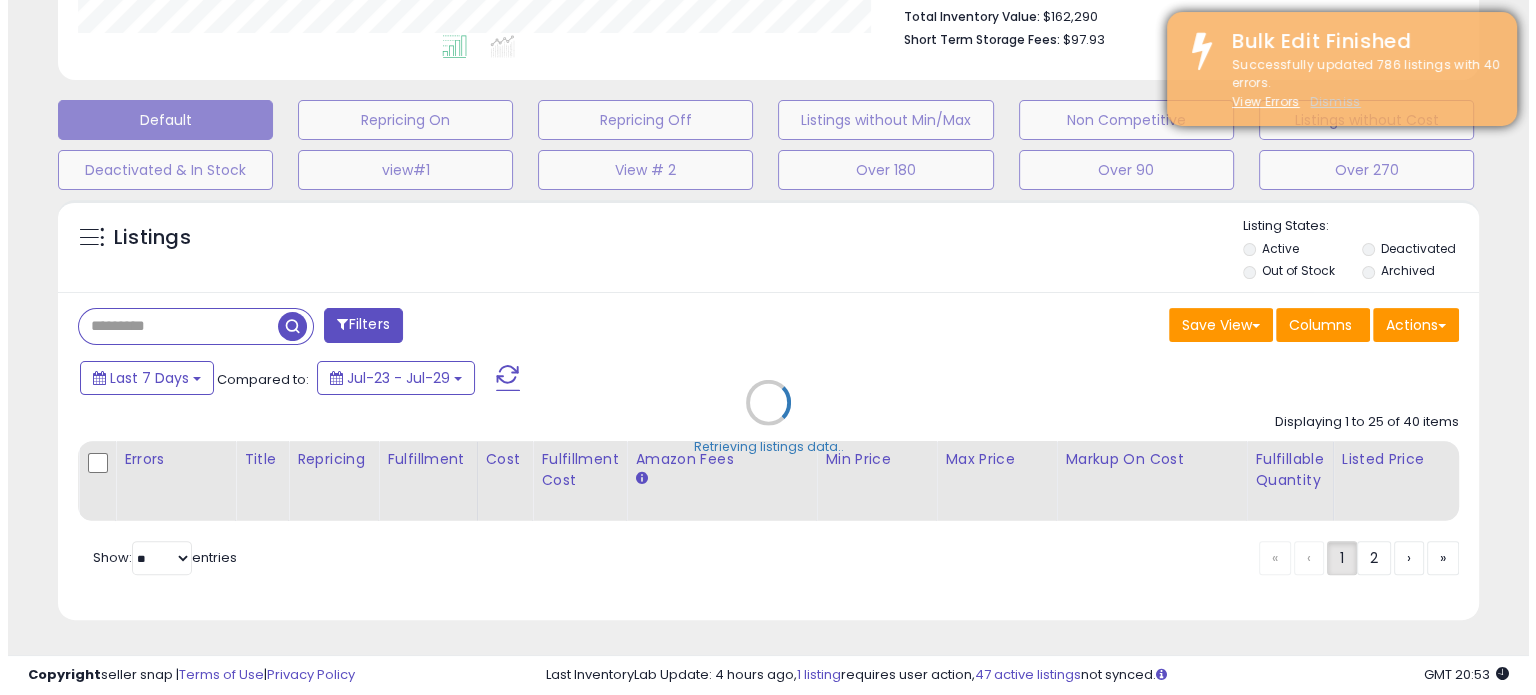 scroll, scrollTop: 544, scrollLeft: 0, axis: vertical 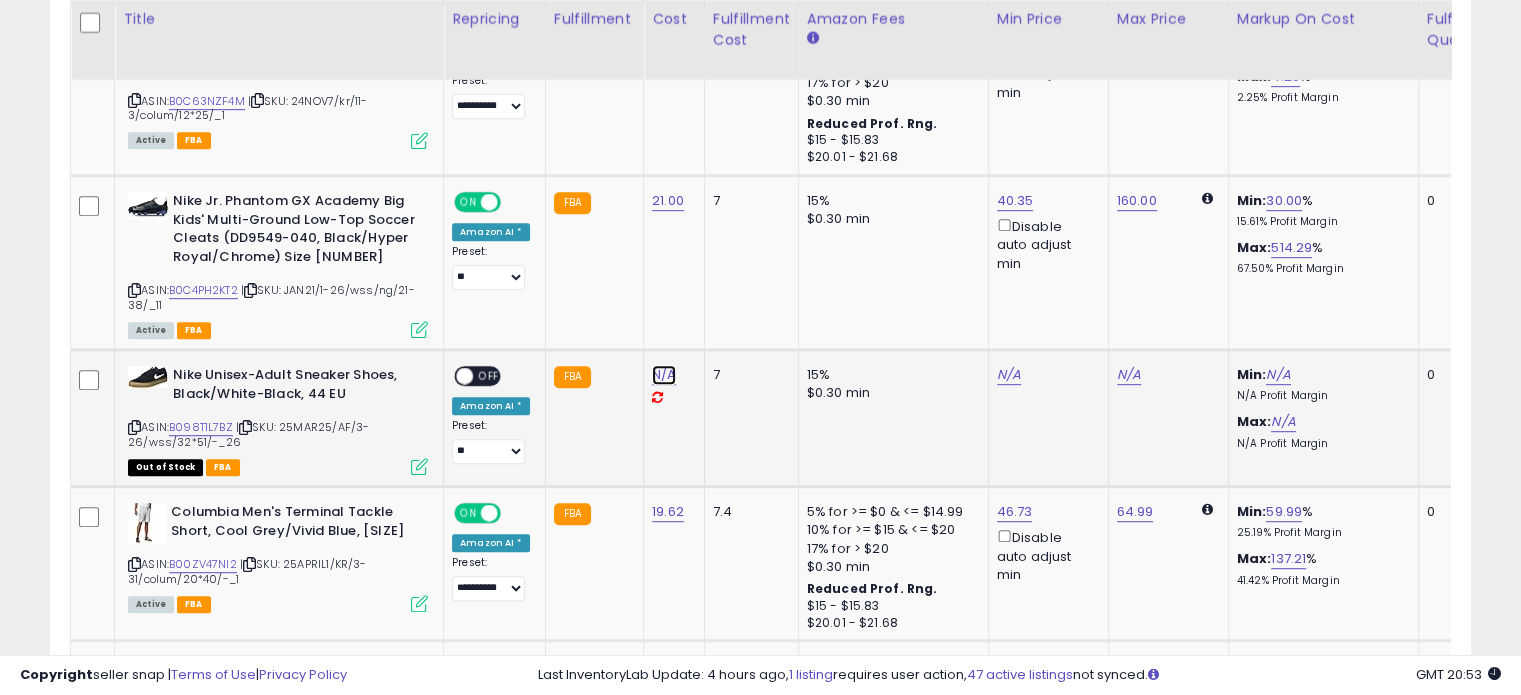 click on "N/A" at bounding box center [664, 375] 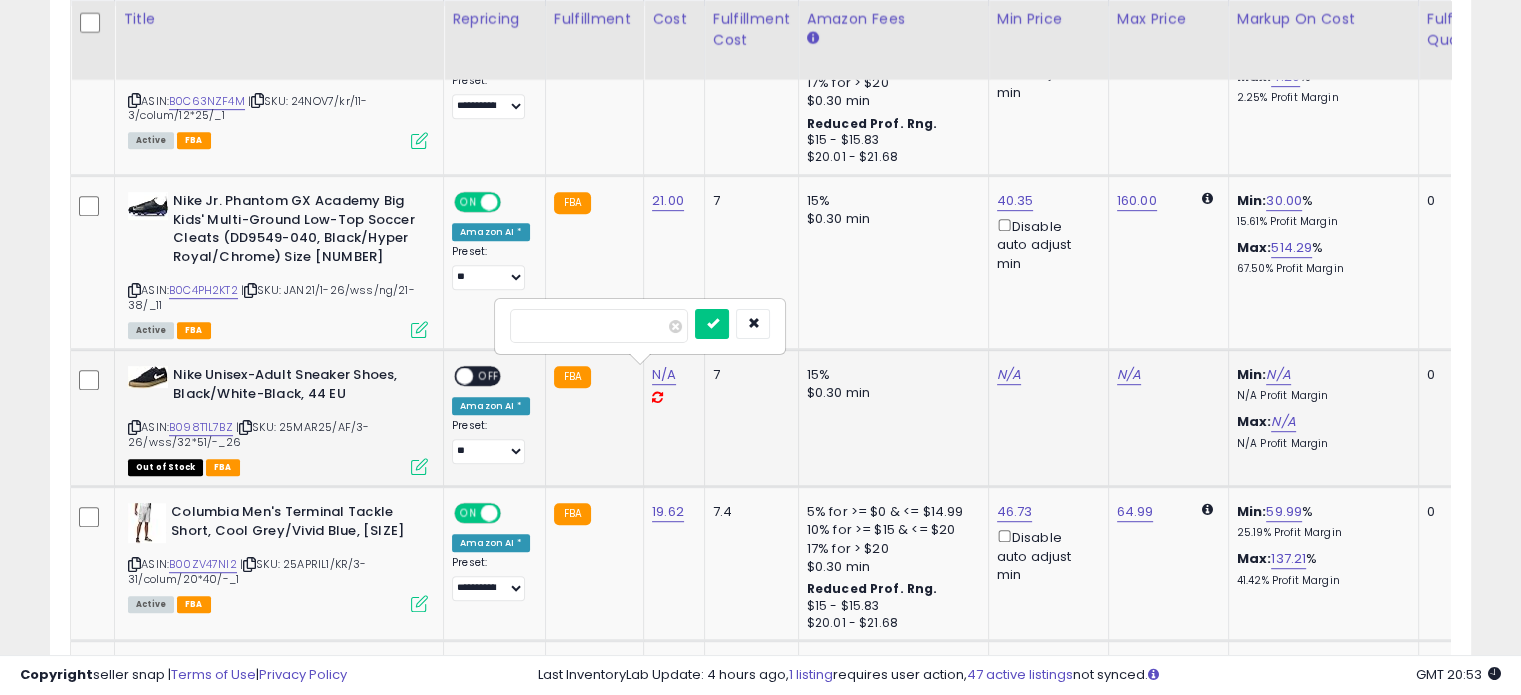 type on "*****" 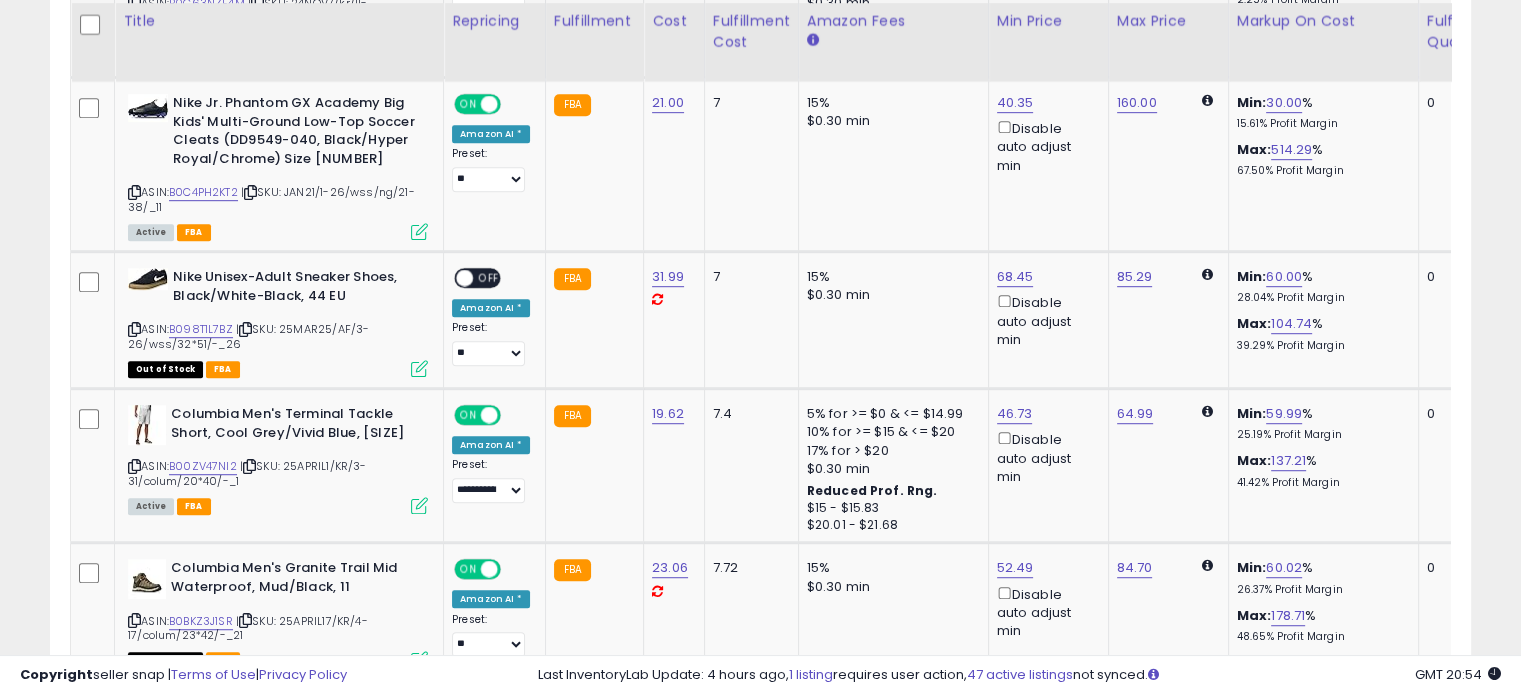 scroll, scrollTop: 1144, scrollLeft: 0, axis: vertical 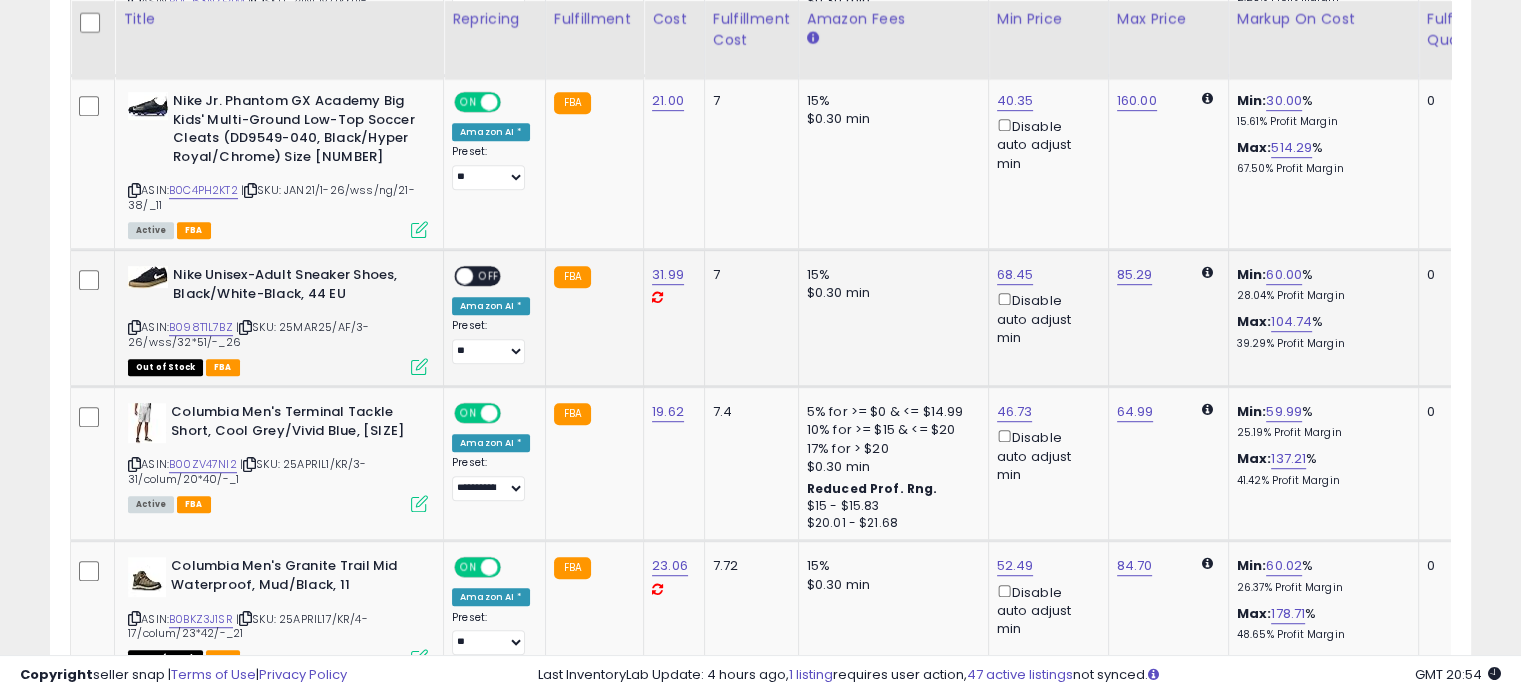 click on "OFF" at bounding box center [489, 276] 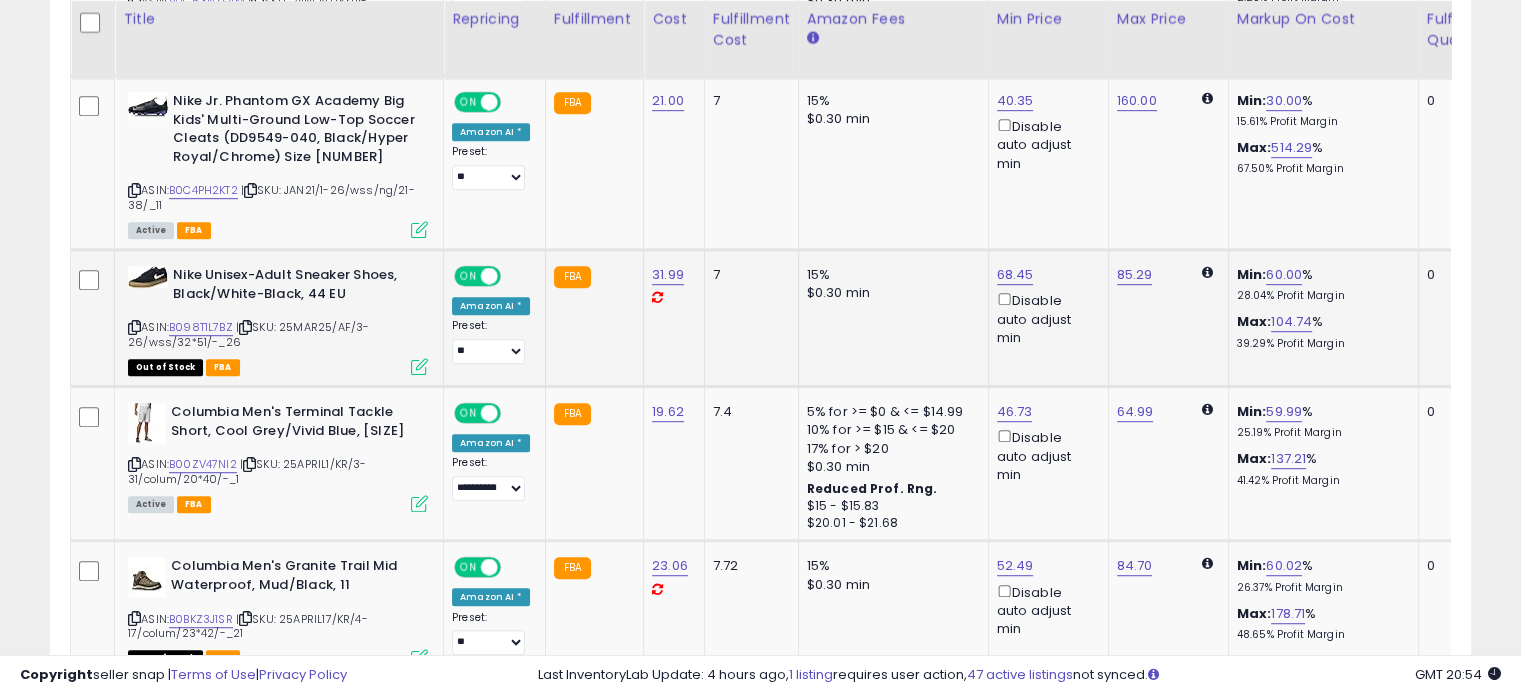 click on "ON" at bounding box center (468, 276) 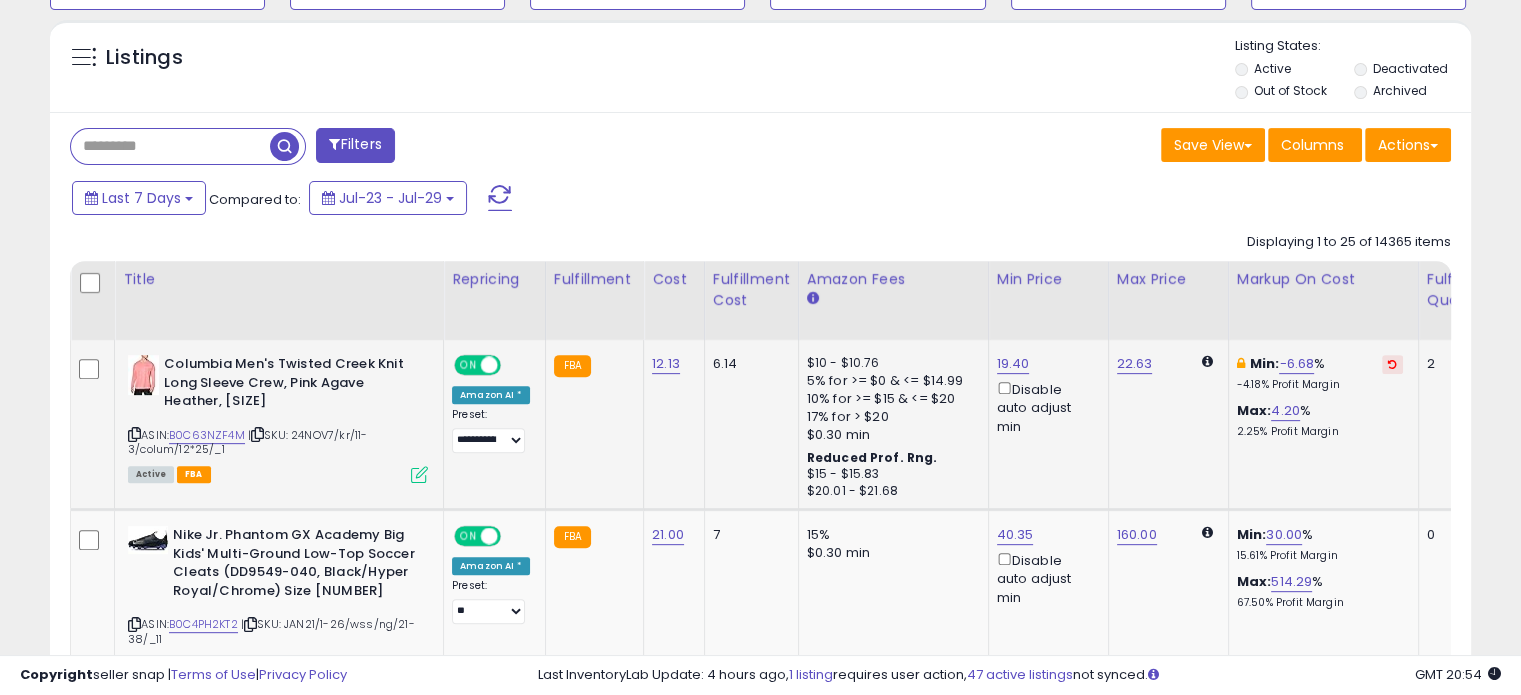 scroll, scrollTop: 744, scrollLeft: 0, axis: vertical 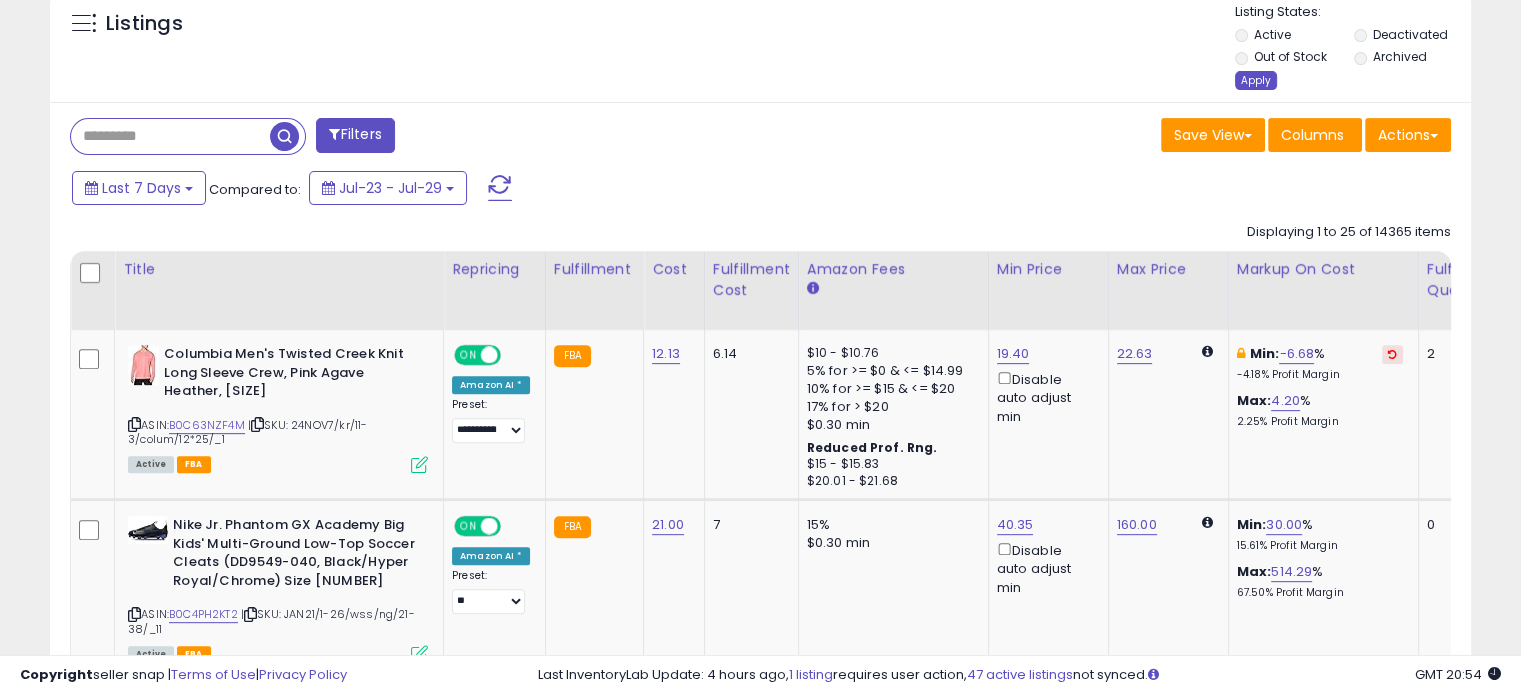 click on "Apply" at bounding box center [1256, 80] 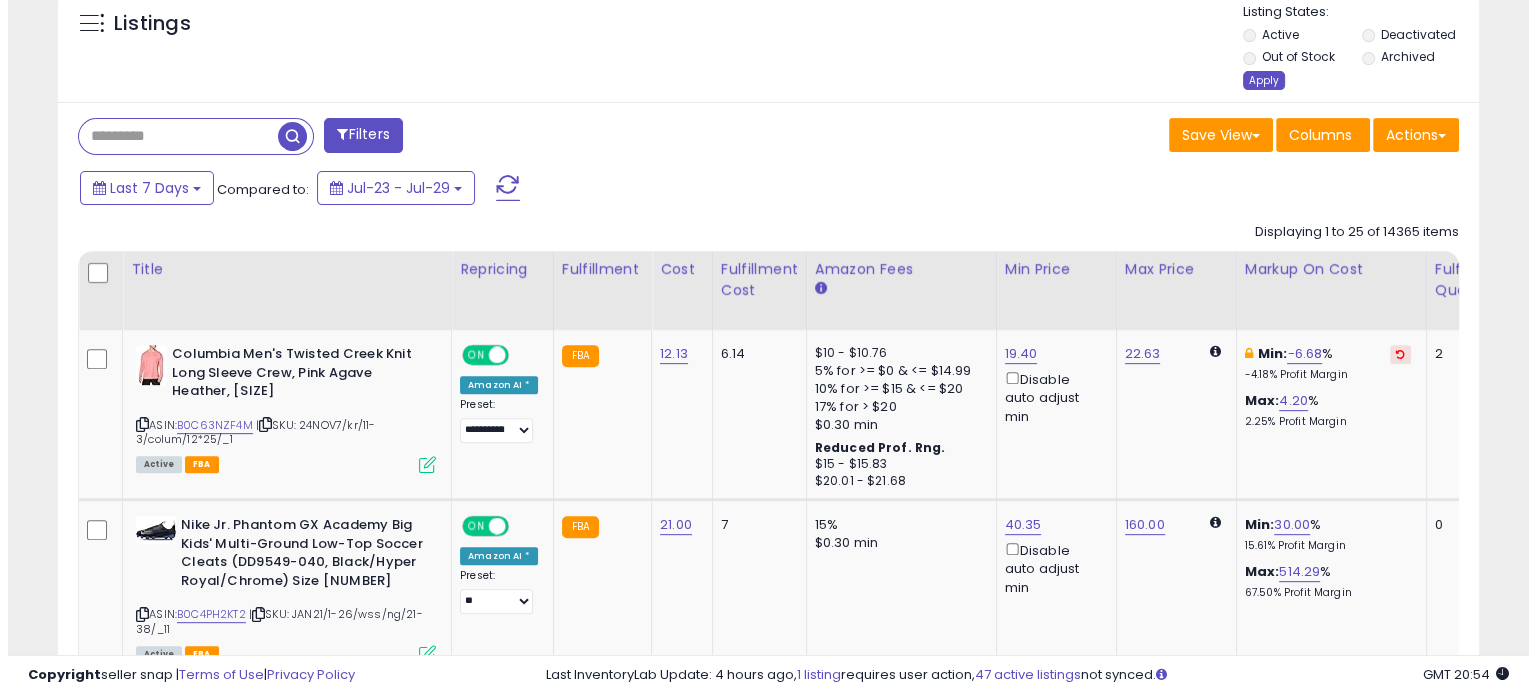 scroll, scrollTop: 544, scrollLeft: 0, axis: vertical 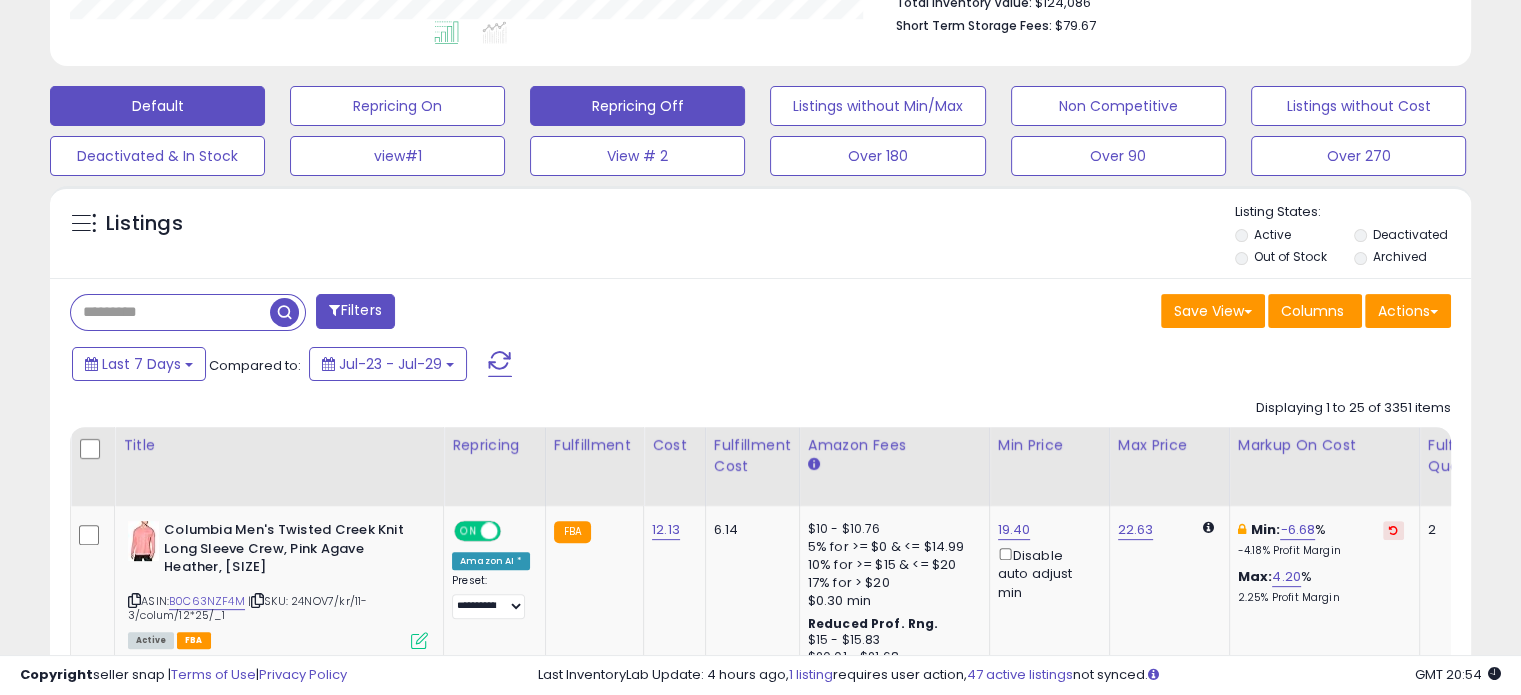click on "Repricing Off" at bounding box center (397, 106) 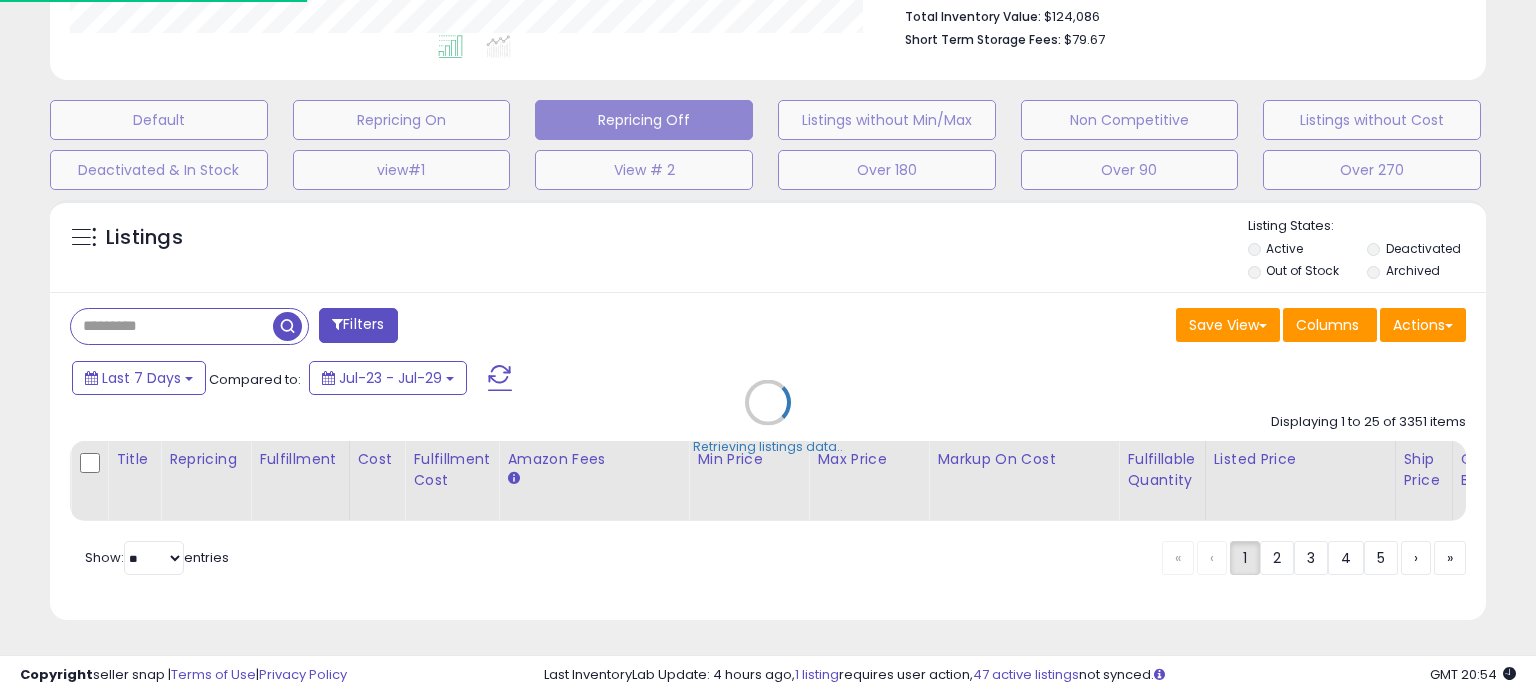 scroll, scrollTop: 999589, scrollLeft: 999168, axis: both 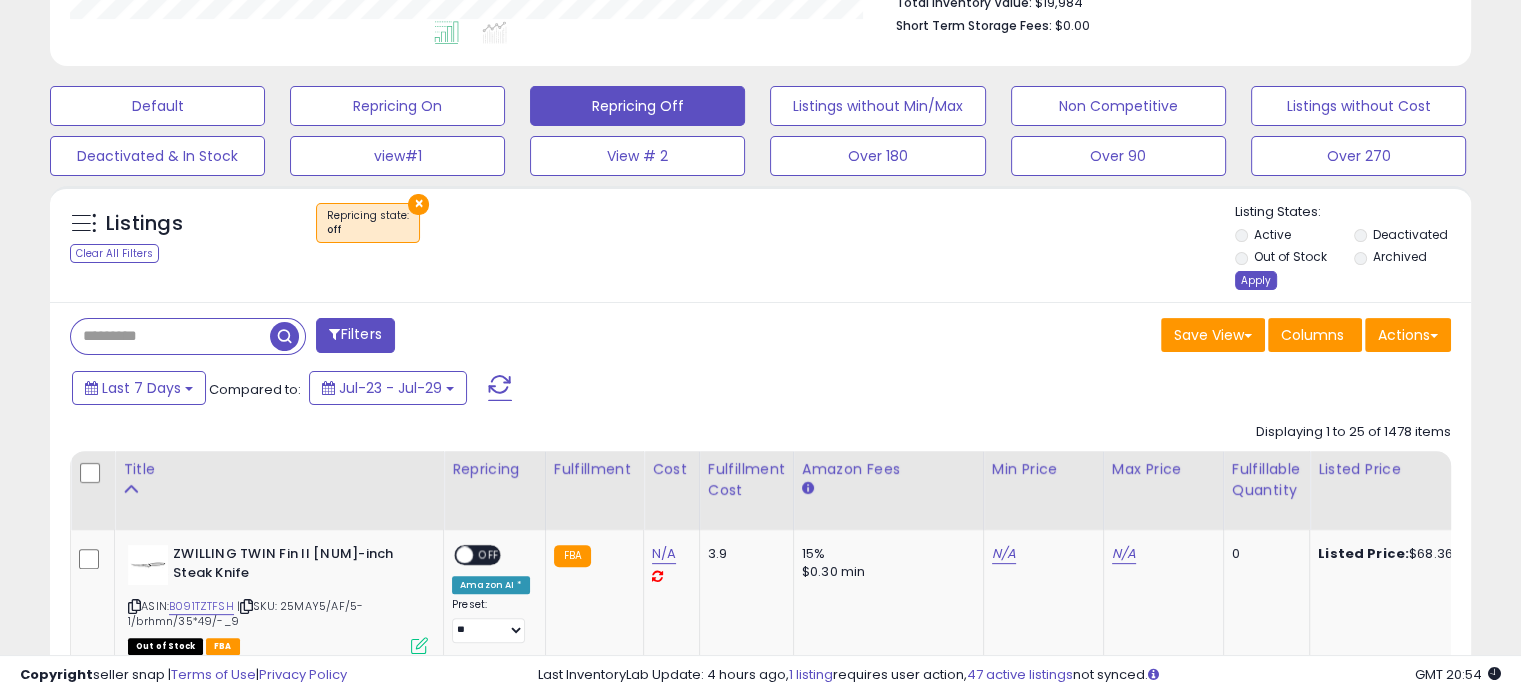 click on "Apply" at bounding box center (1256, 280) 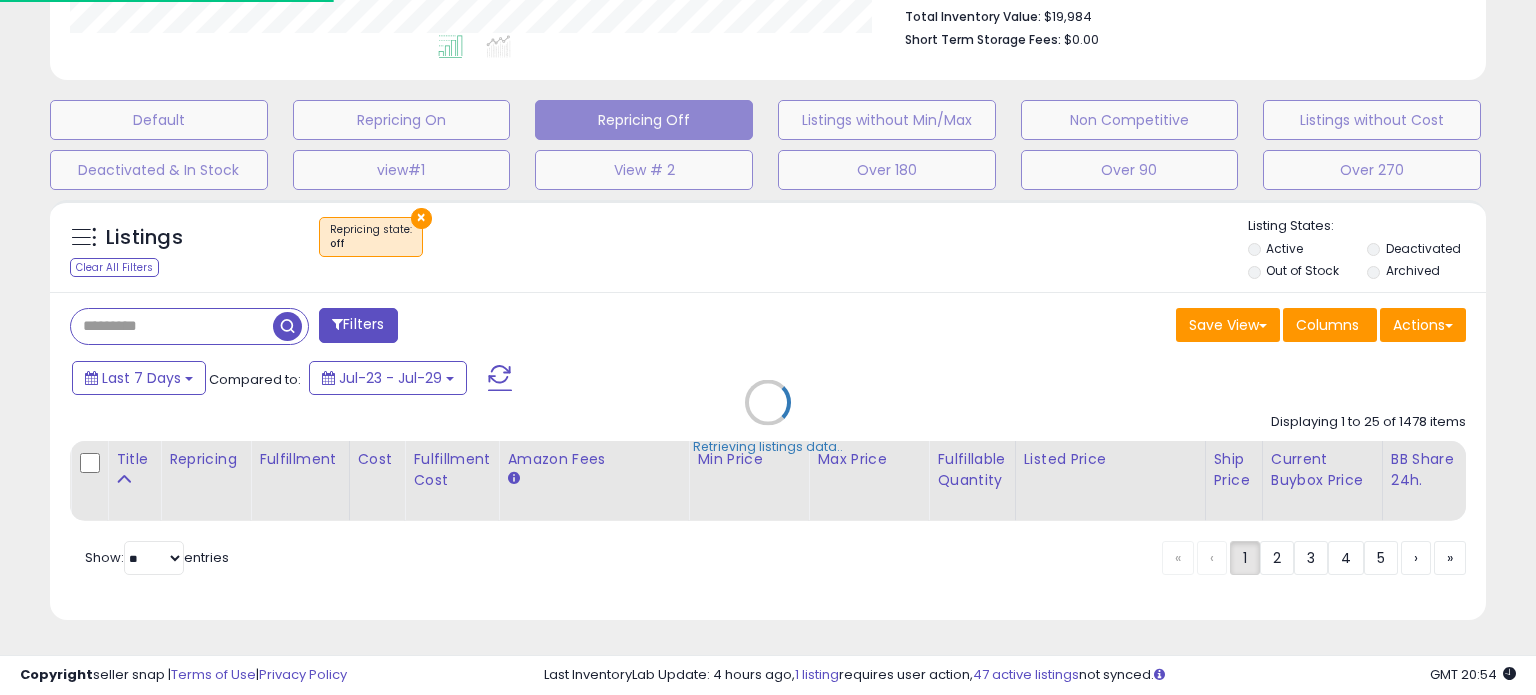scroll, scrollTop: 999589, scrollLeft: 999168, axis: both 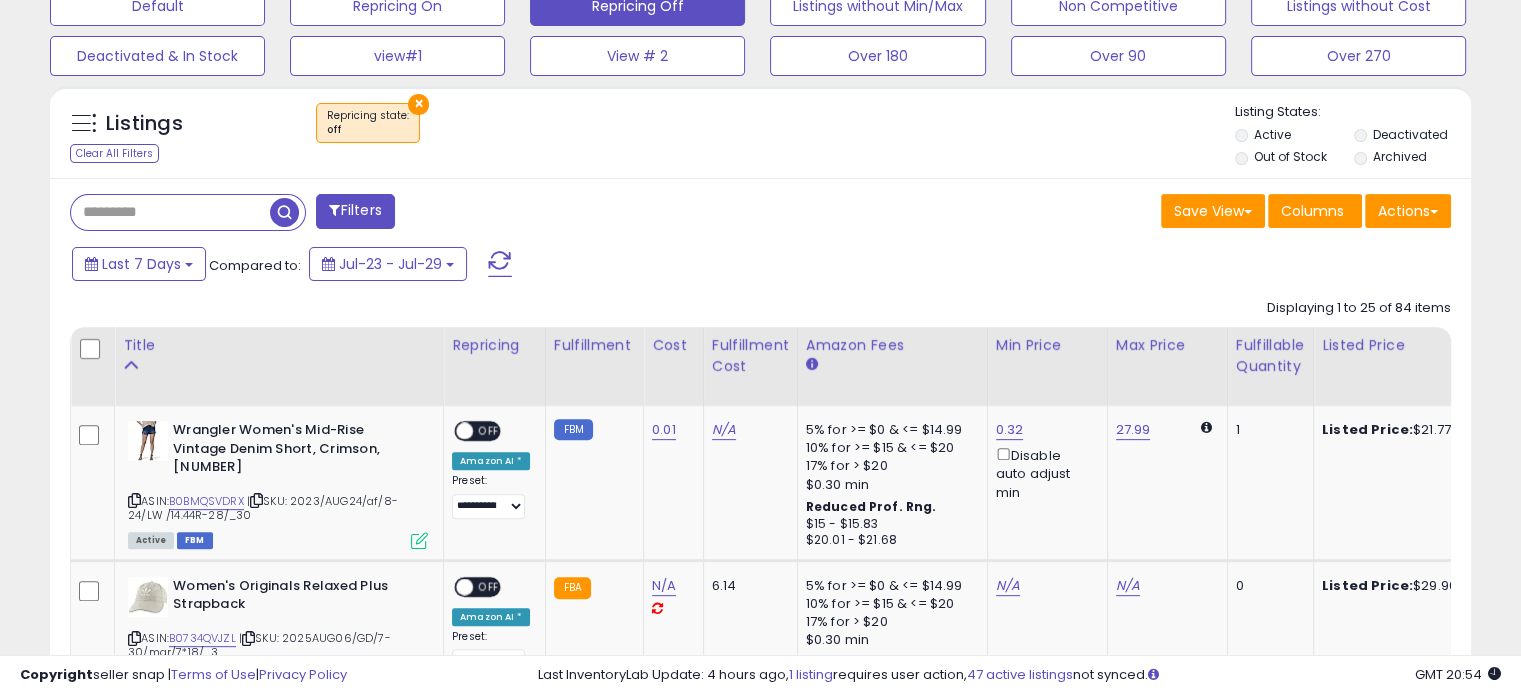 click on "Filters" at bounding box center (355, 211) 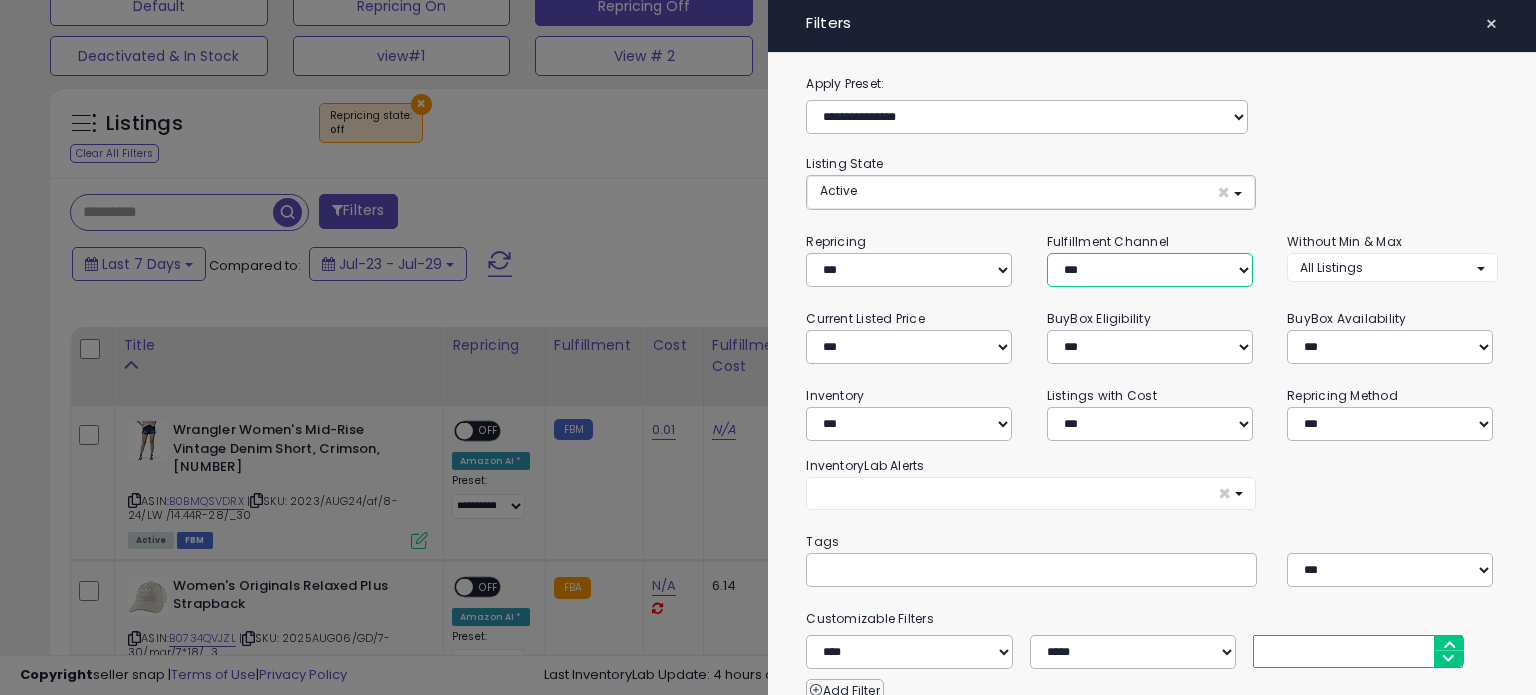 click on "***
***
***
***" at bounding box center [1150, 270] 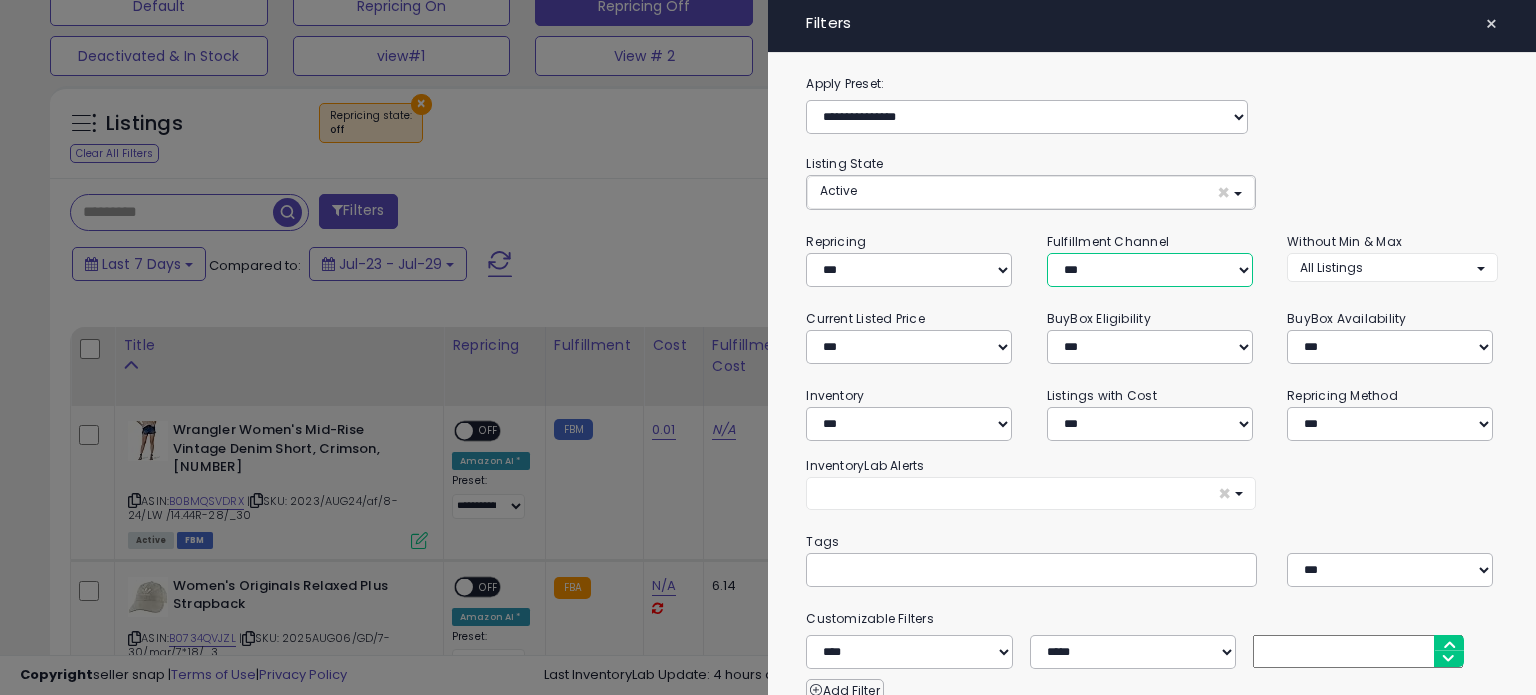 select on "***" 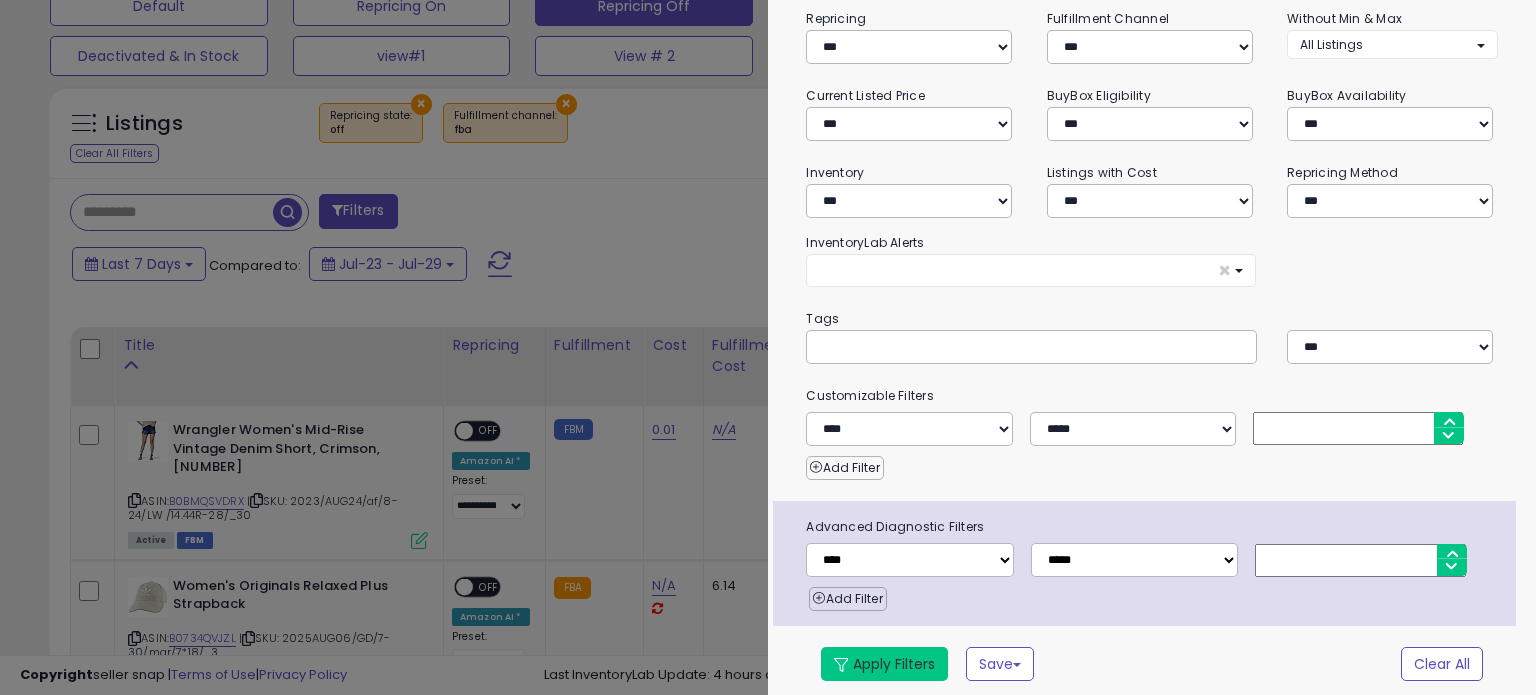 click on "Apply Filters" at bounding box center [884, 664] 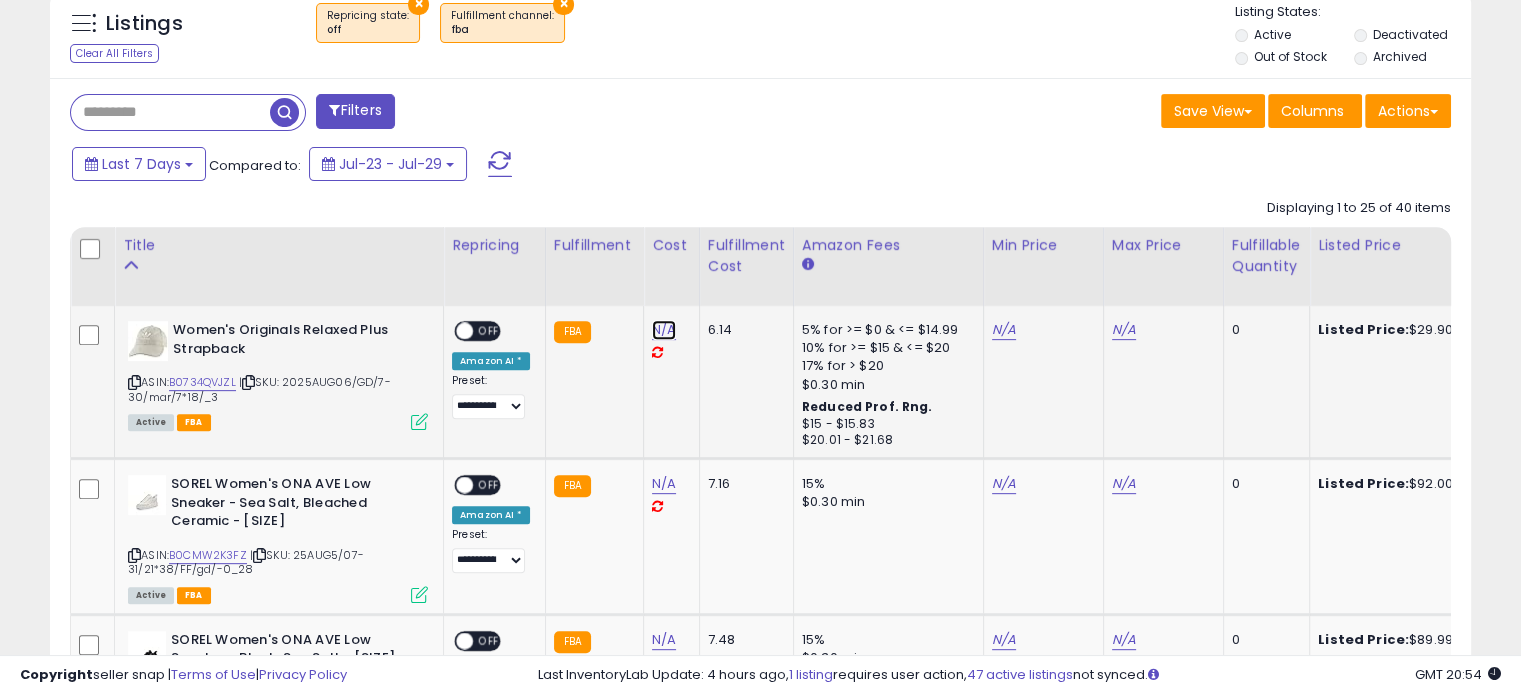 click on "N/A" at bounding box center [664, 330] 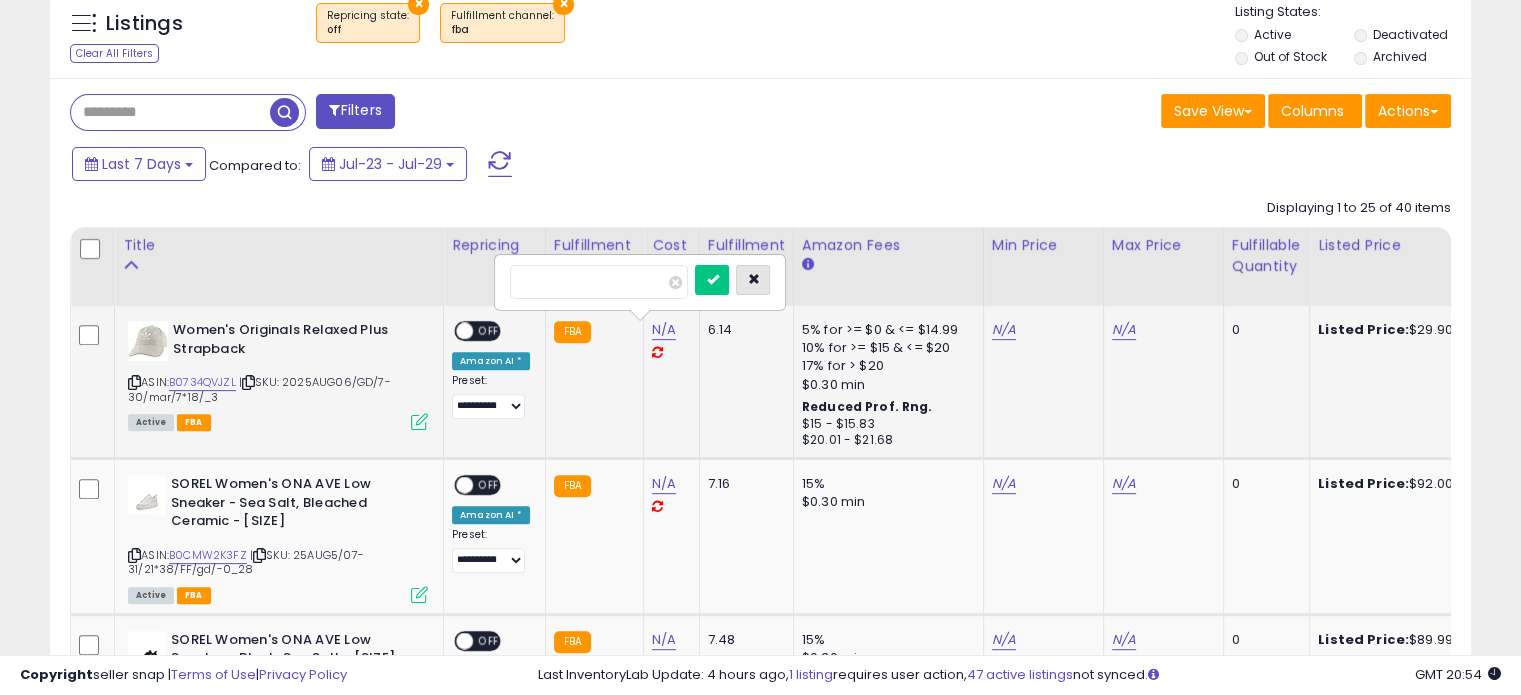 type on "*" 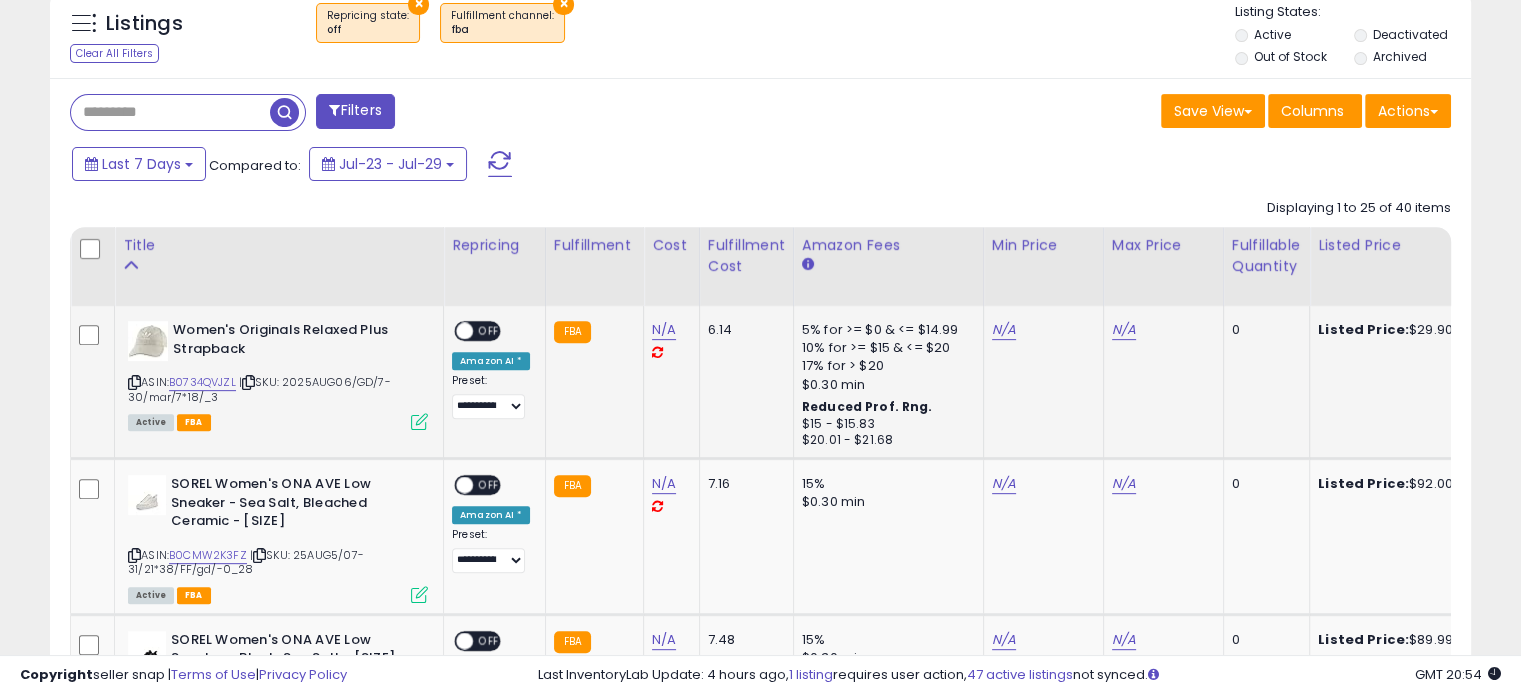 click on "Filters" at bounding box center [355, 111] 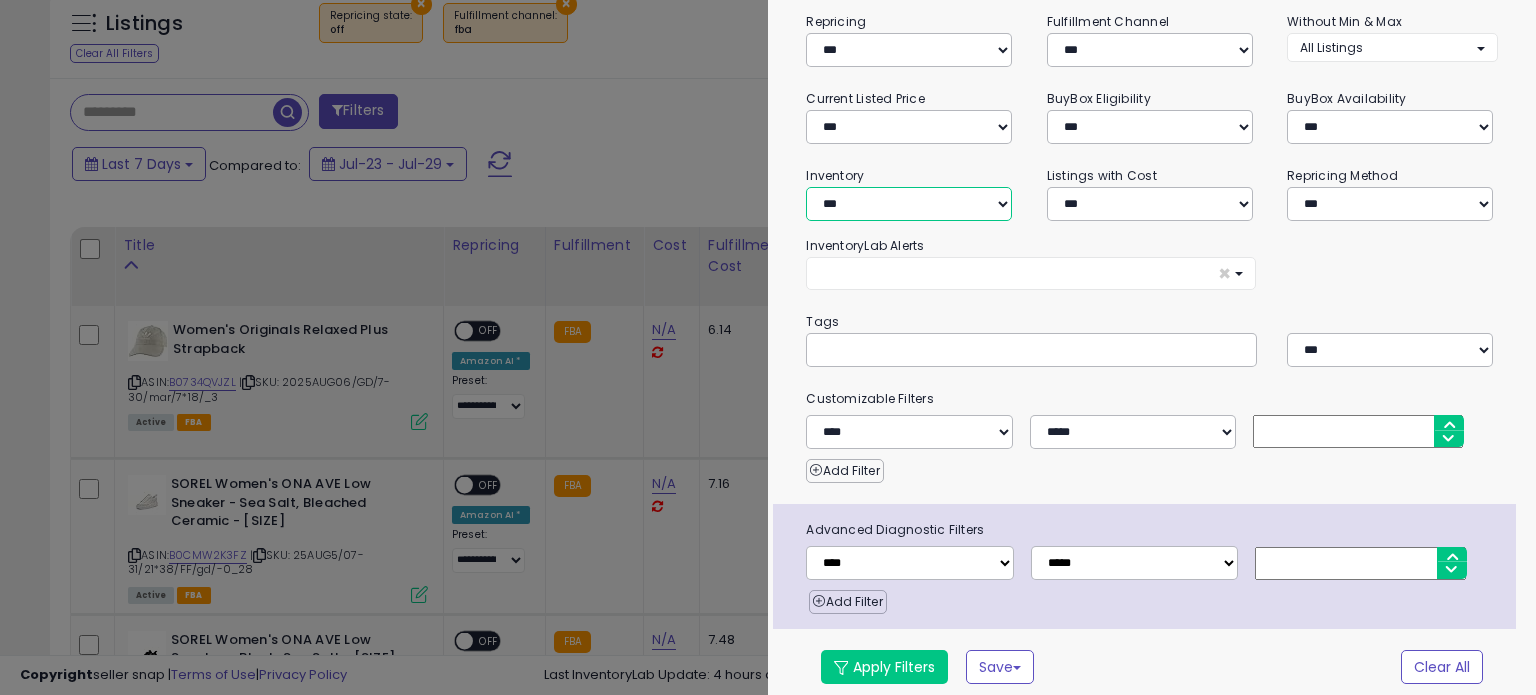 click on "**********" at bounding box center [909, 204] 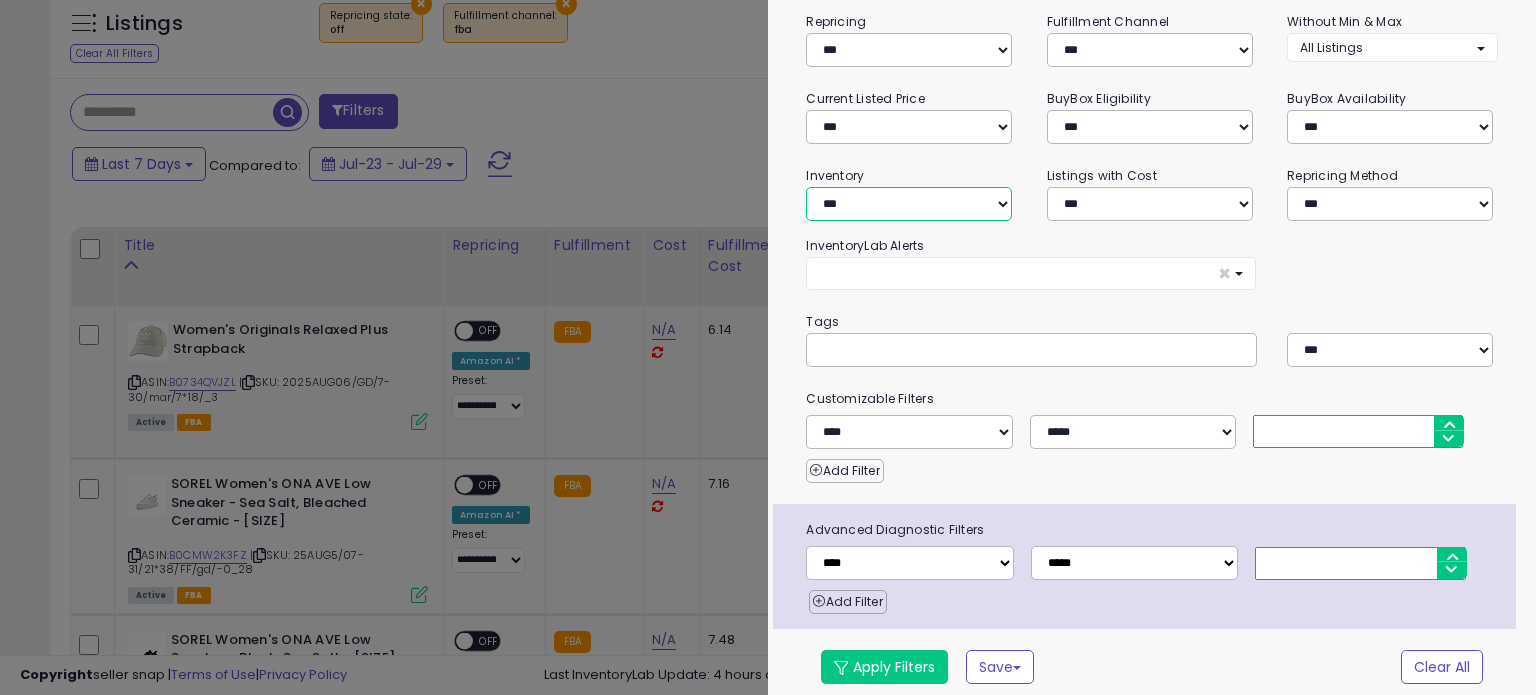 select on "********" 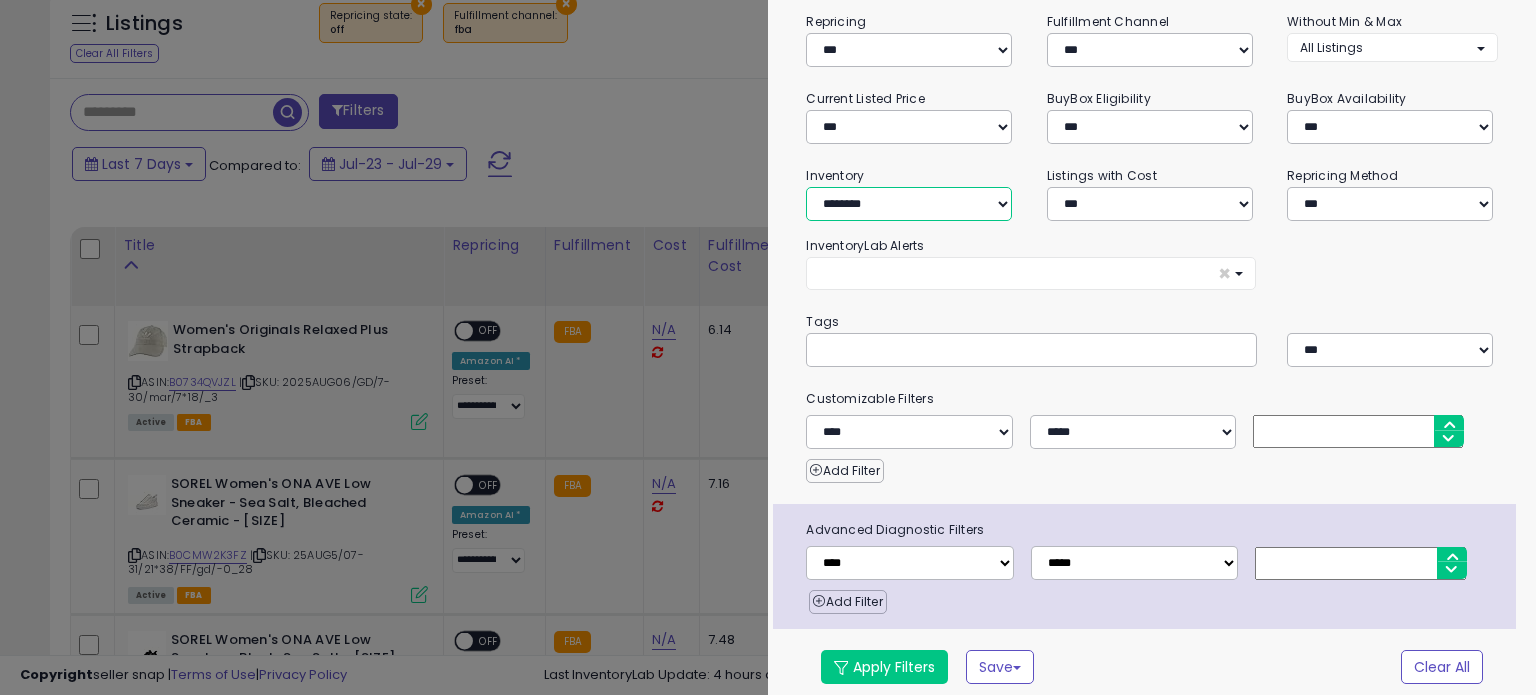 click on "**********" at bounding box center [909, 204] 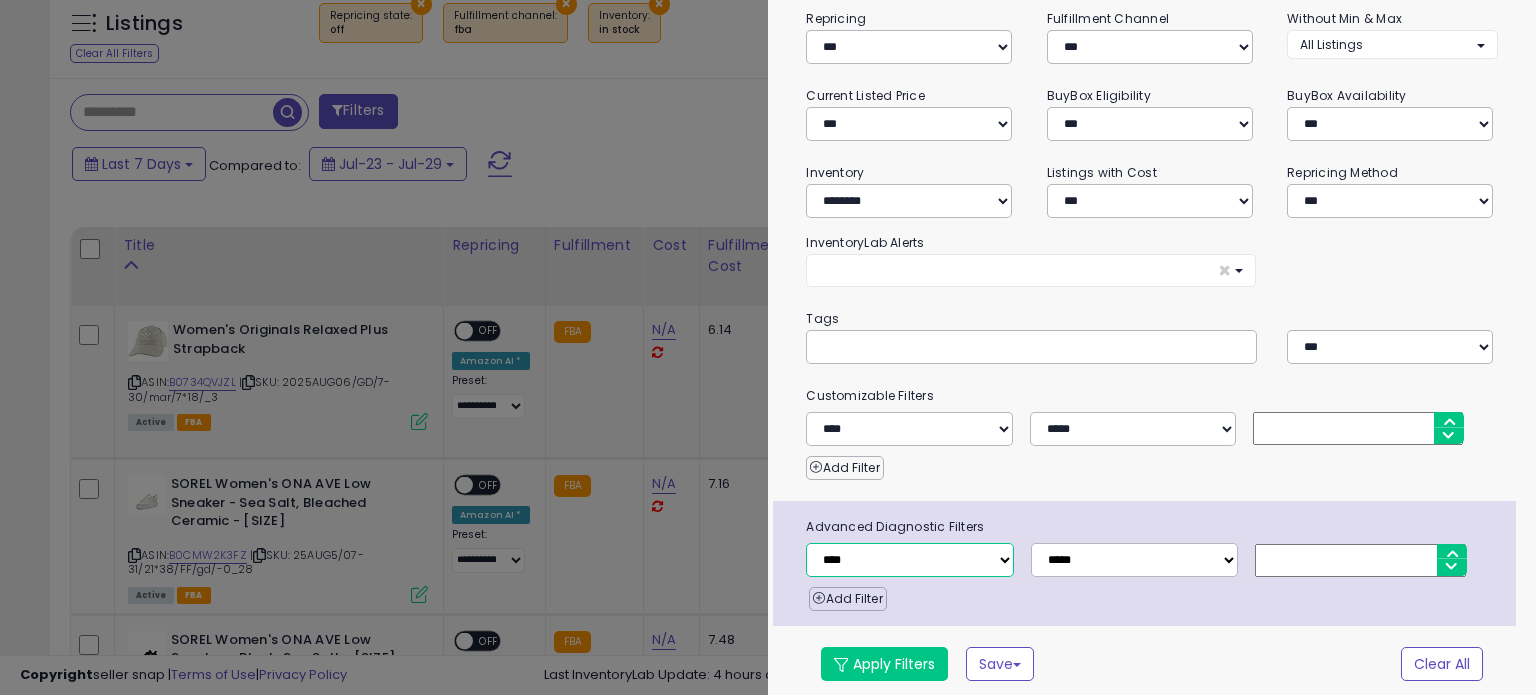 click on "**********" at bounding box center (909, 560) 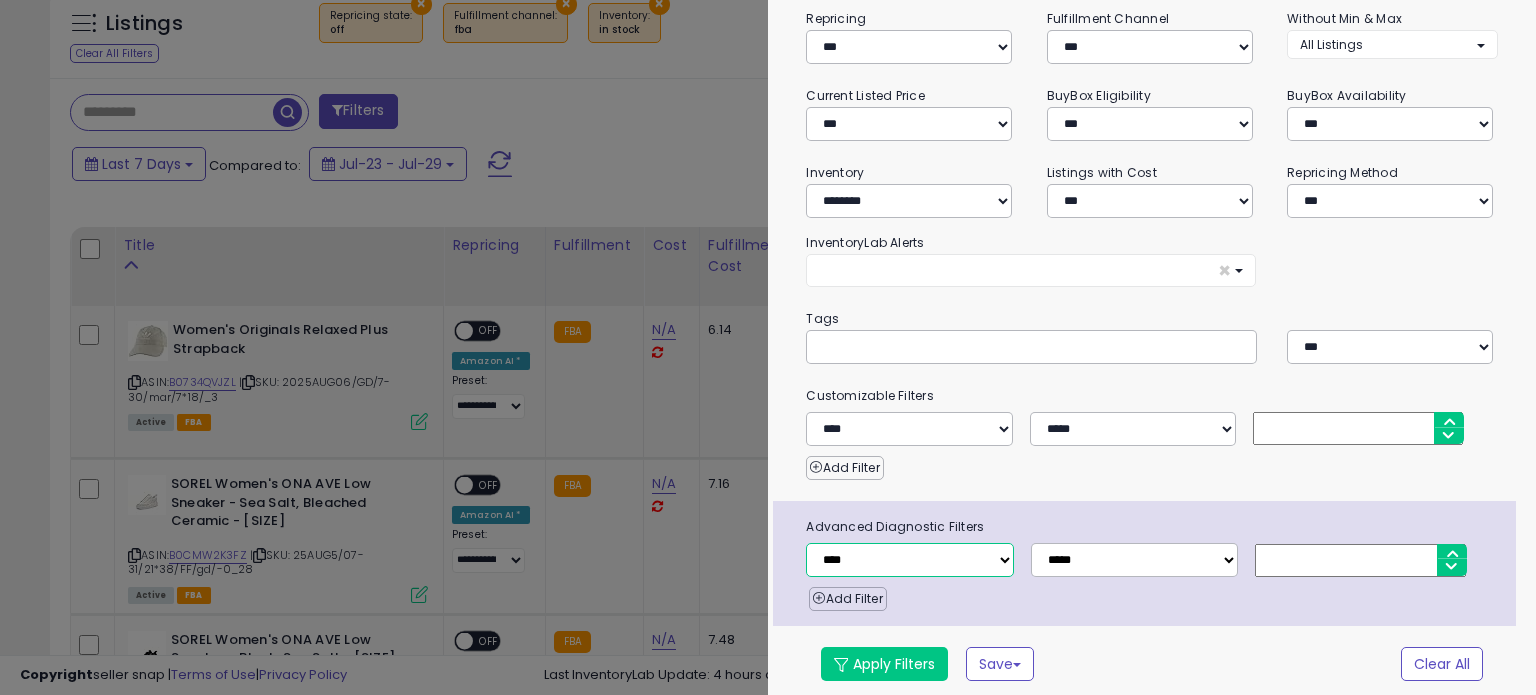 select on "**********" 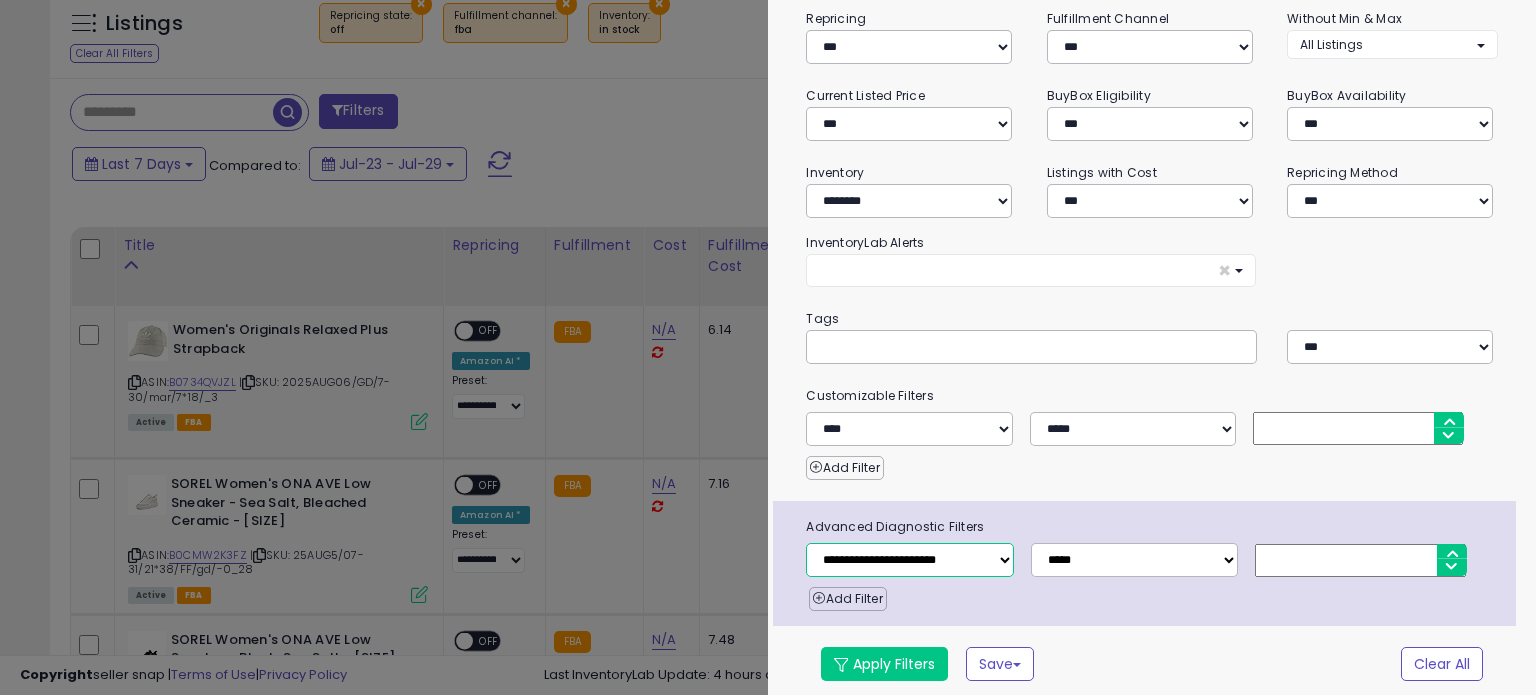 click on "**********" at bounding box center [909, 560] 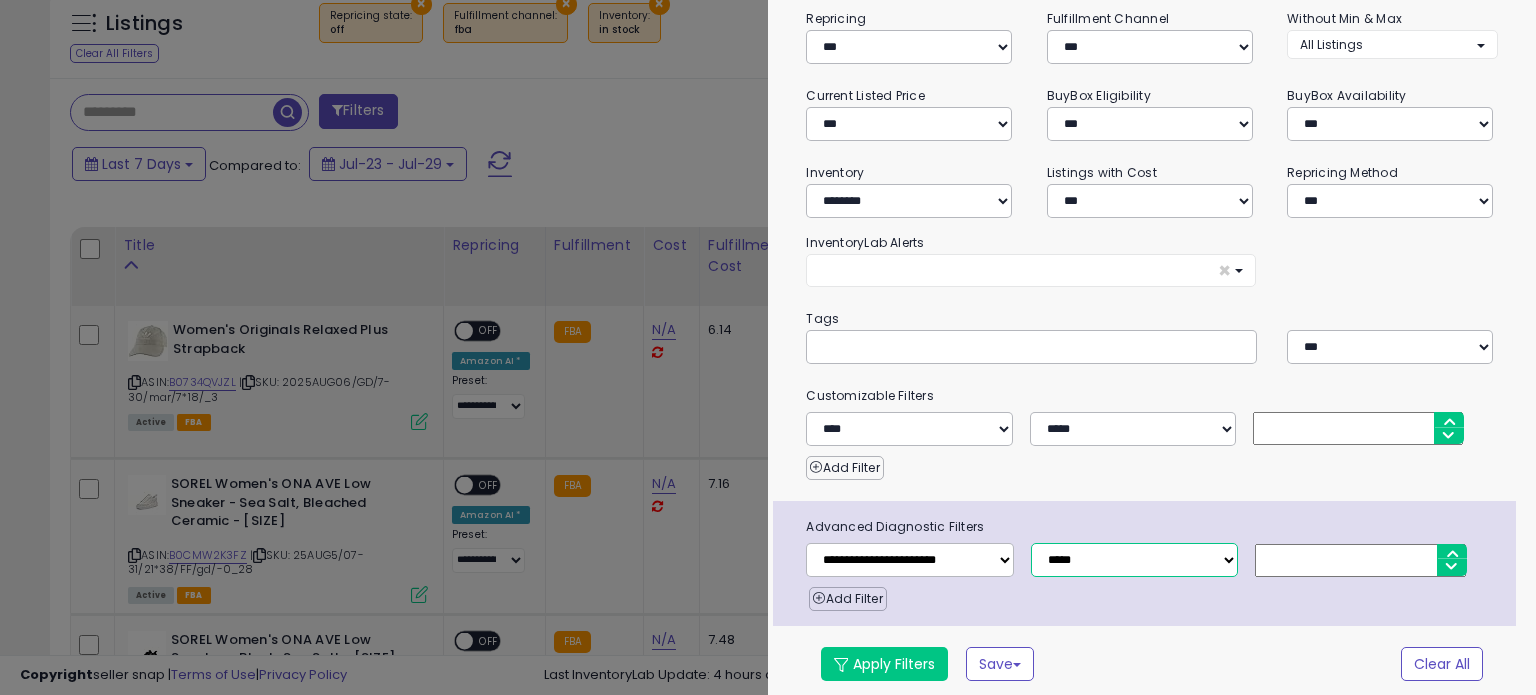 click on "**********" at bounding box center (1134, 560) 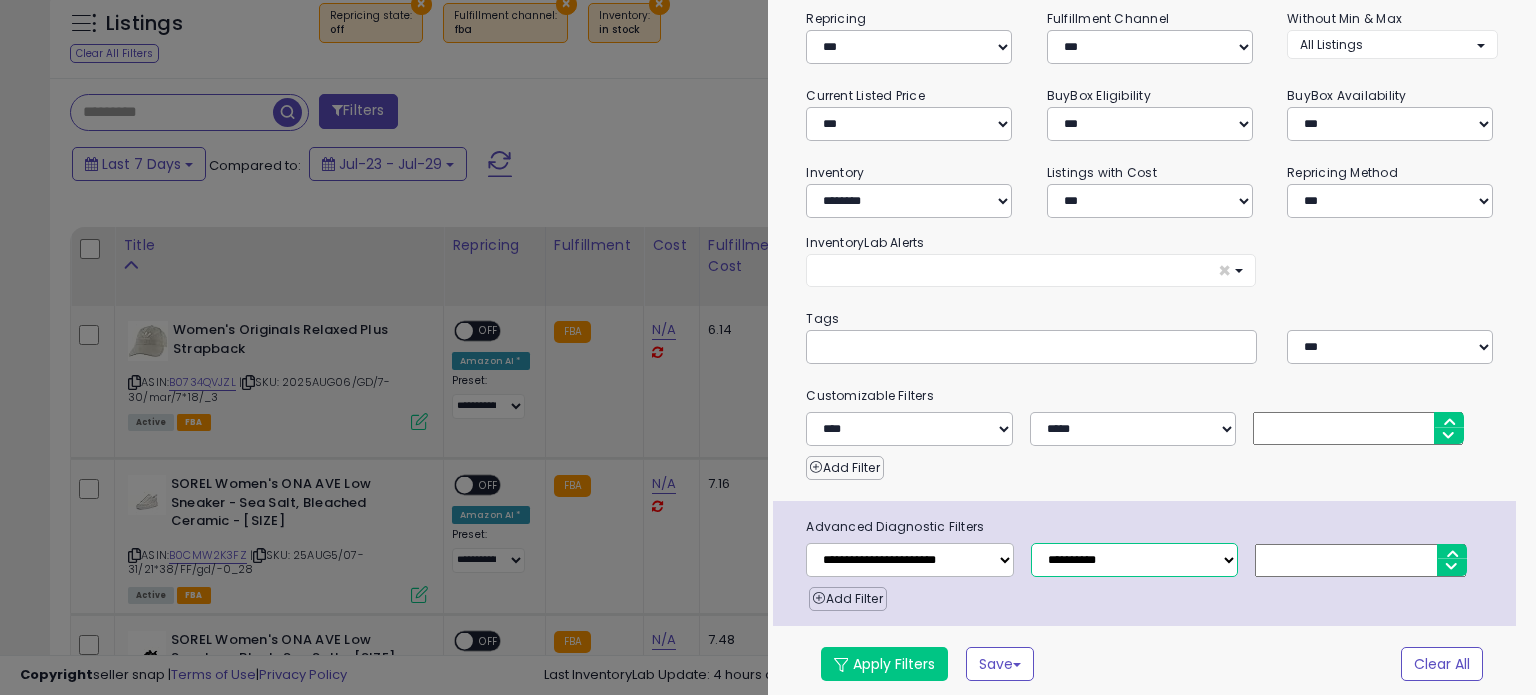 click on "**********" at bounding box center (1134, 560) 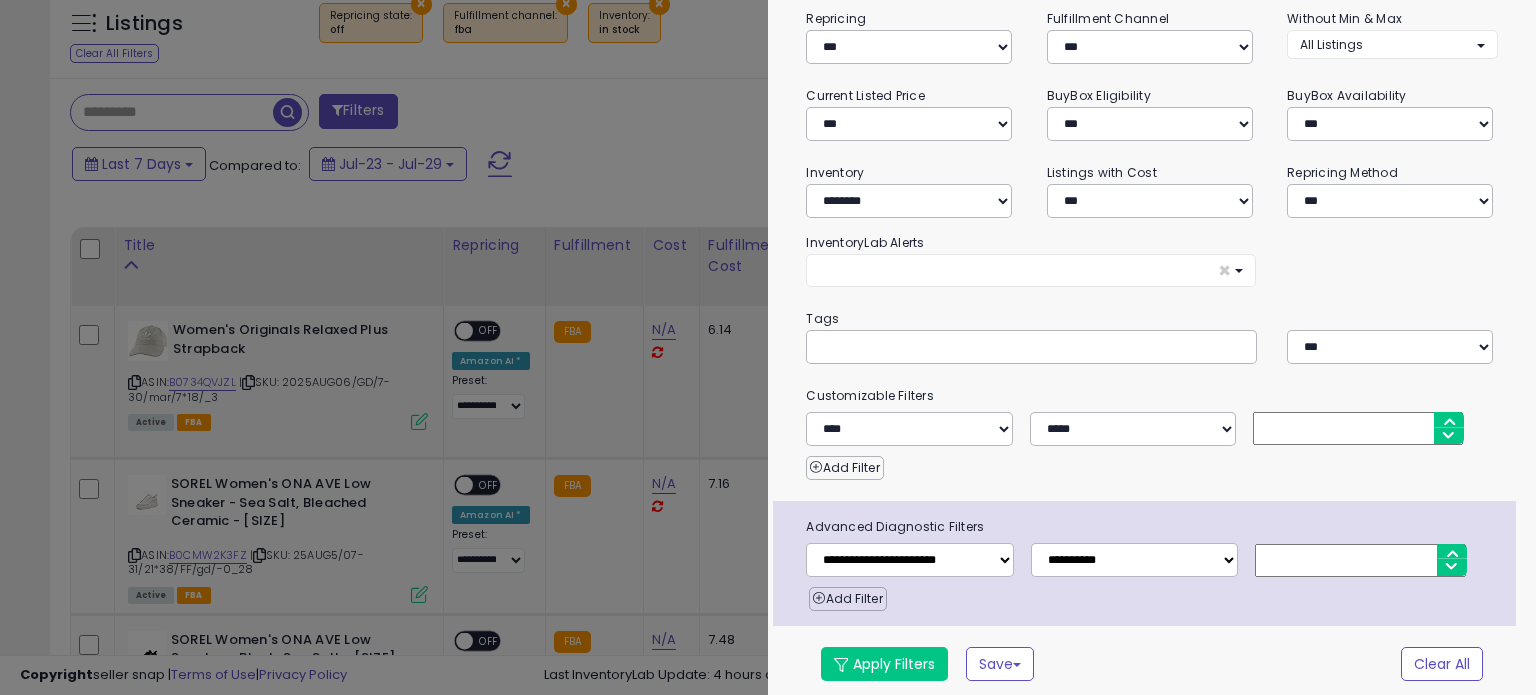 click at bounding box center (1360, 560) 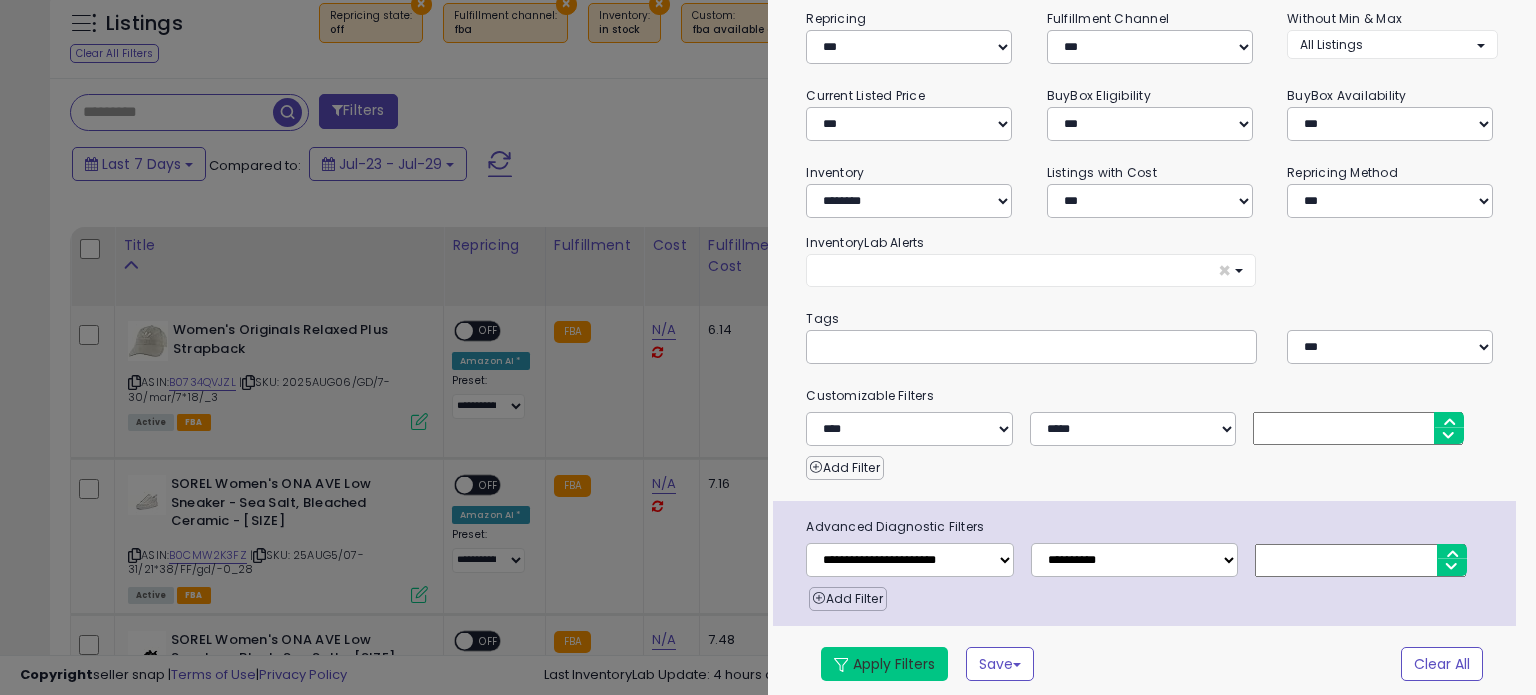 type on "*" 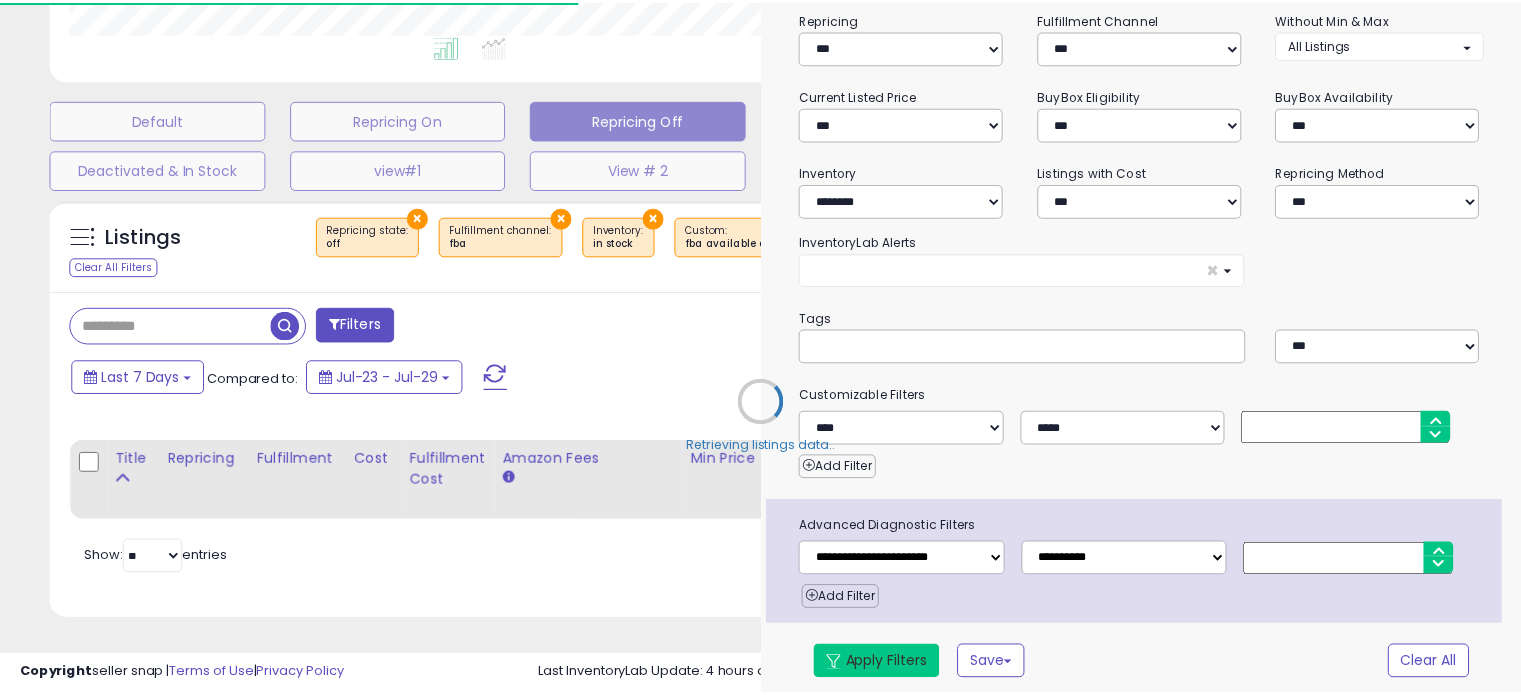 scroll, scrollTop: 524, scrollLeft: 0, axis: vertical 